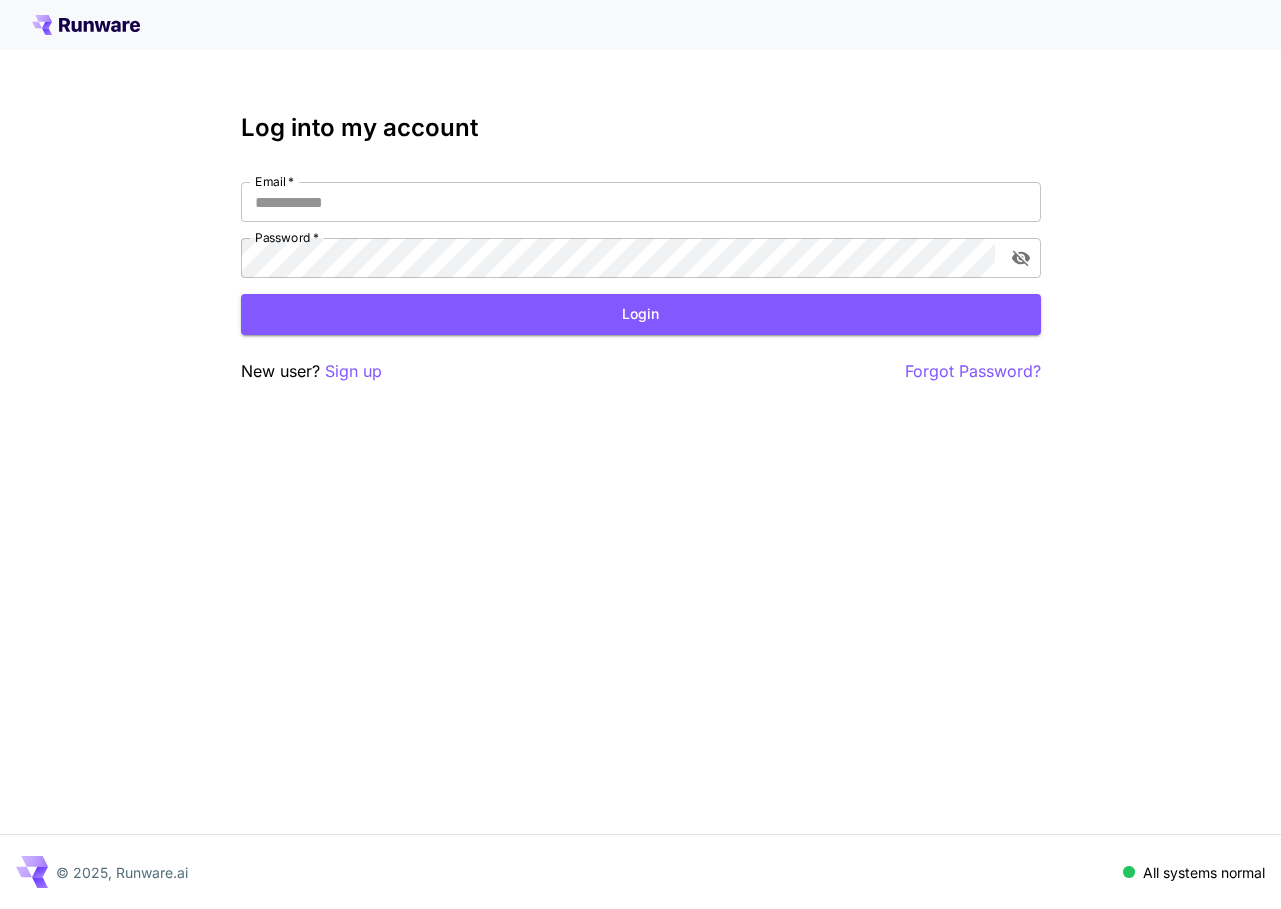 scroll, scrollTop: 0, scrollLeft: 0, axis: both 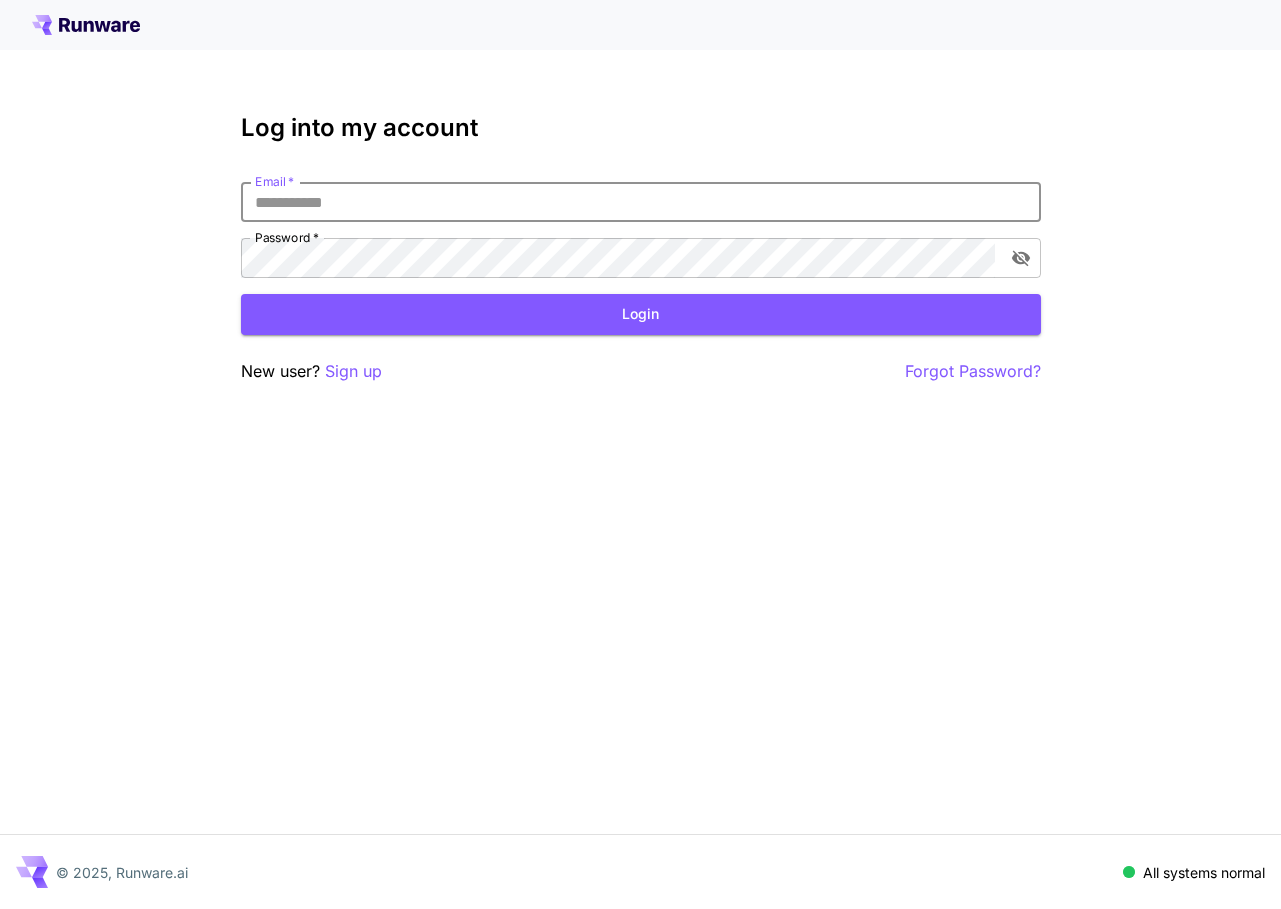 click on "Email   *" at bounding box center (641, 202) 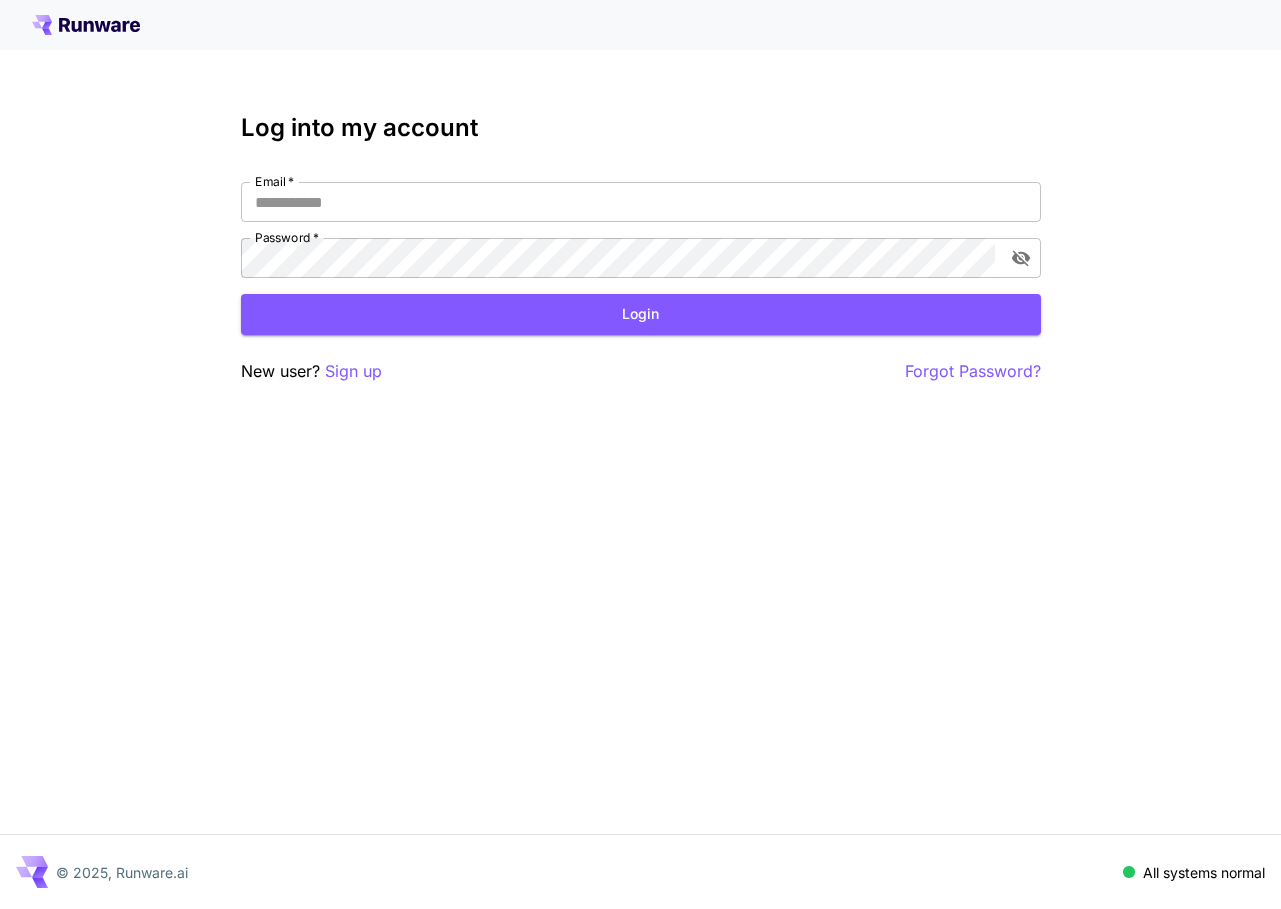 type on "**********" 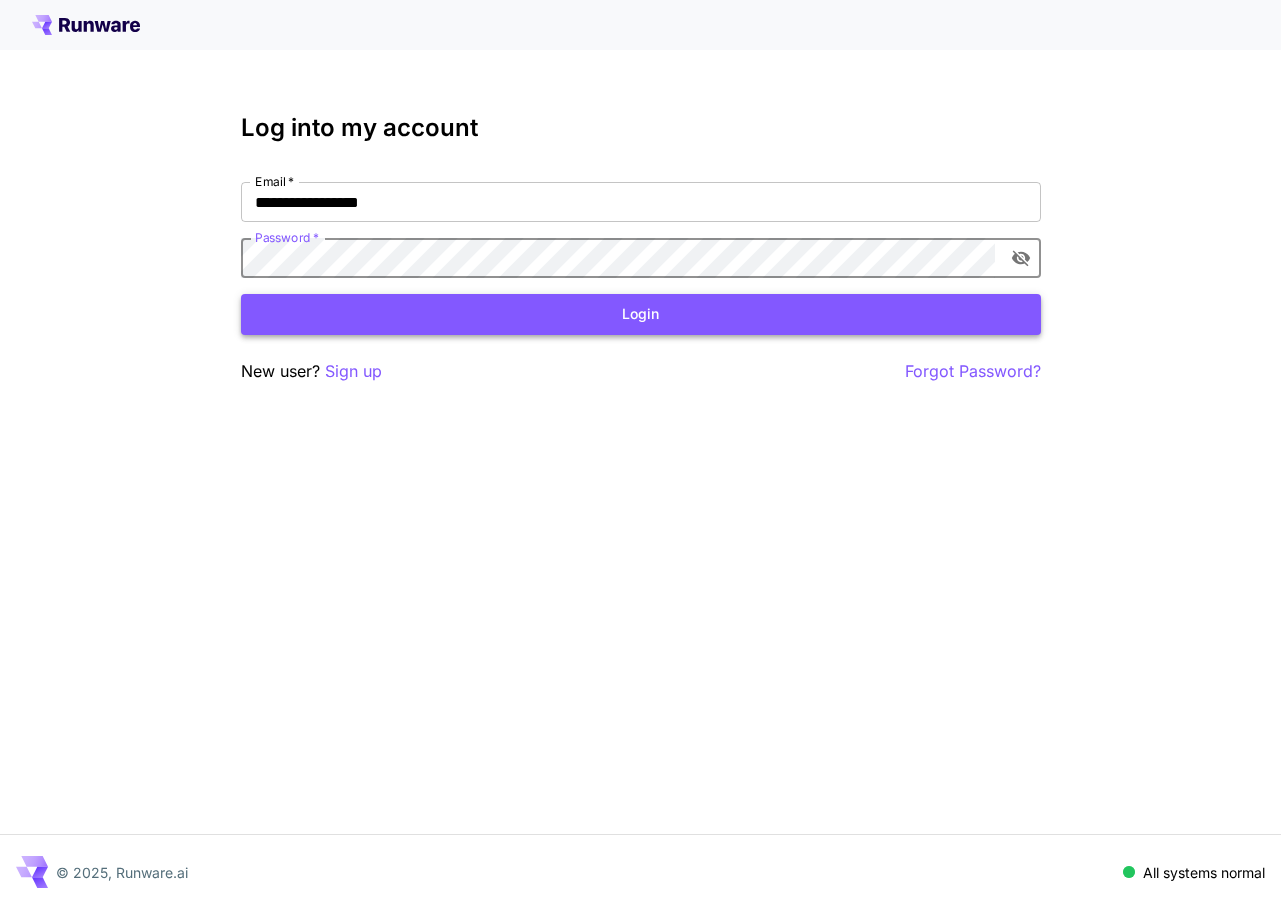 click on "Login" at bounding box center [641, 314] 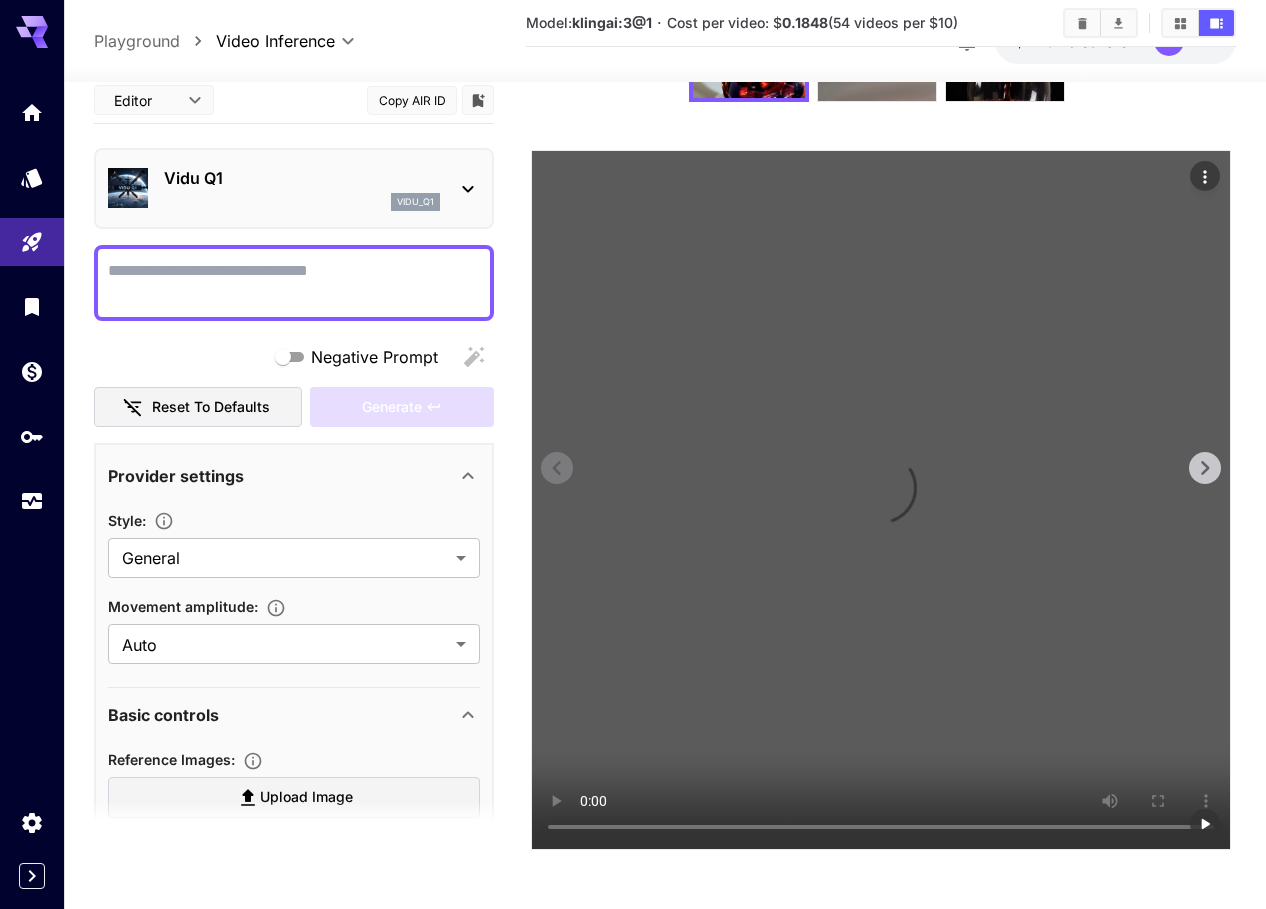 scroll, scrollTop: 180, scrollLeft: 0, axis: vertical 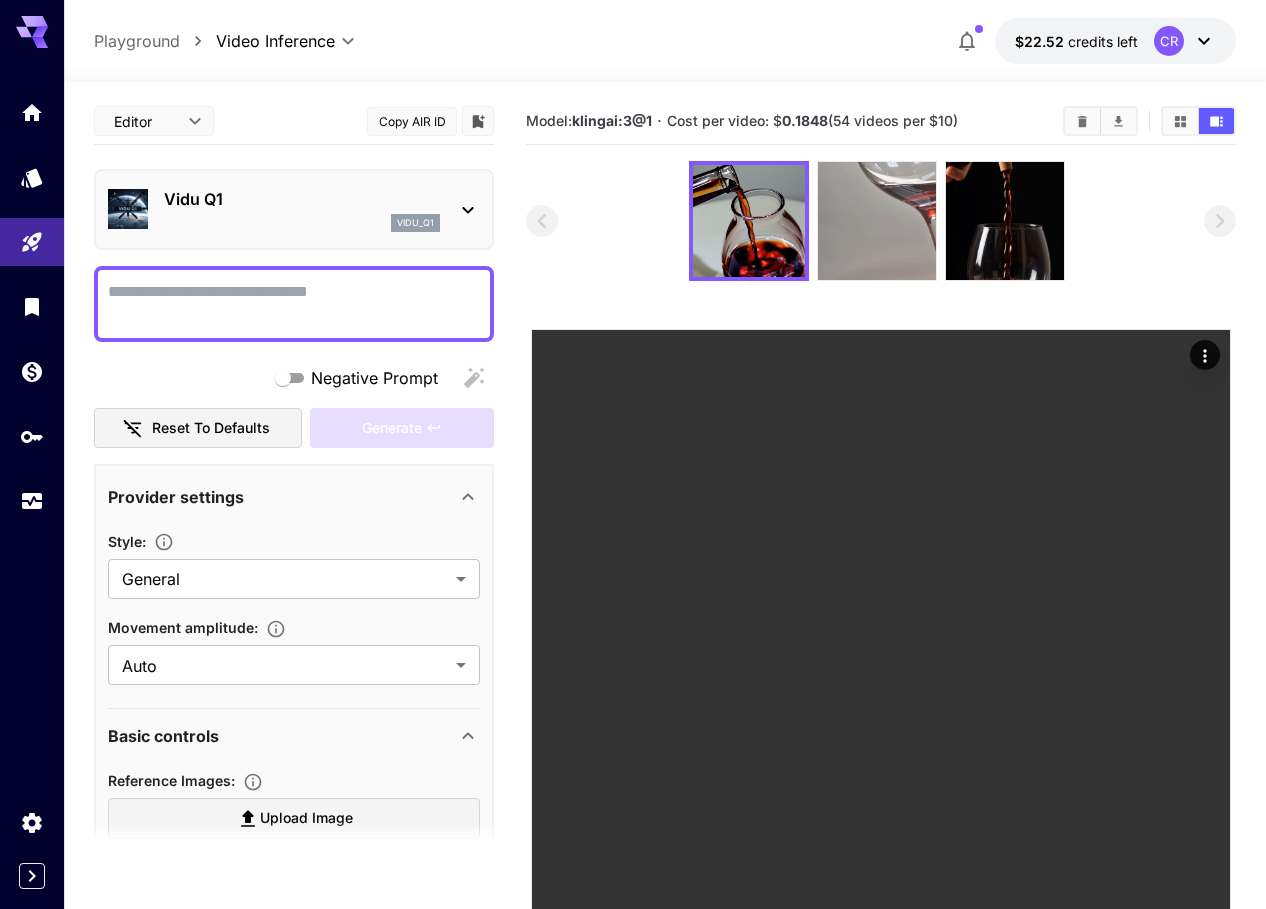 click at bounding box center (877, 221) 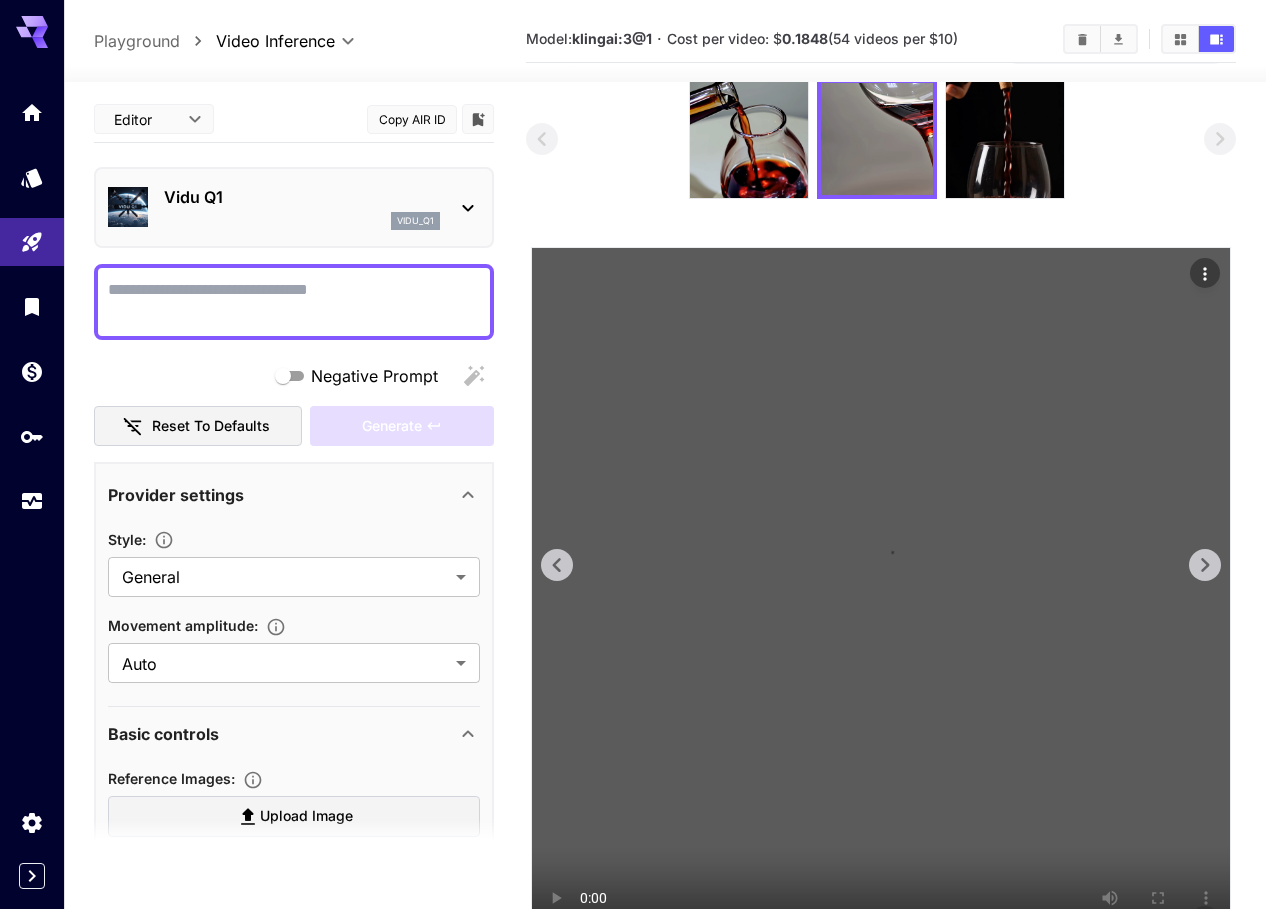 scroll, scrollTop: 180, scrollLeft: 0, axis: vertical 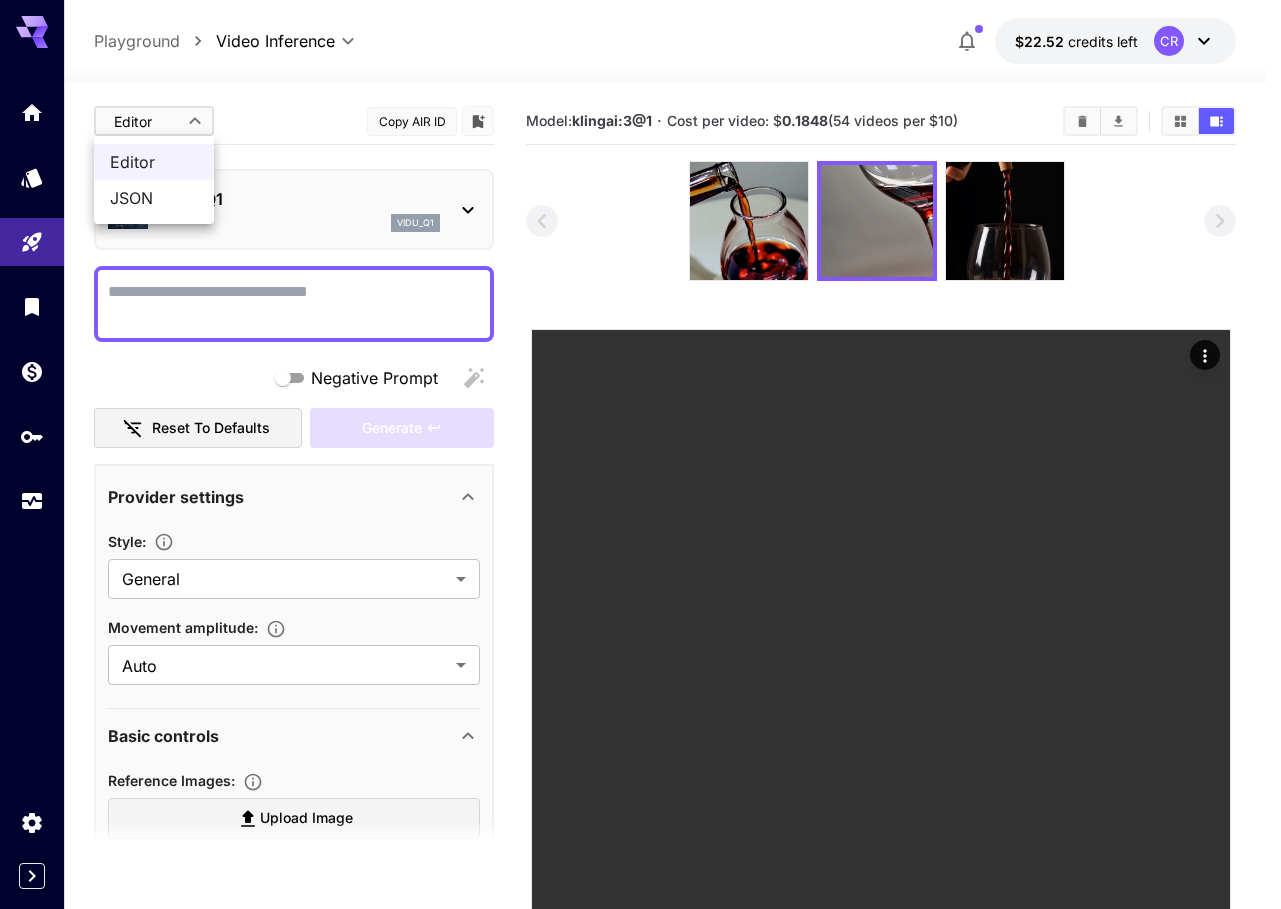 click on "**********" at bounding box center [640, 544] 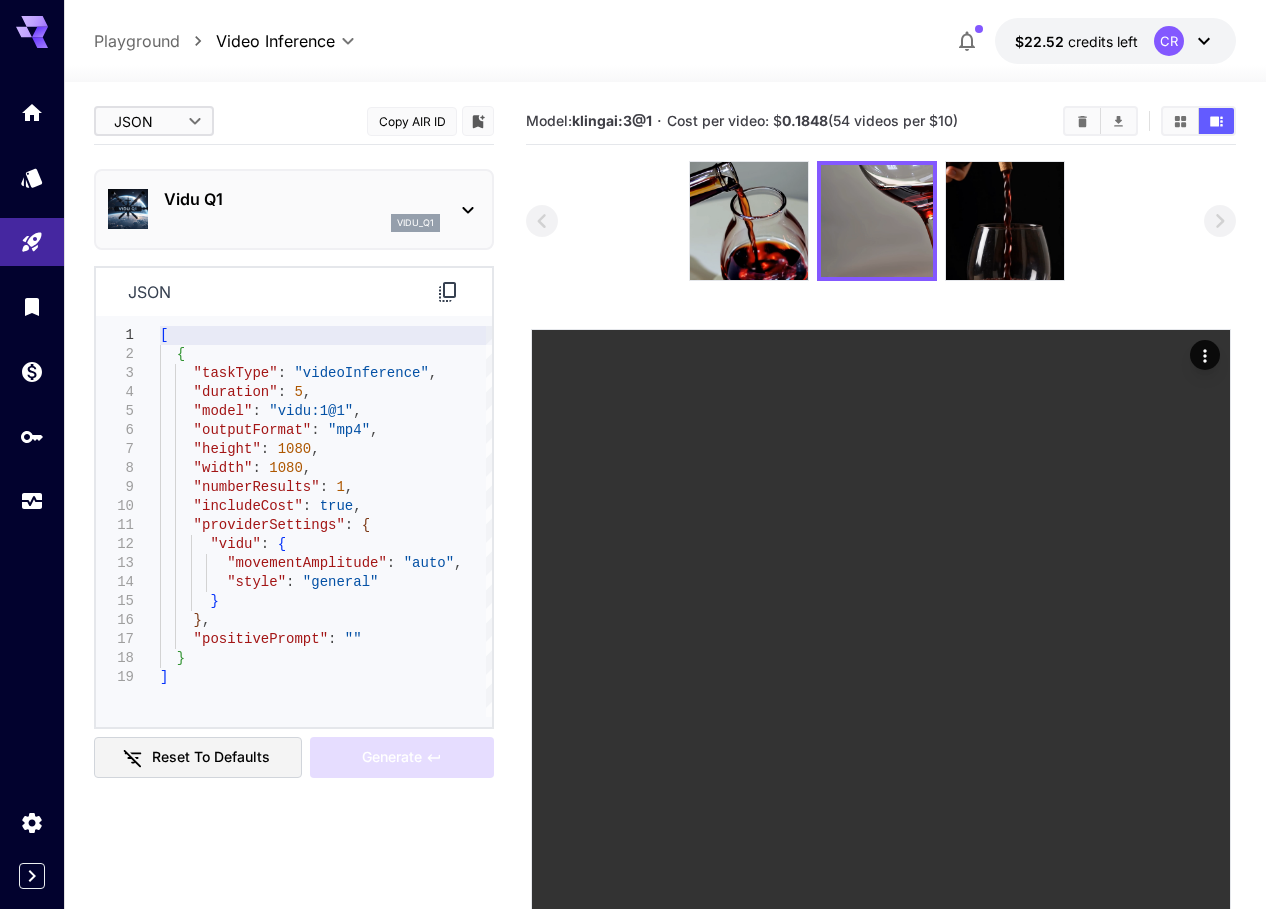 click on "**********" at bounding box center [633, 544] 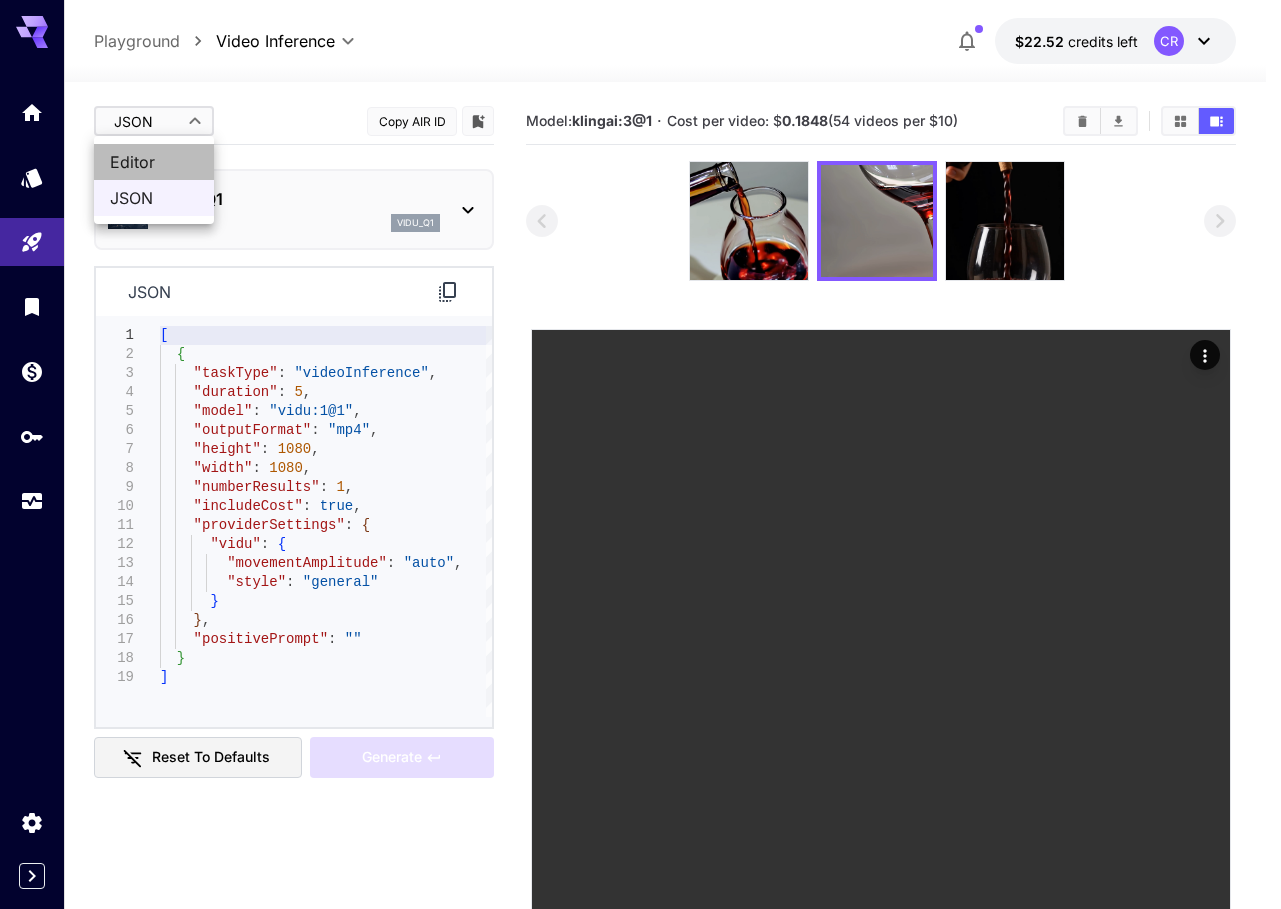 click on "Editor" at bounding box center [154, 162] 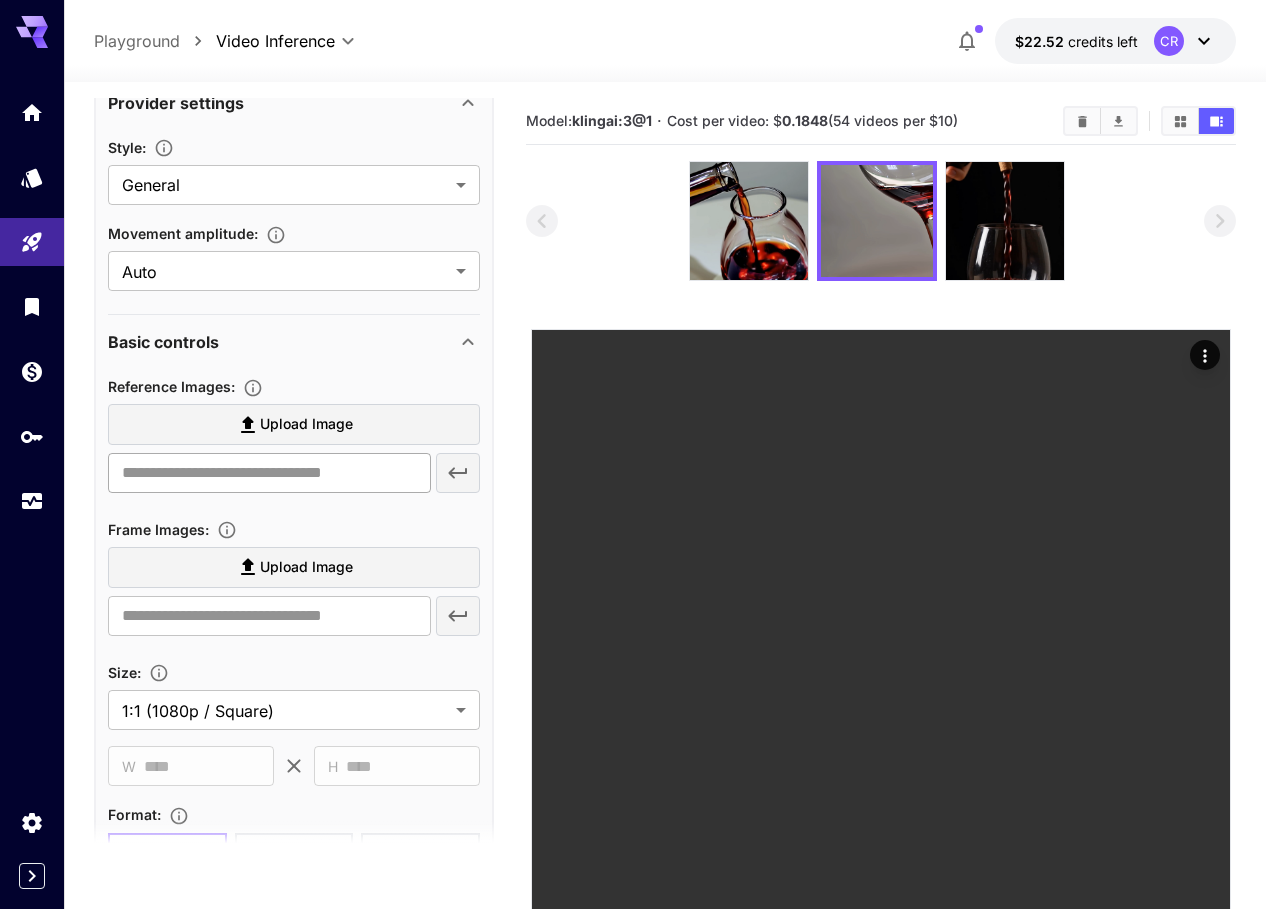 scroll, scrollTop: 400, scrollLeft: 0, axis: vertical 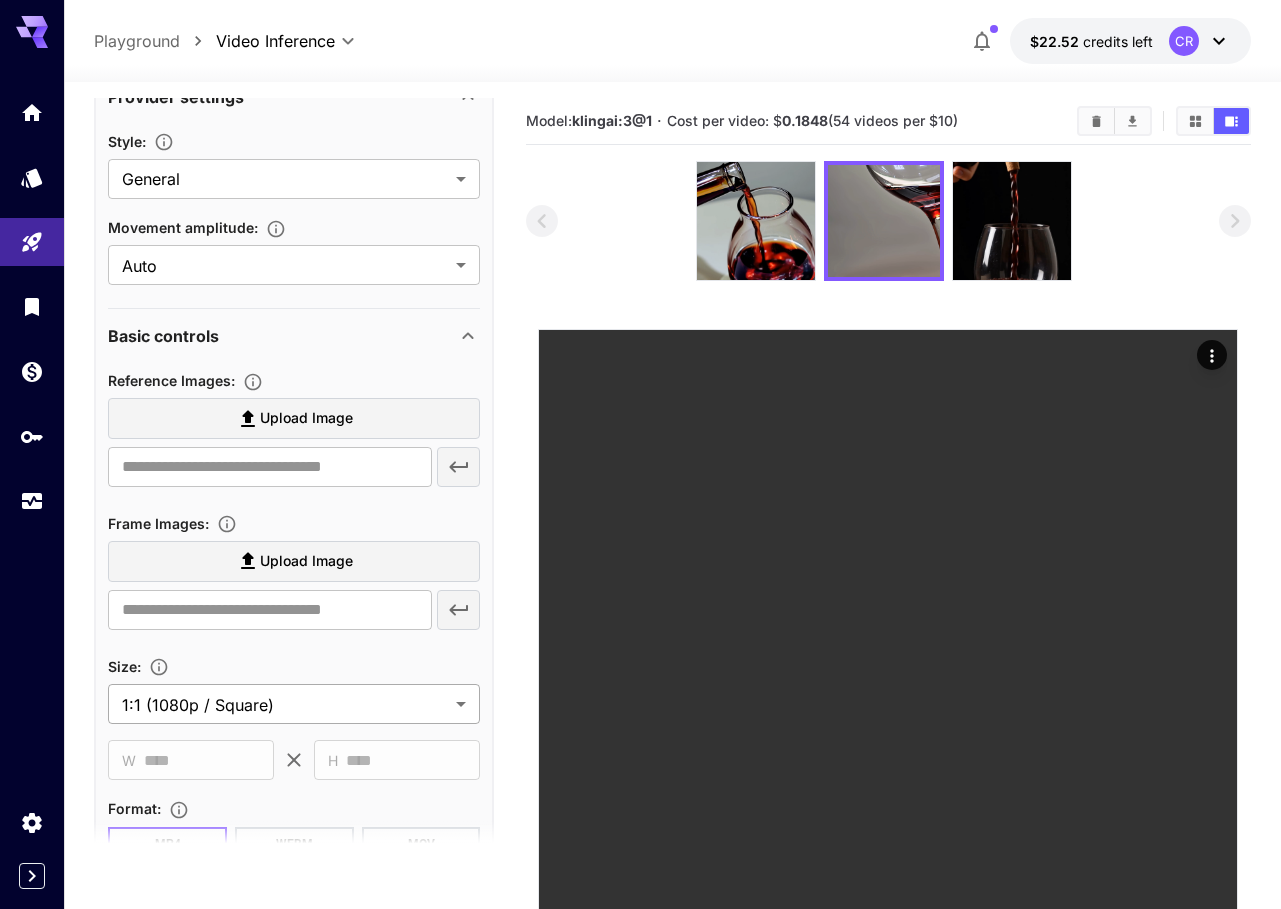 click on "**********" at bounding box center [640, 544] 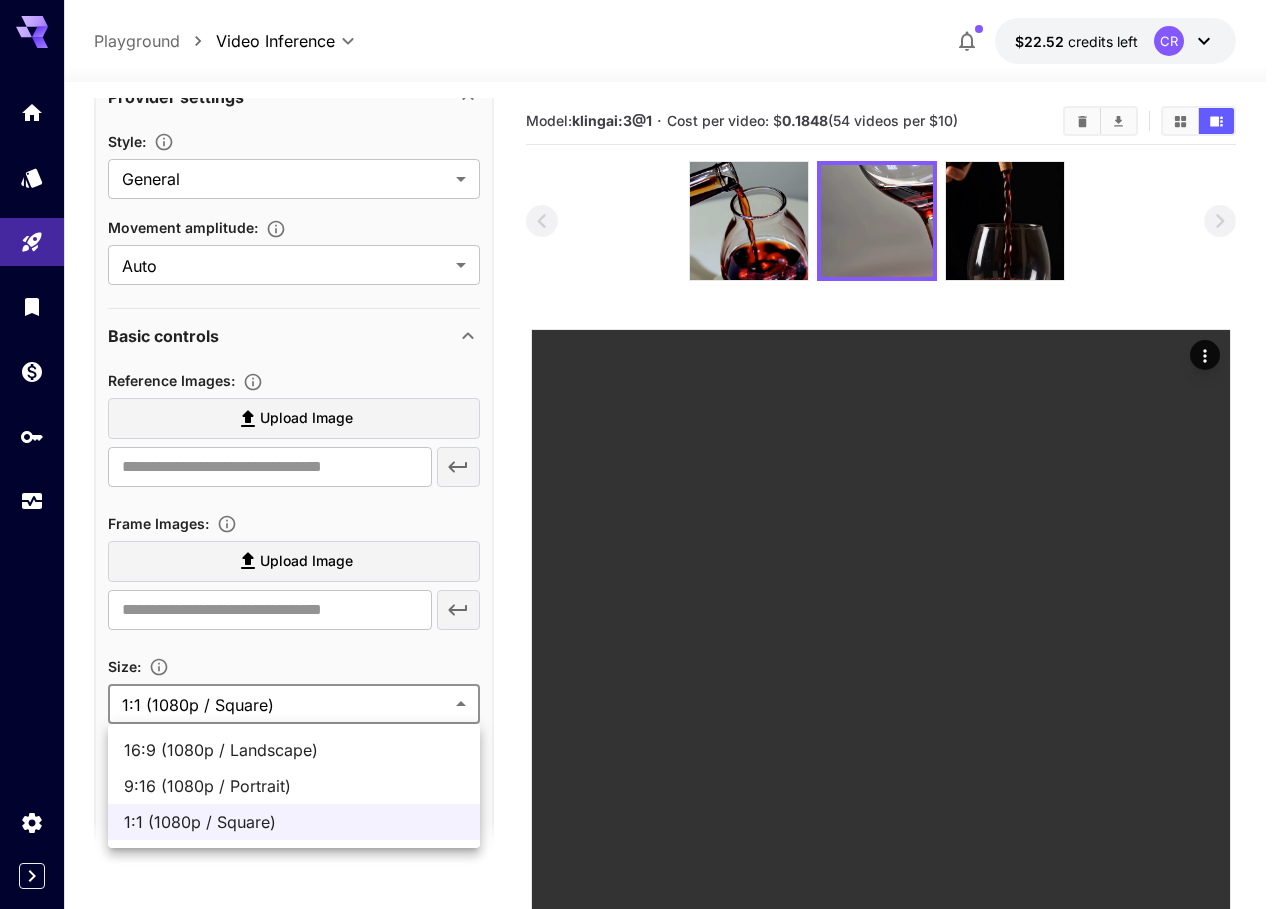 click on "9:16 (1080p / Portrait)" at bounding box center (294, 786) 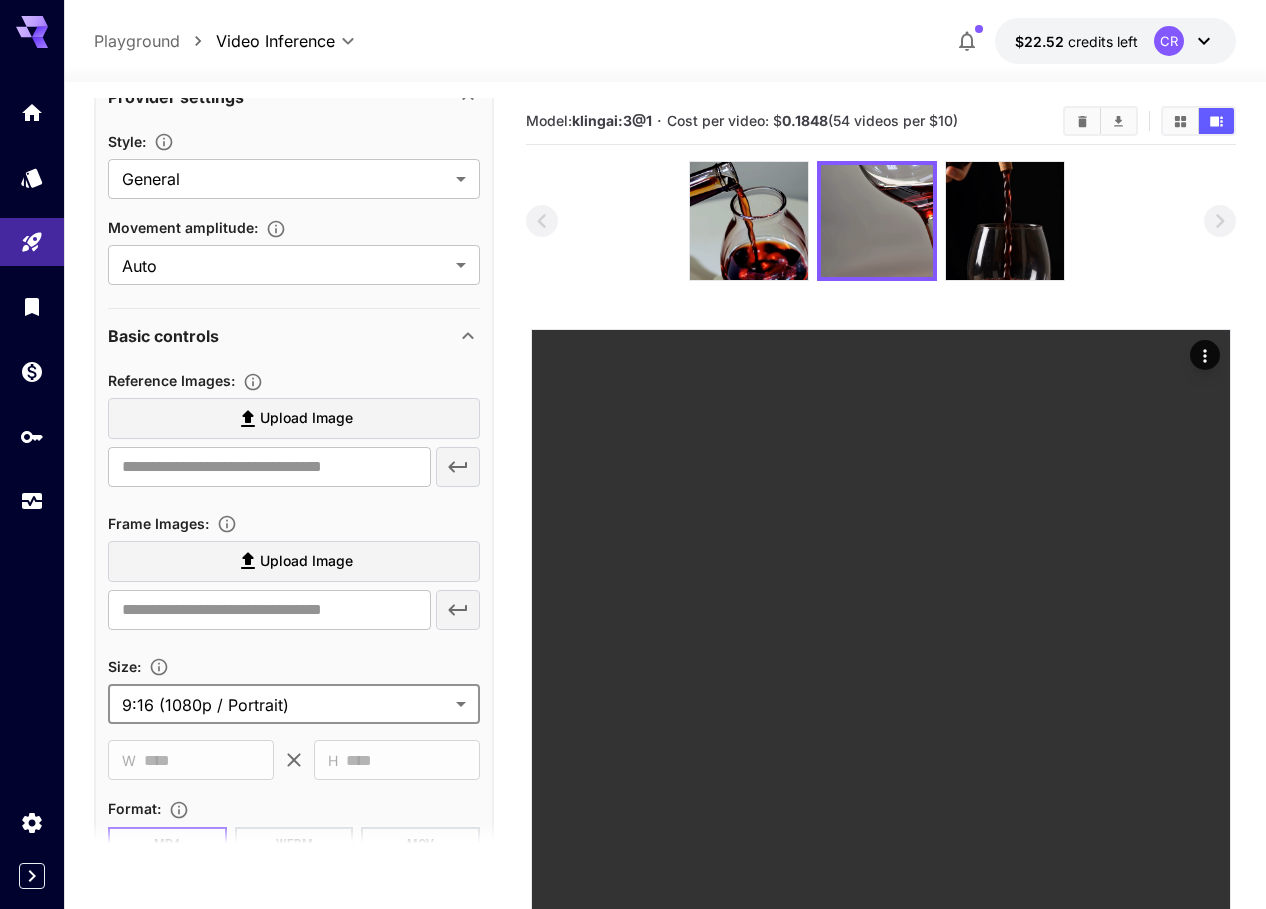 scroll, scrollTop: 0, scrollLeft: 0, axis: both 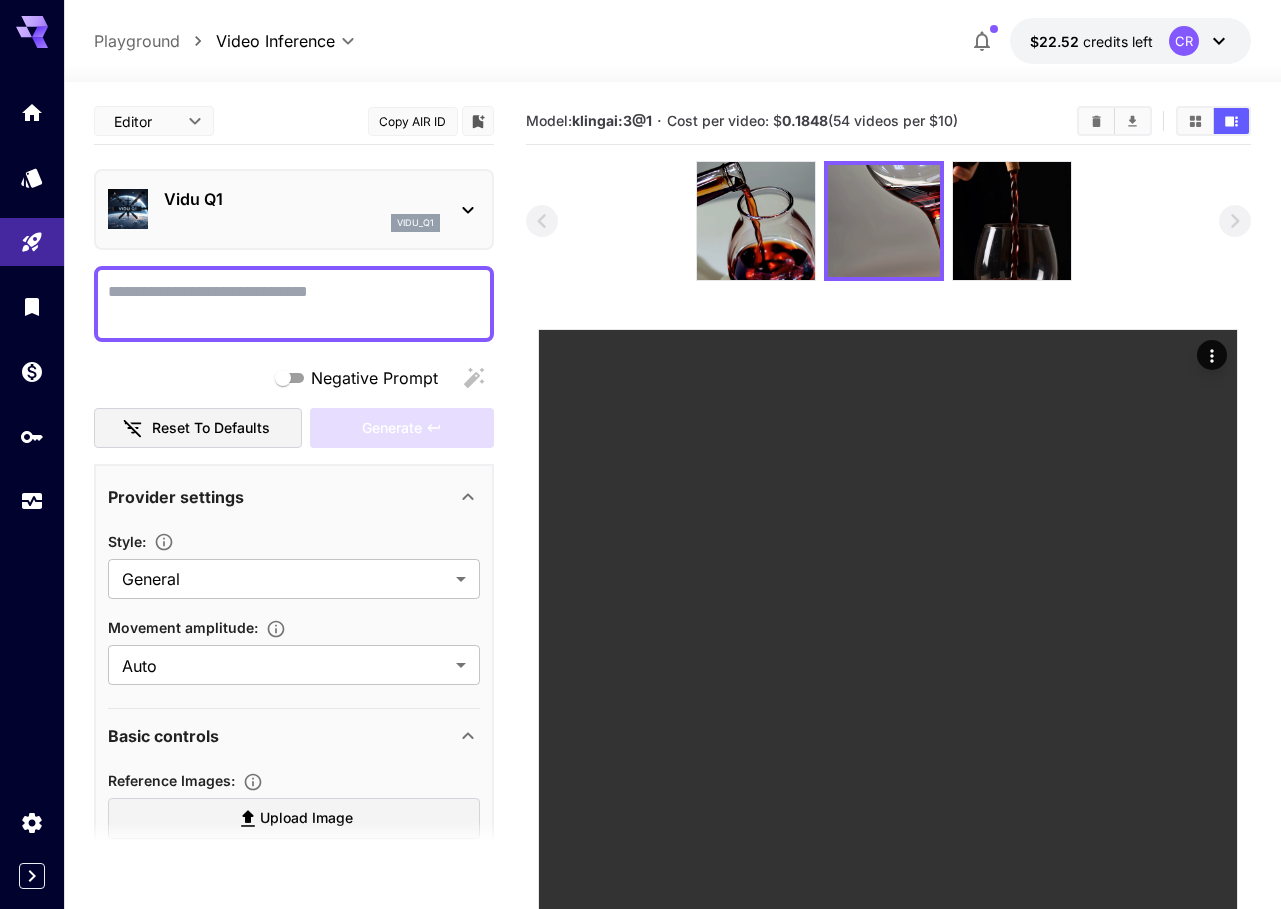 click on "**********" at bounding box center (640, 544) 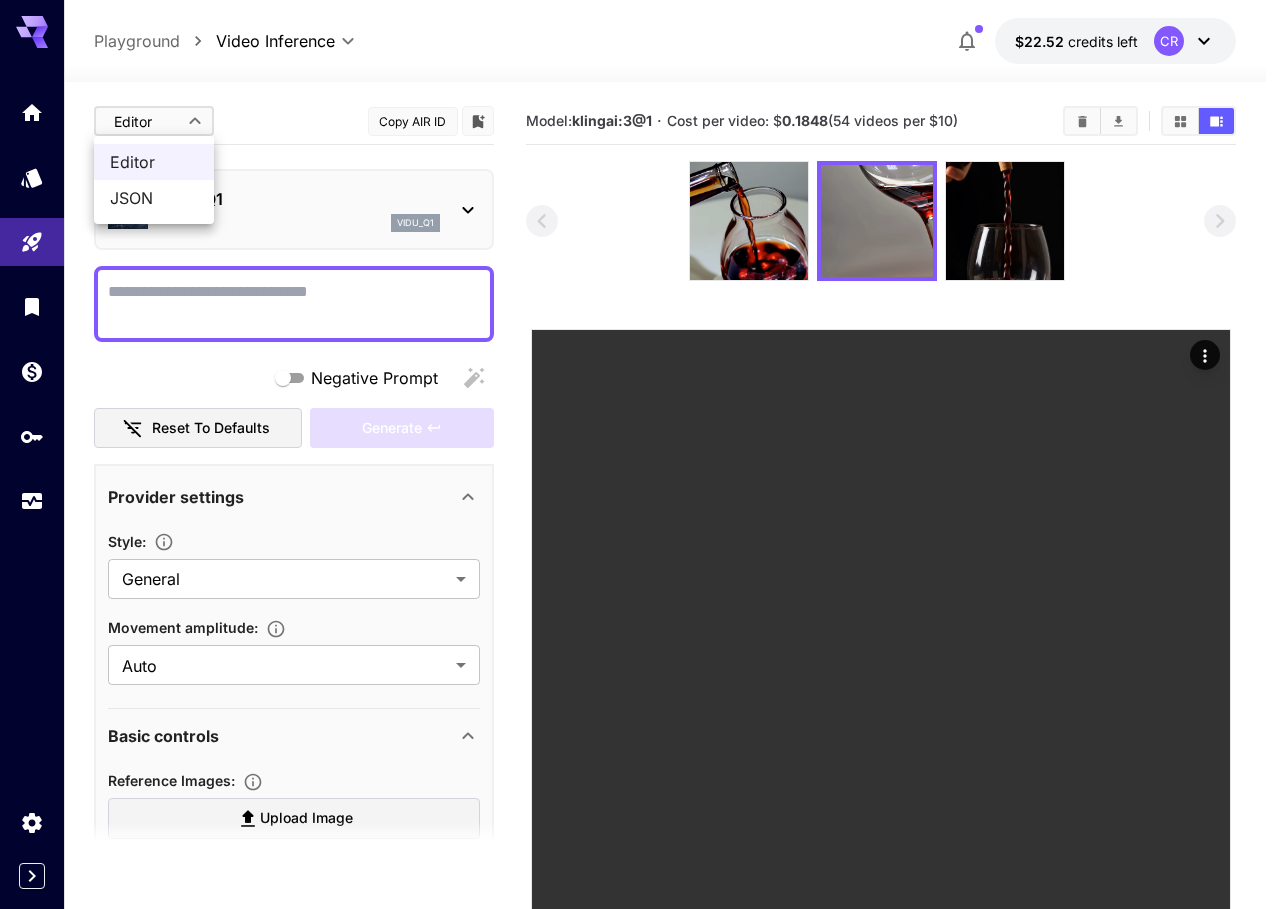 click on "JSON" at bounding box center (154, 198) 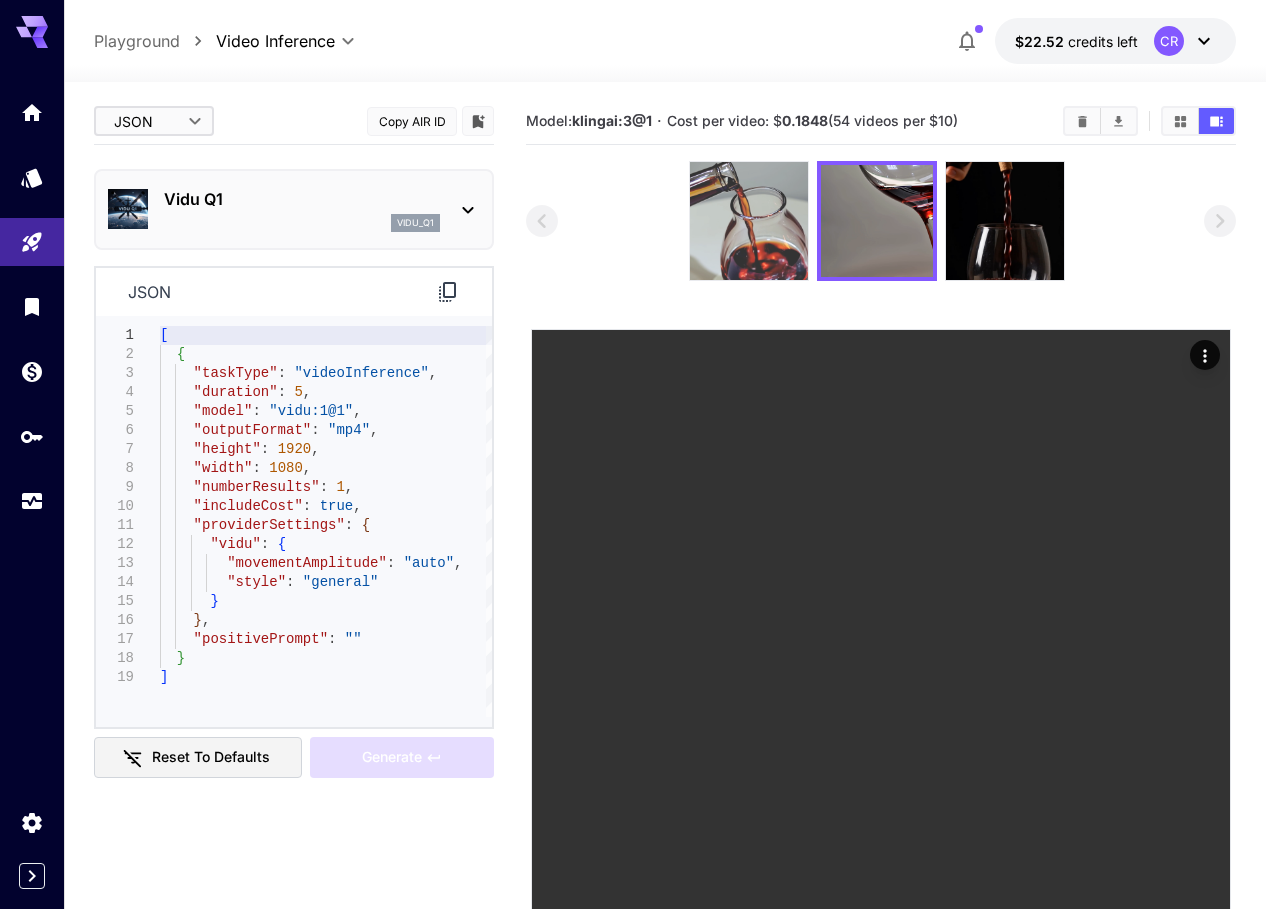 click at bounding box center (749, 221) 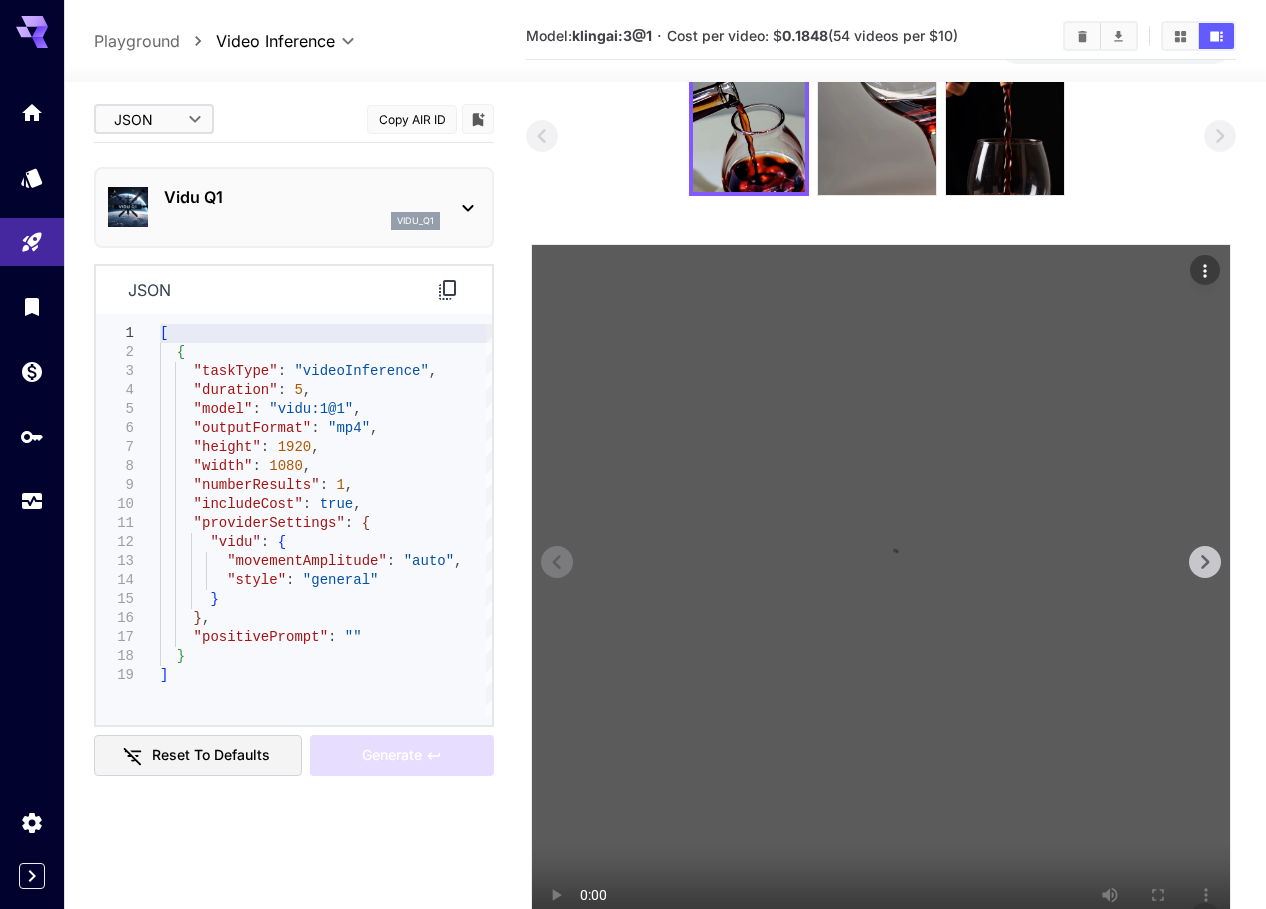scroll, scrollTop: 0, scrollLeft: 0, axis: both 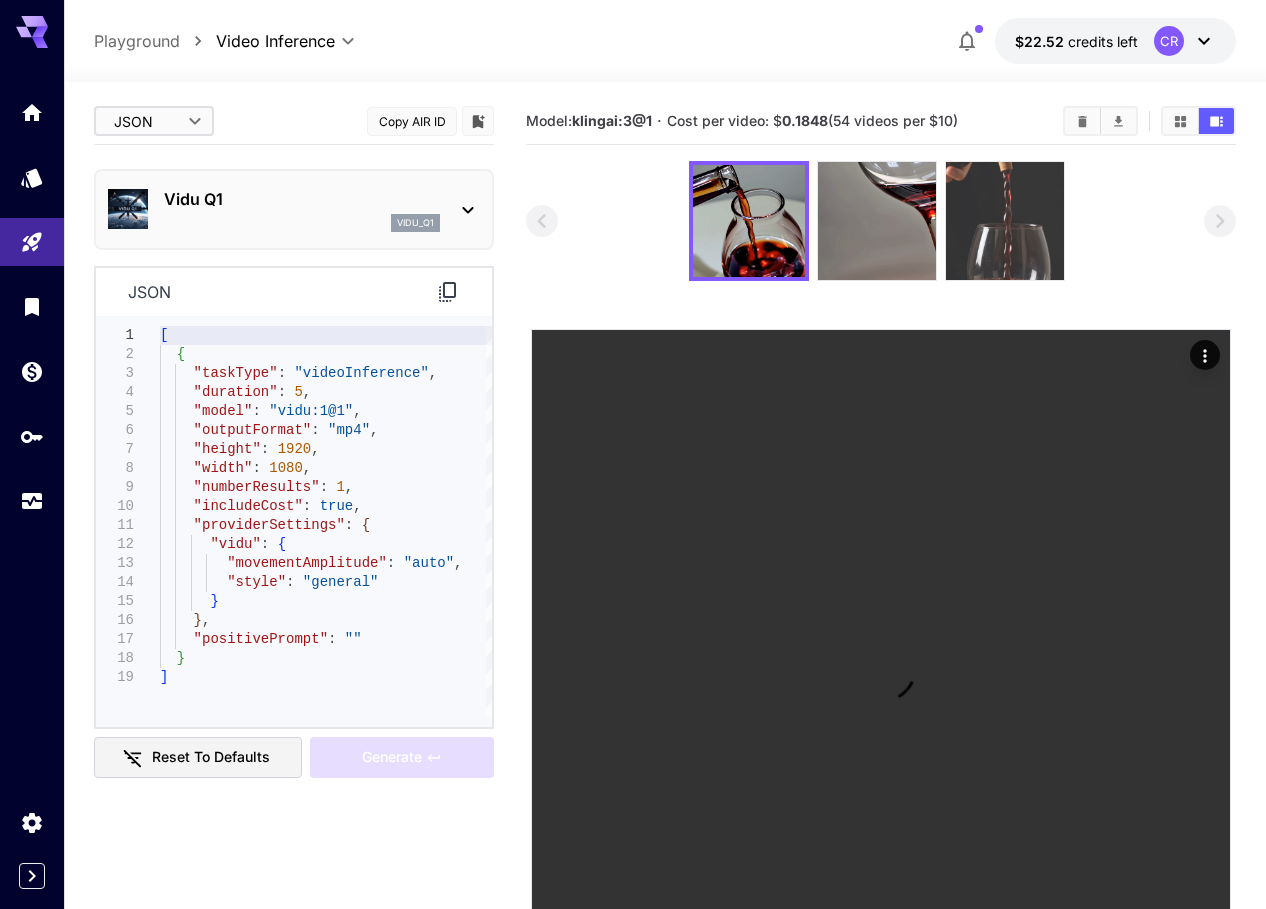 click at bounding box center [1005, 221] 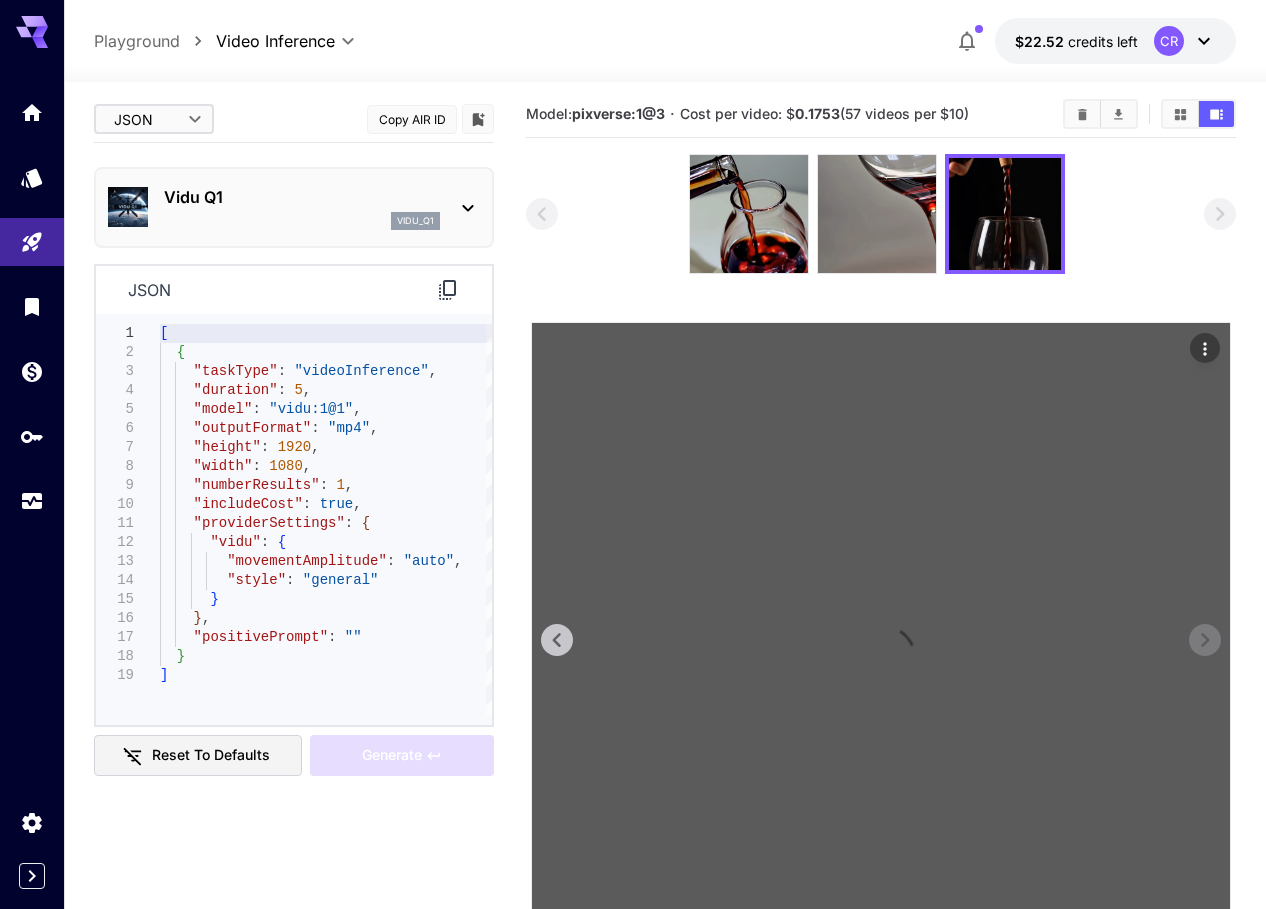 scroll, scrollTop: 0, scrollLeft: 0, axis: both 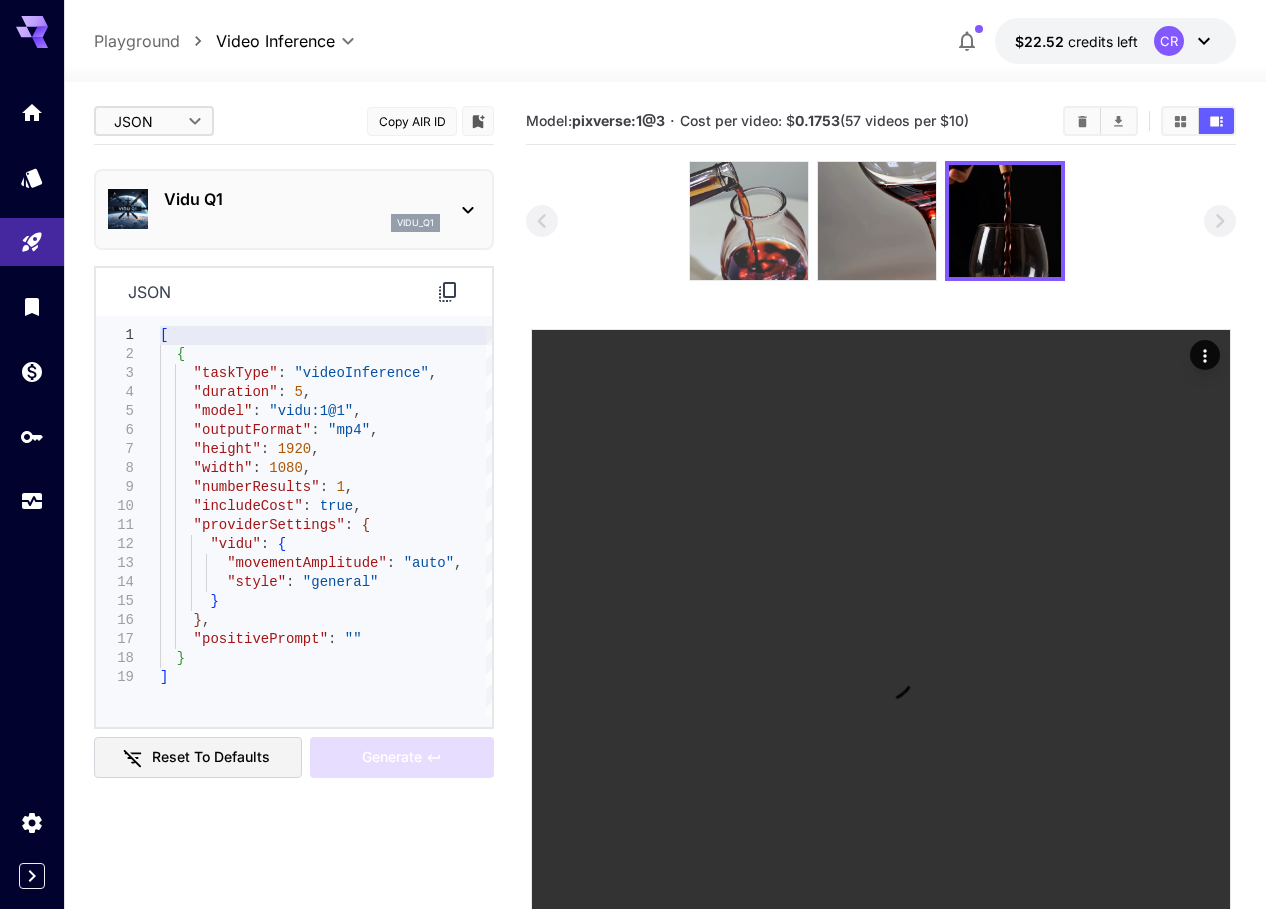 click at bounding box center (749, 221) 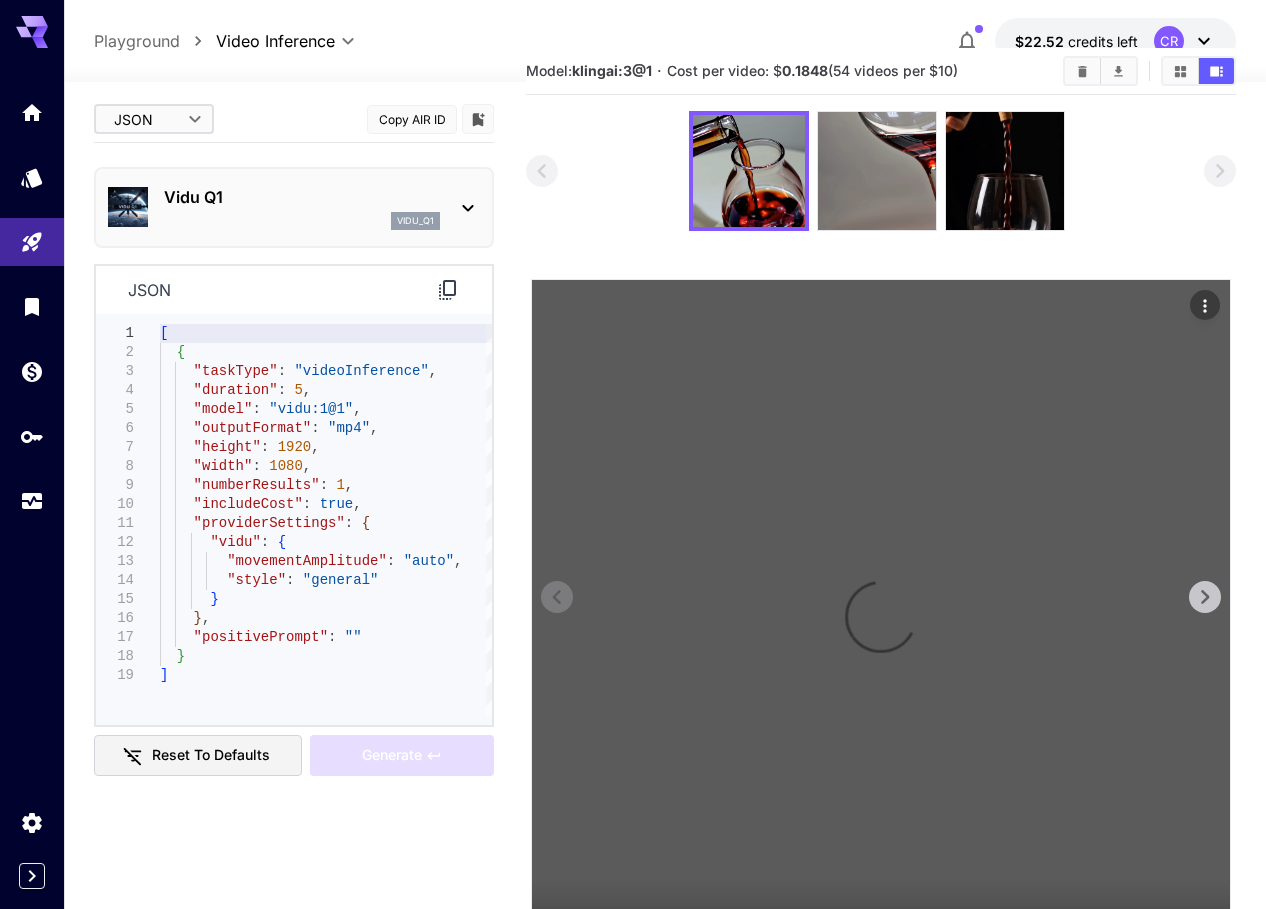 scroll, scrollTop: 0, scrollLeft: 0, axis: both 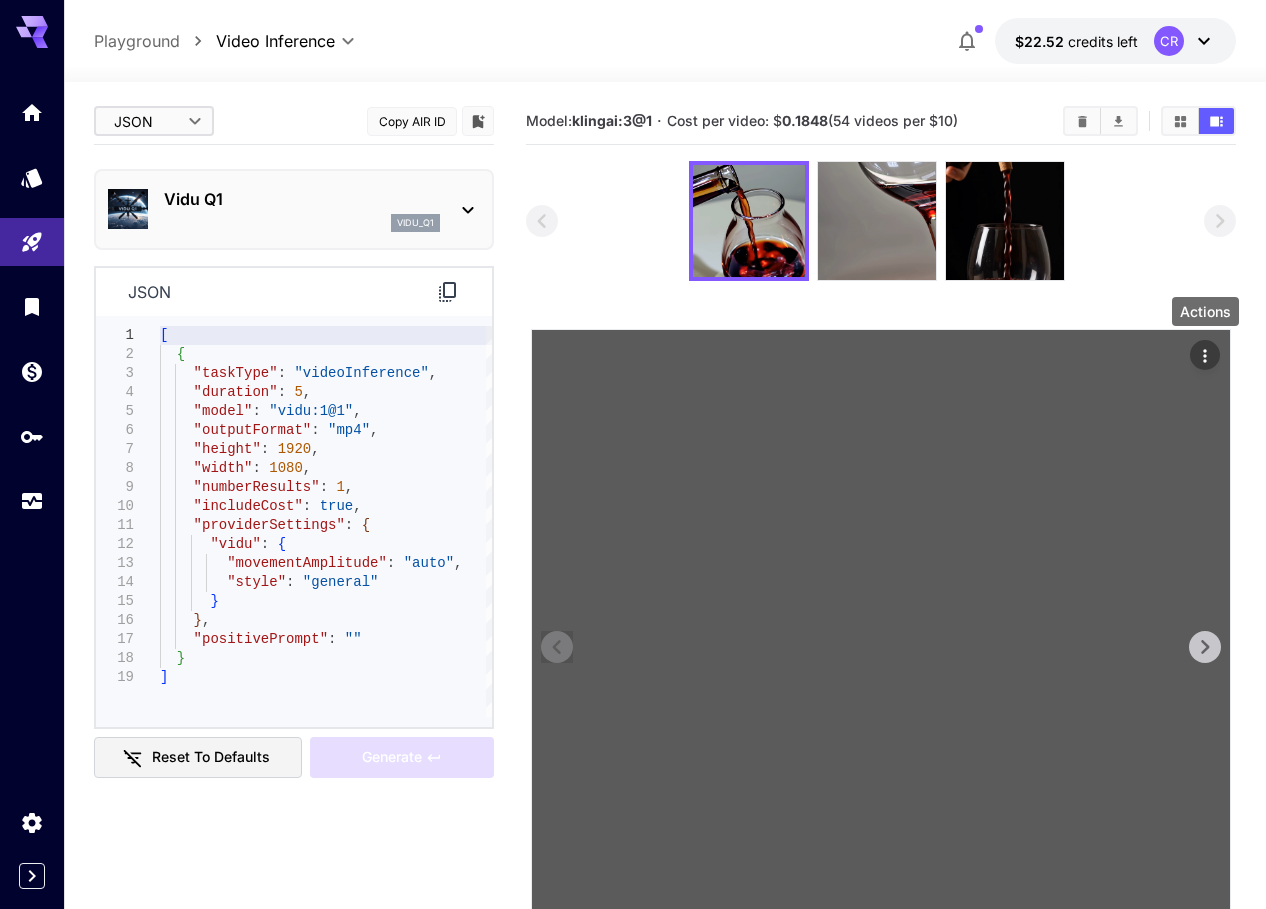 click 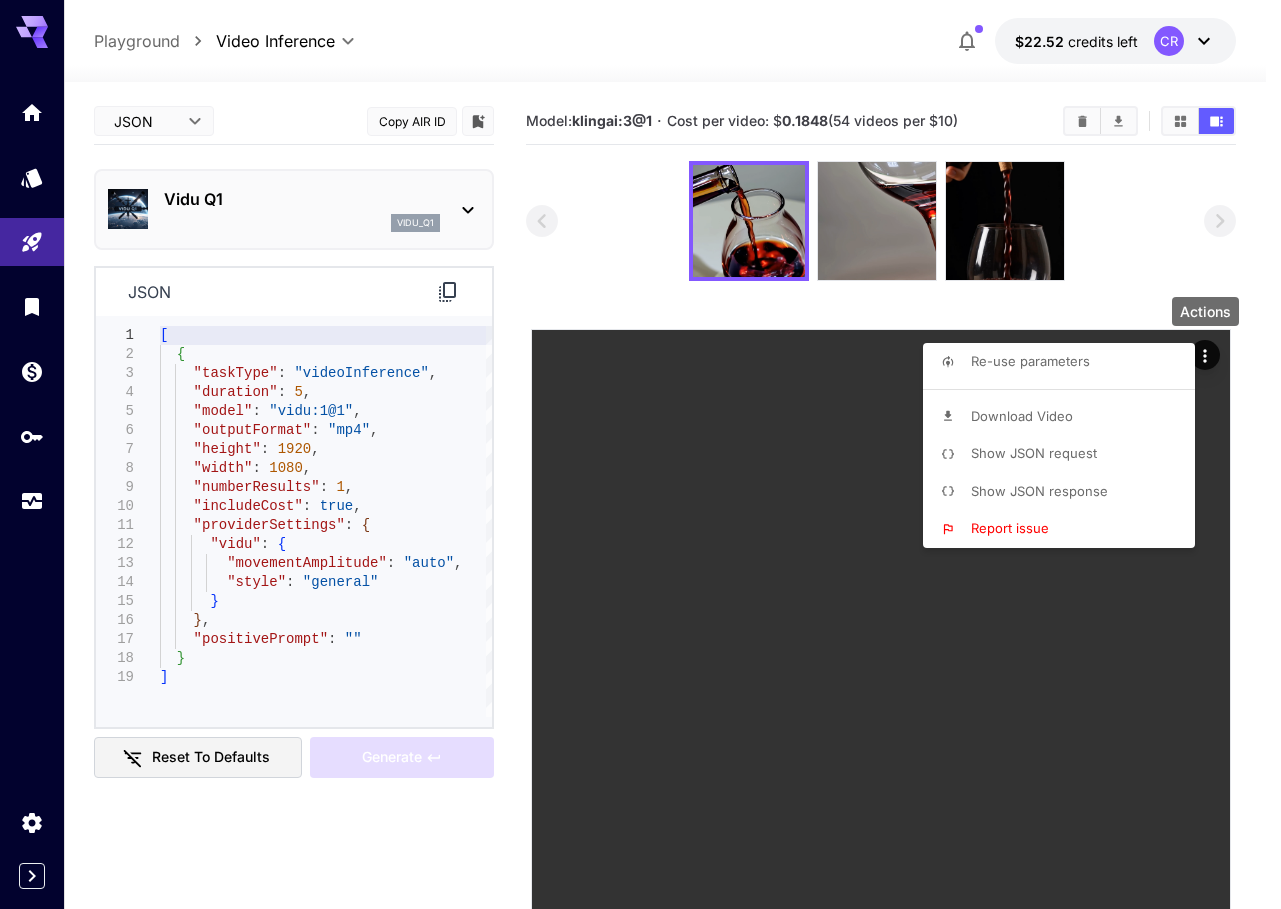 click on "Re-use parameters" at bounding box center (1030, 361) 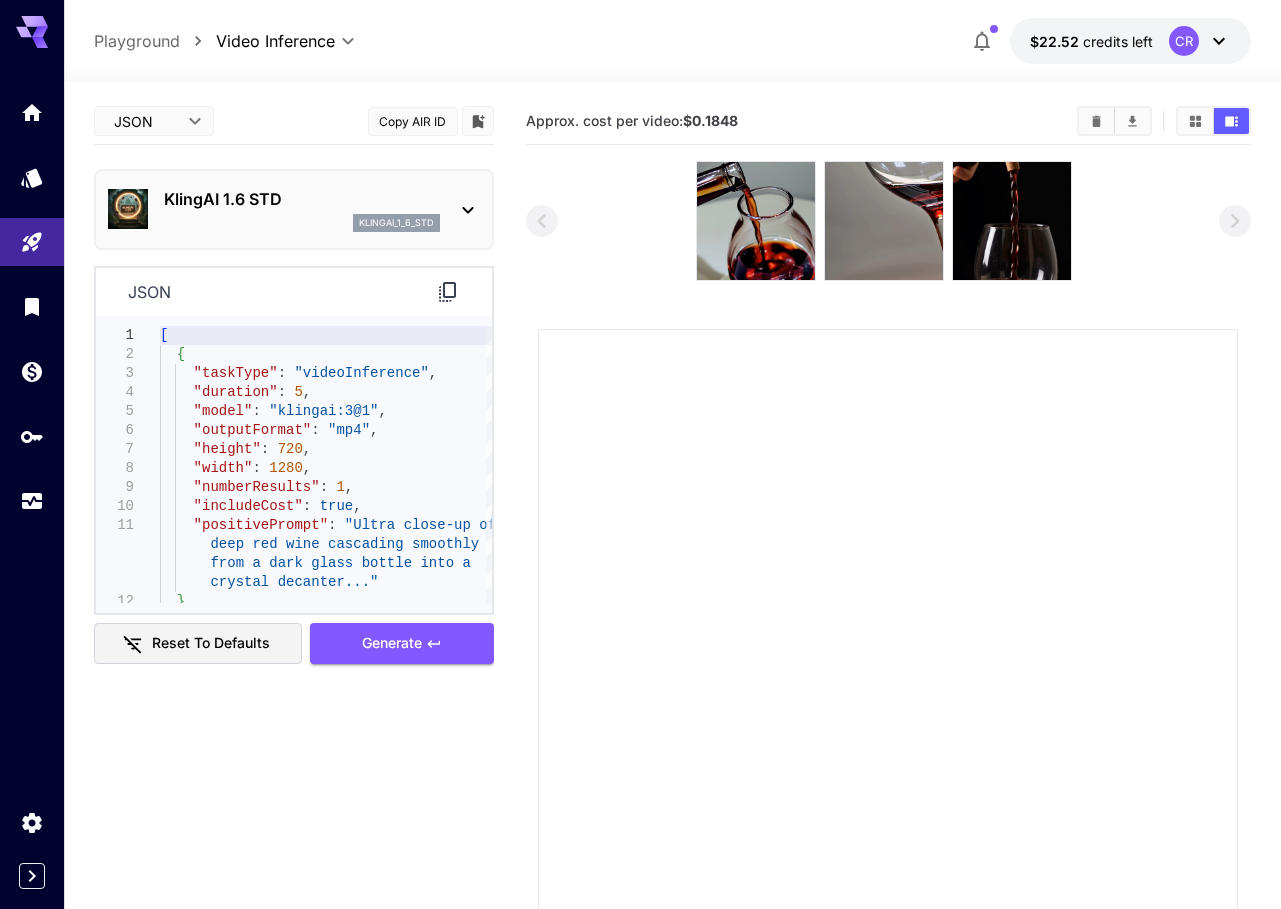 click on "**********" at bounding box center (640, 544) 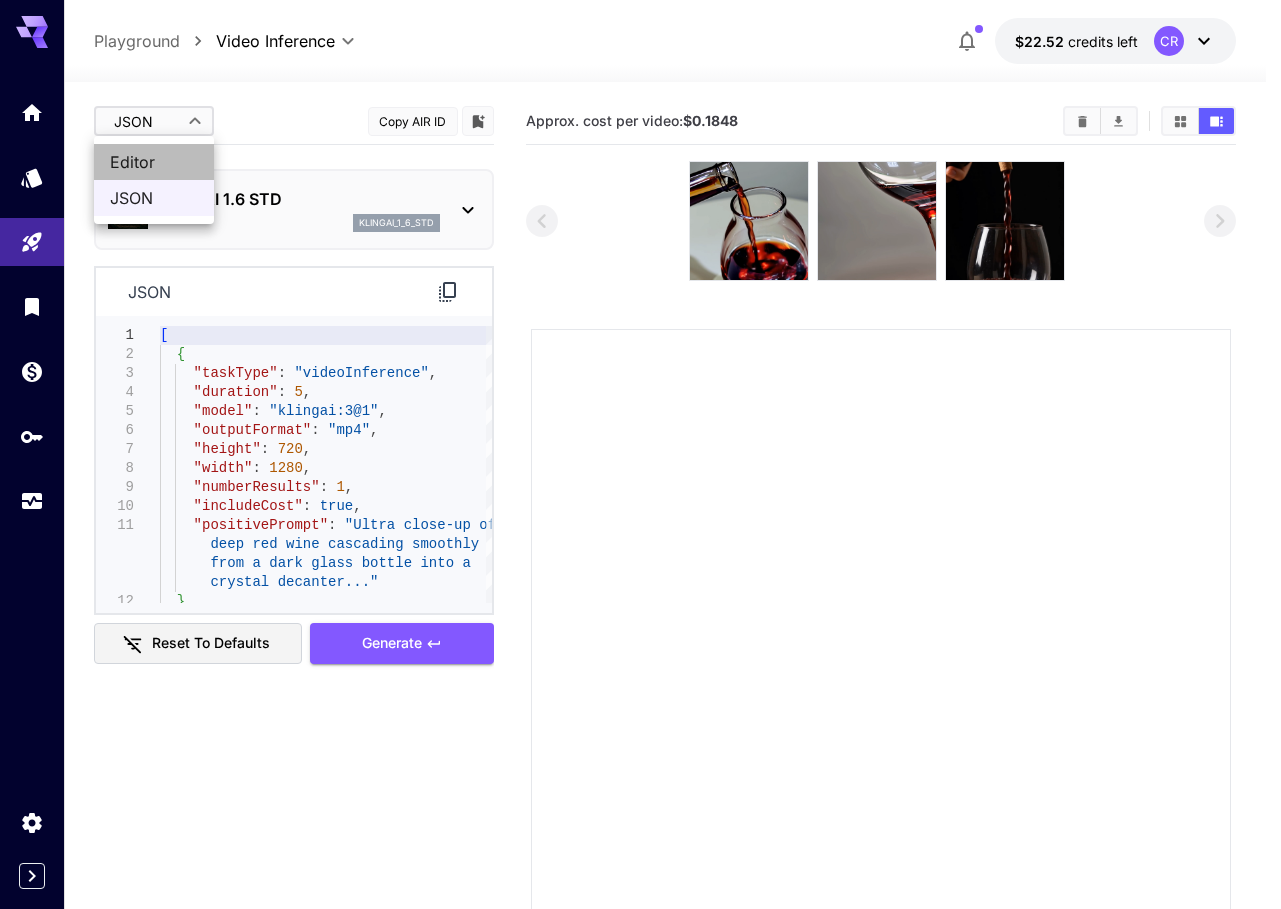 click on "Editor" at bounding box center [154, 162] 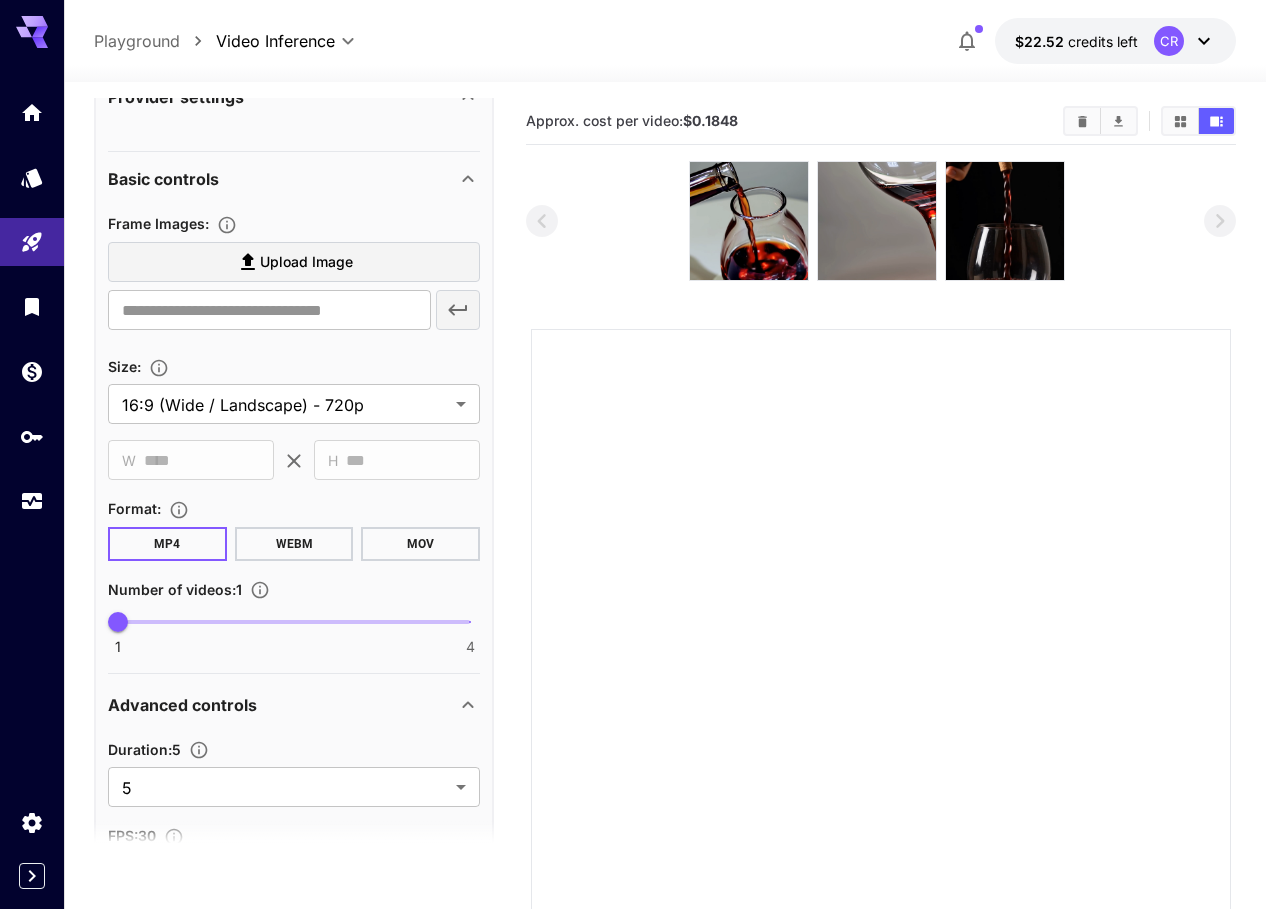 scroll, scrollTop: 600, scrollLeft: 0, axis: vertical 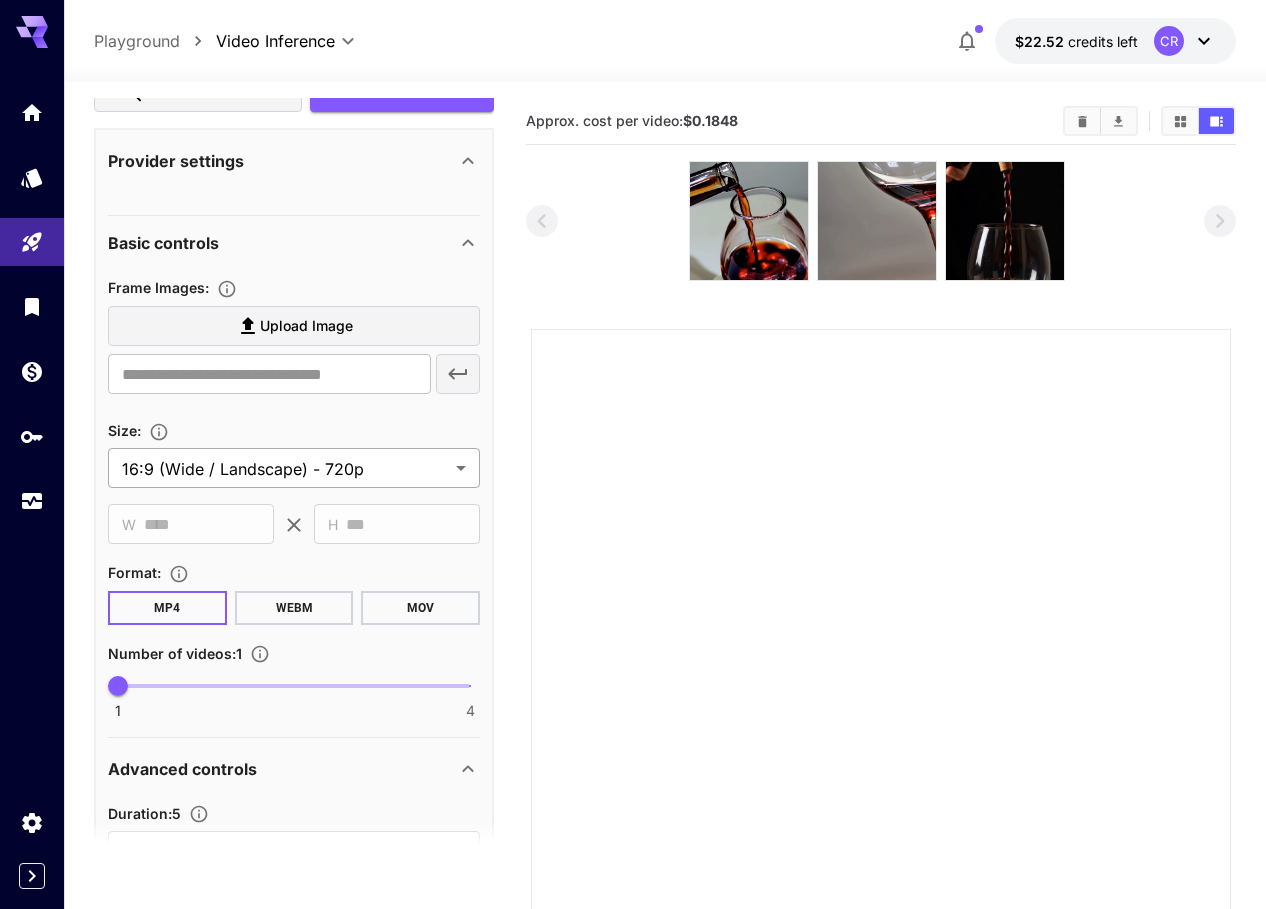 click on "**********" at bounding box center (633, 544) 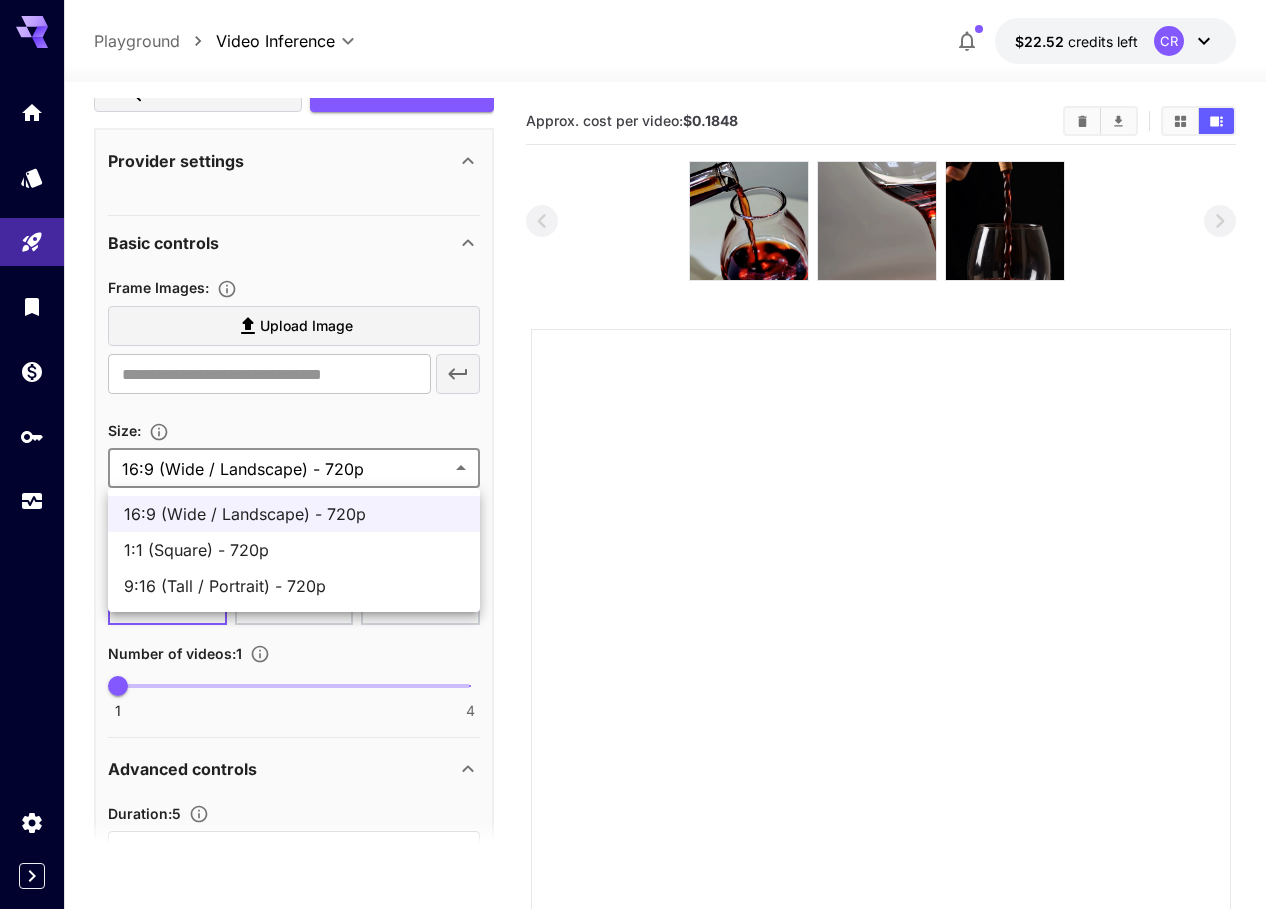 click on "9:16 (Tall / Portrait) - 720p" at bounding box center [294, 586] 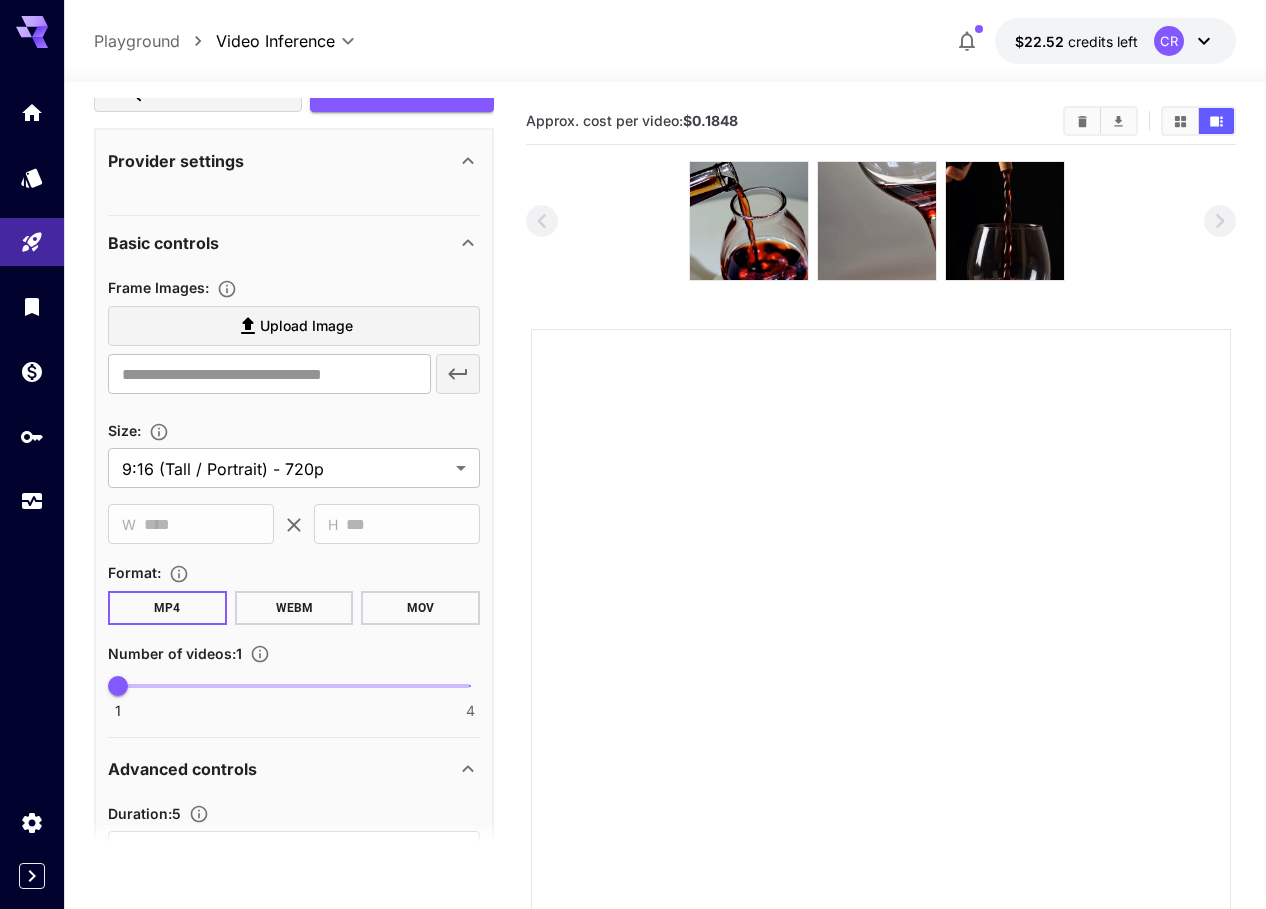 click on "**********" at bounding box center (294, 628) 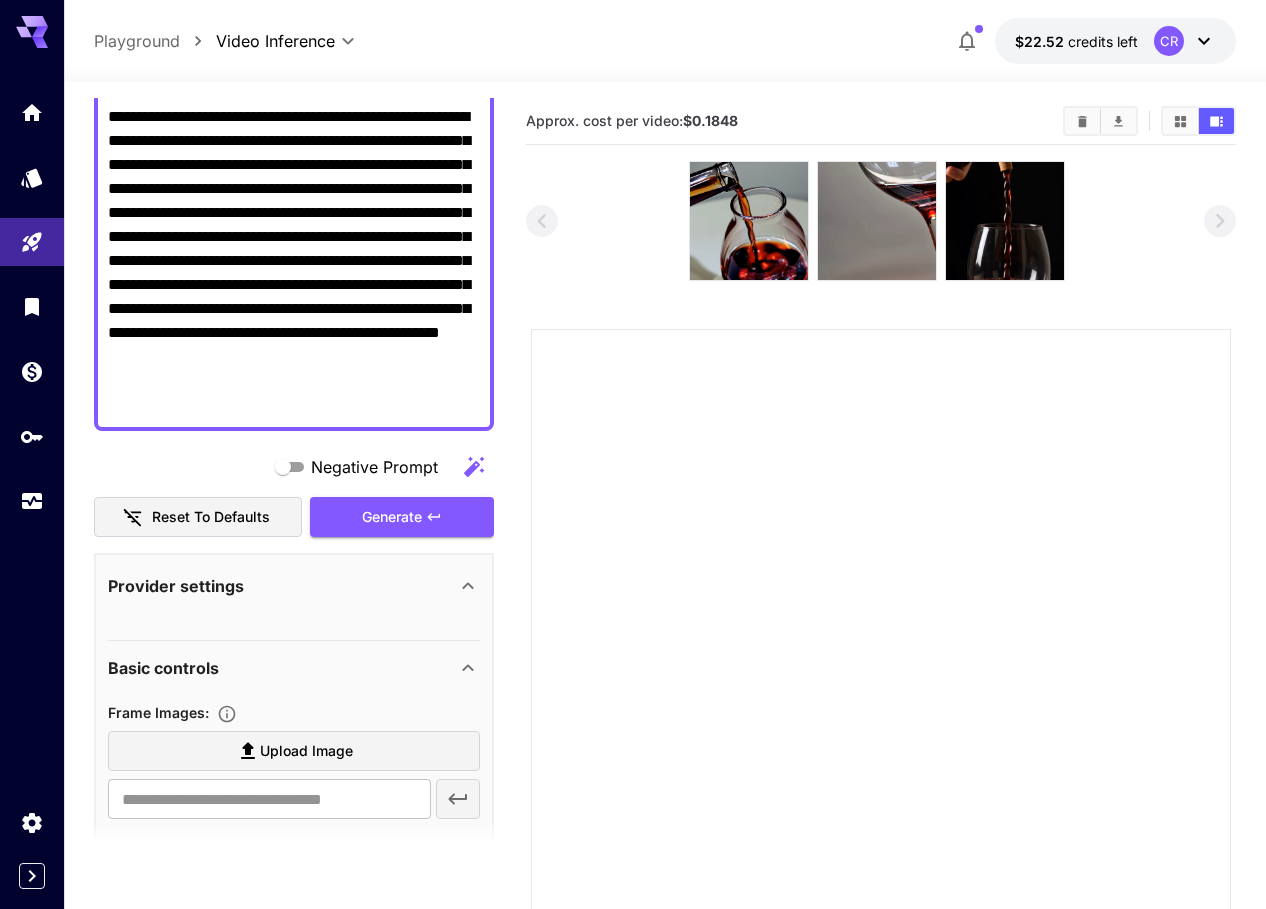 scroll, scrollTop: 0, scrollLeft: 0, axis: both 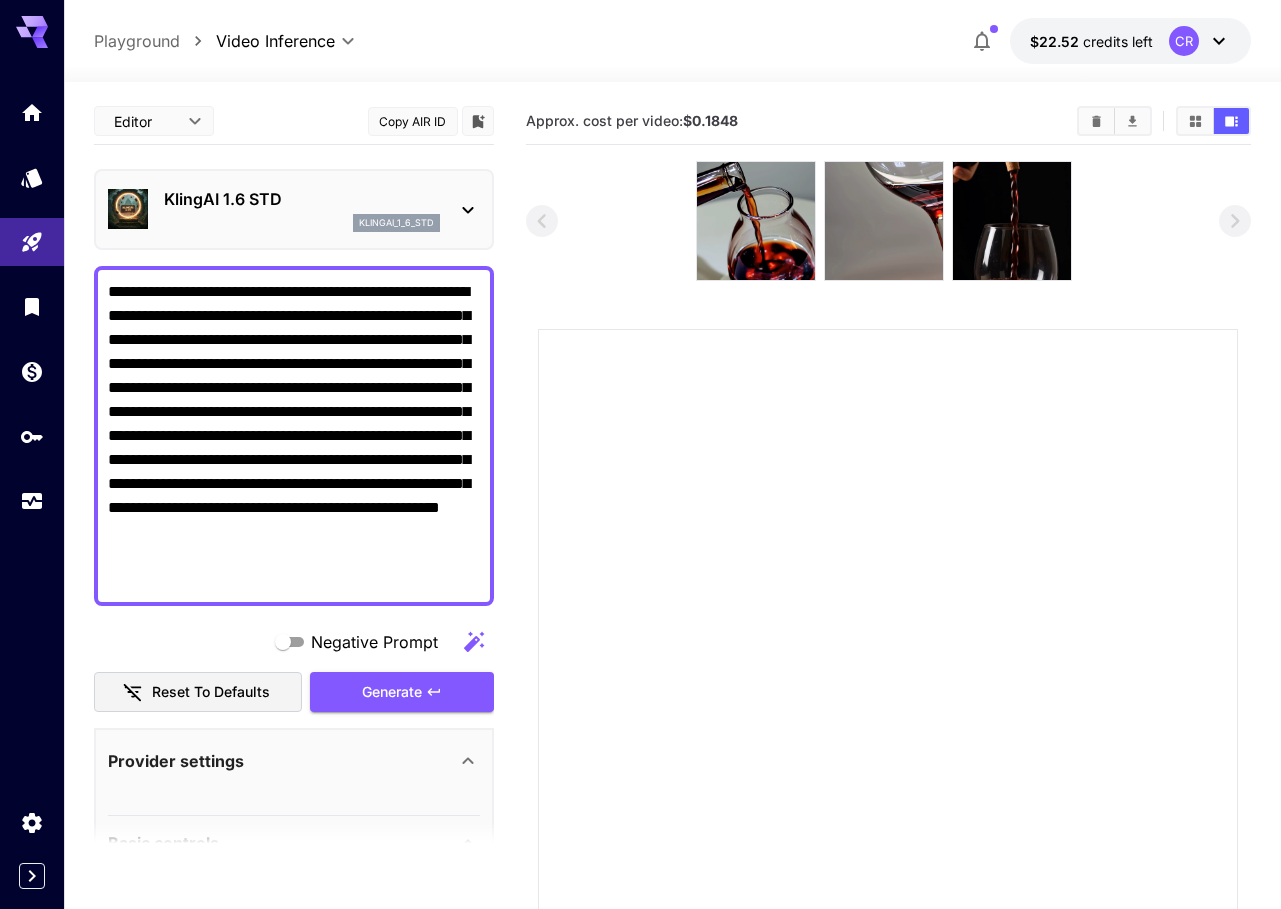click on "**********" at bounding box center (640, 544) 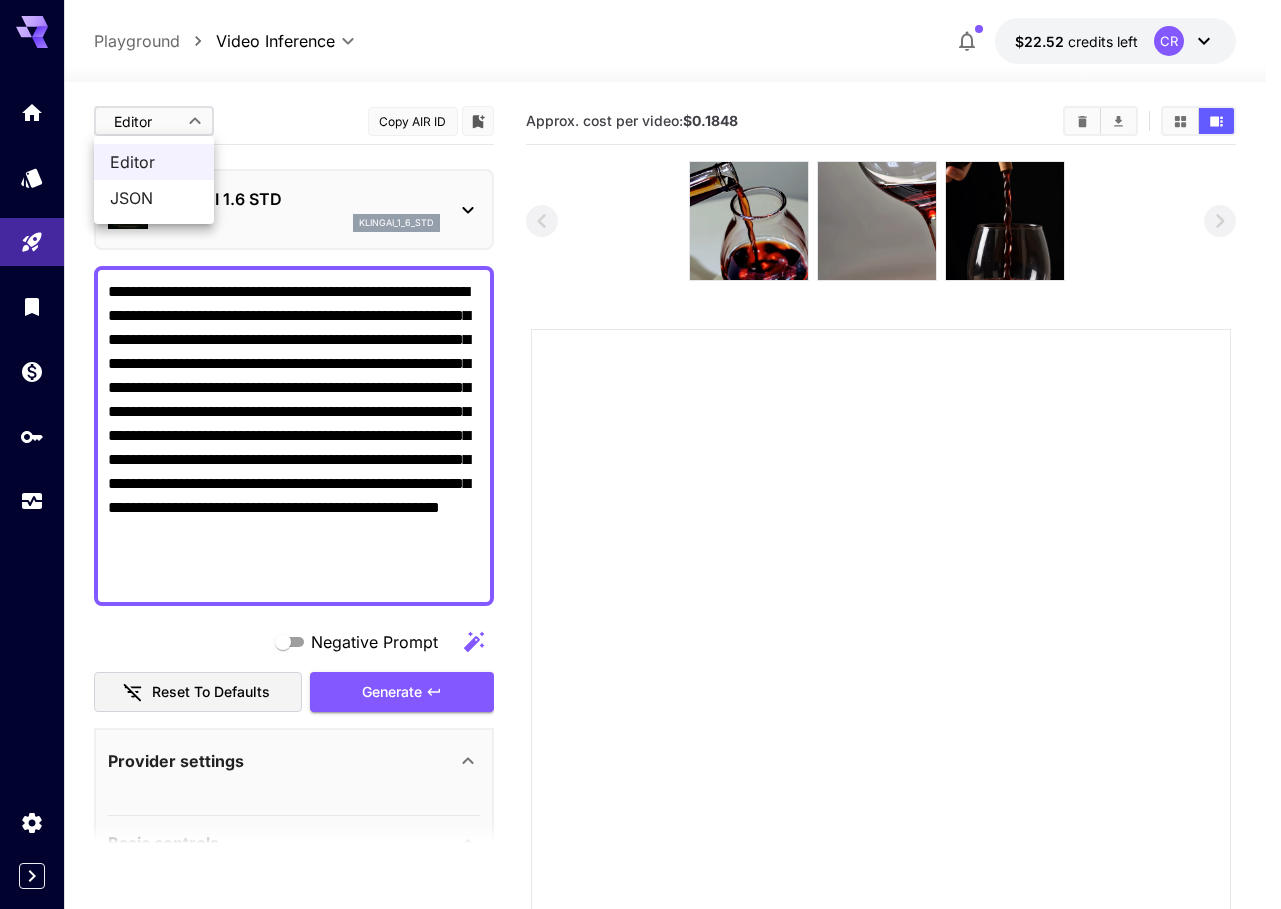 click on "JSON" at bounding box center (154, 198) 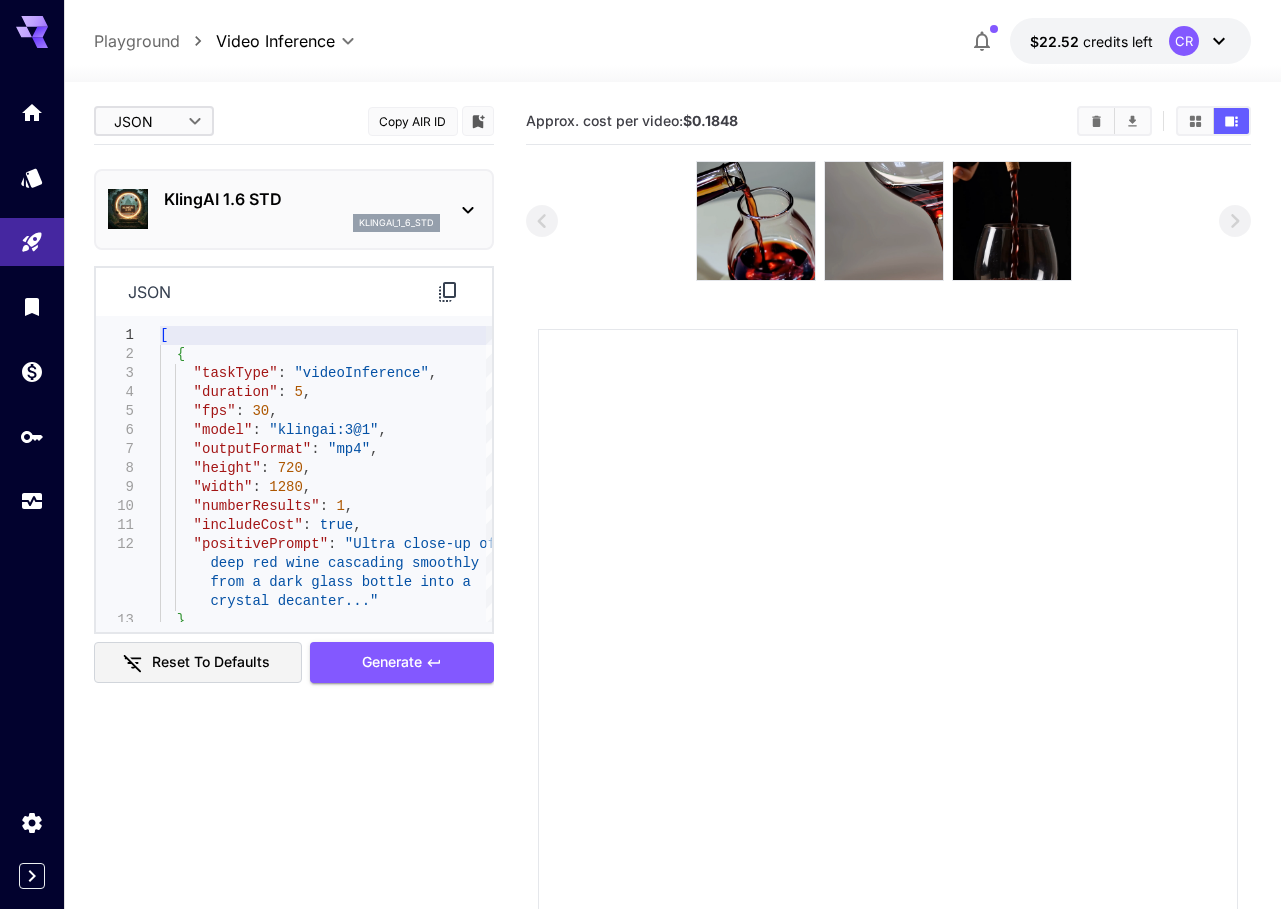 click on "**********" at bounding box center [640, 544] 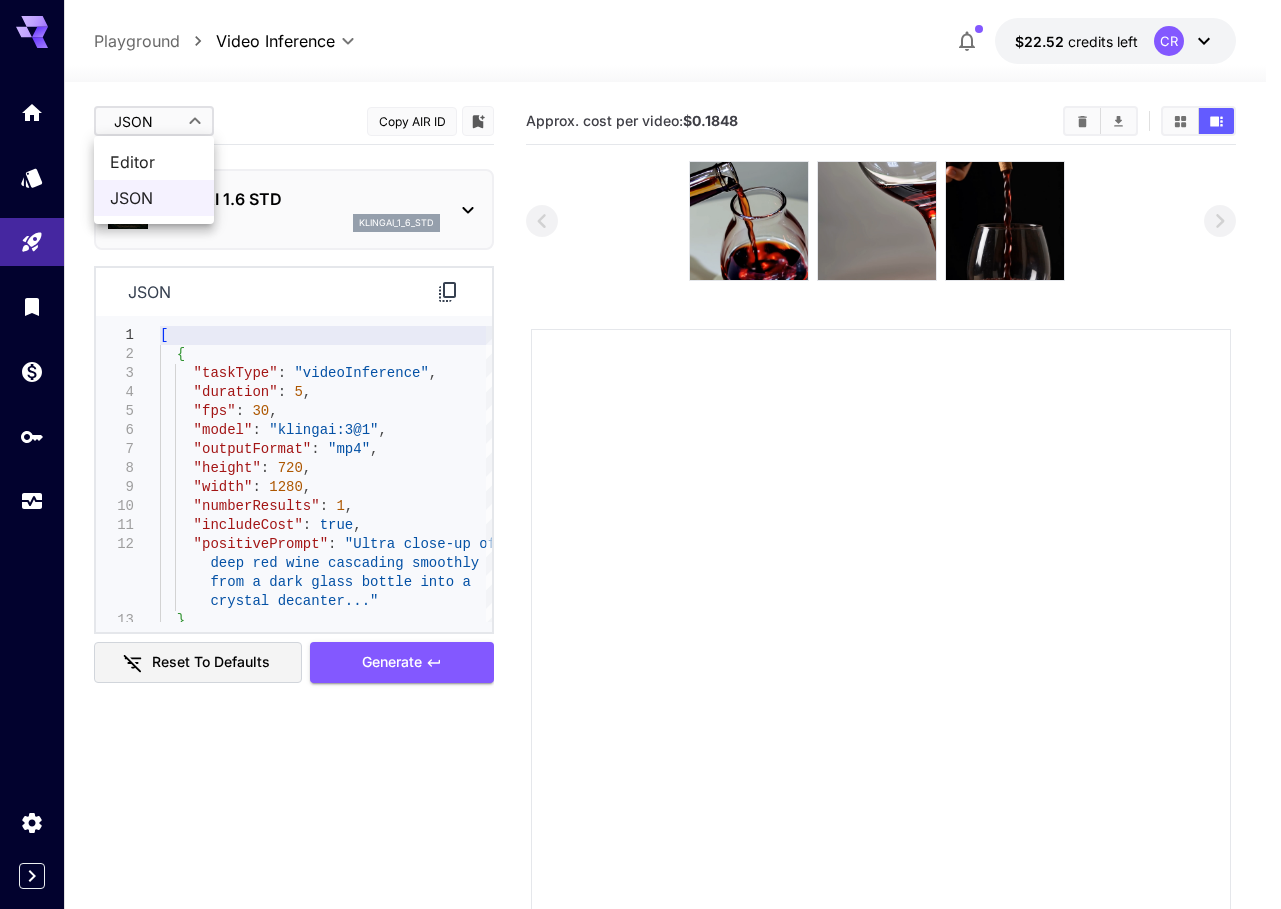 click on "Editor" at bounding box center (154, 162) 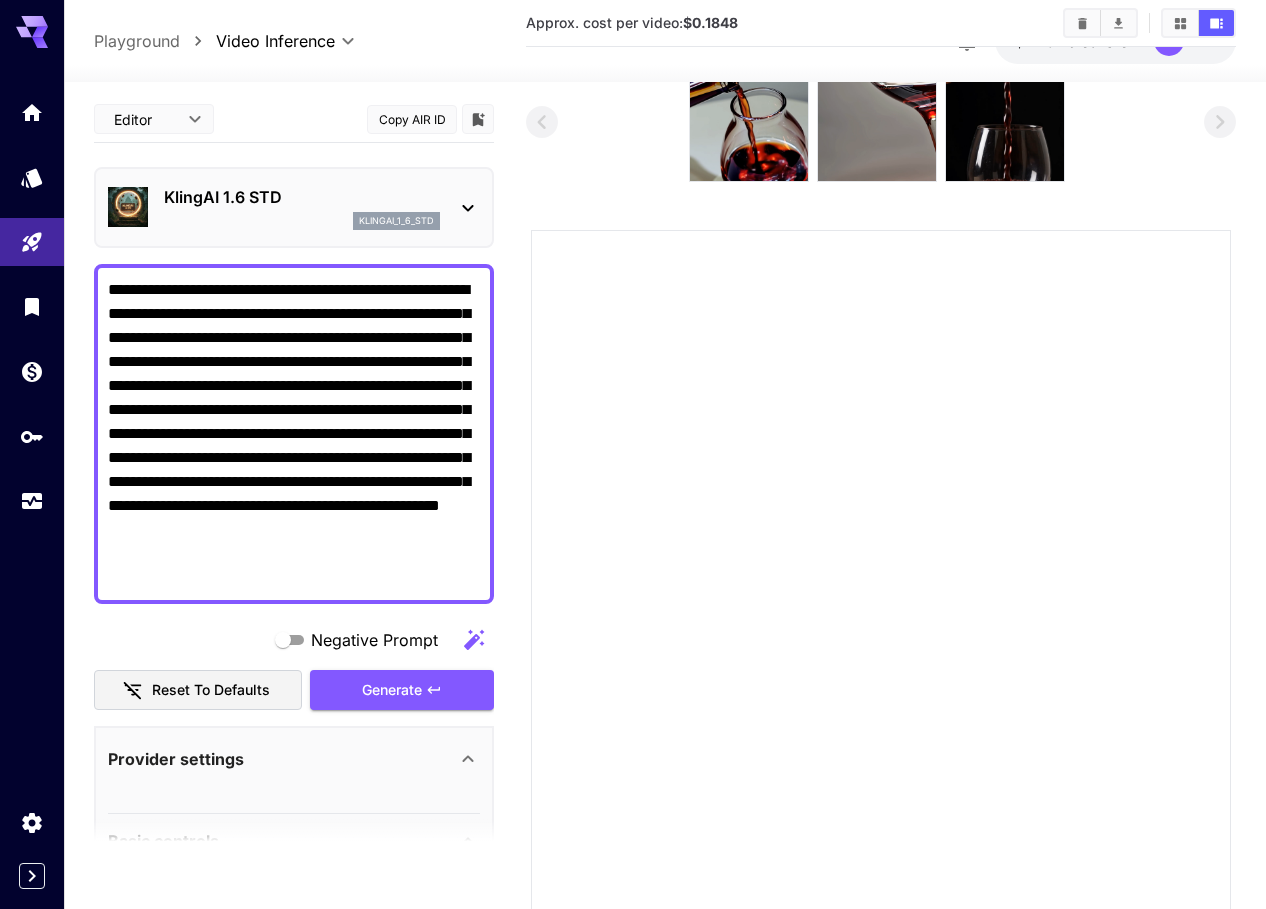 scroll, scrollTop: 180, scrollLeft: 0, axis: vertical 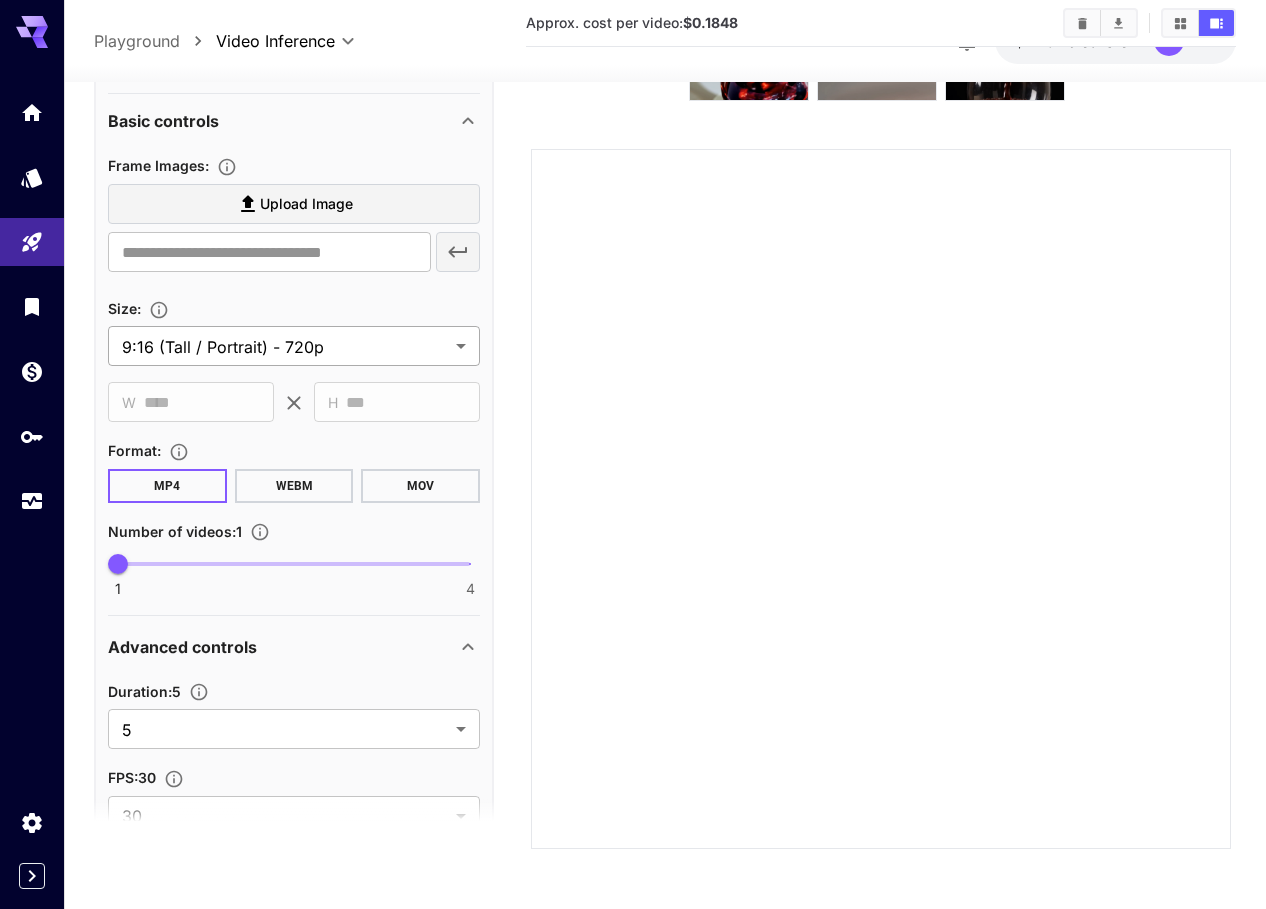 click on "**********" at bounding box center [633, 364] 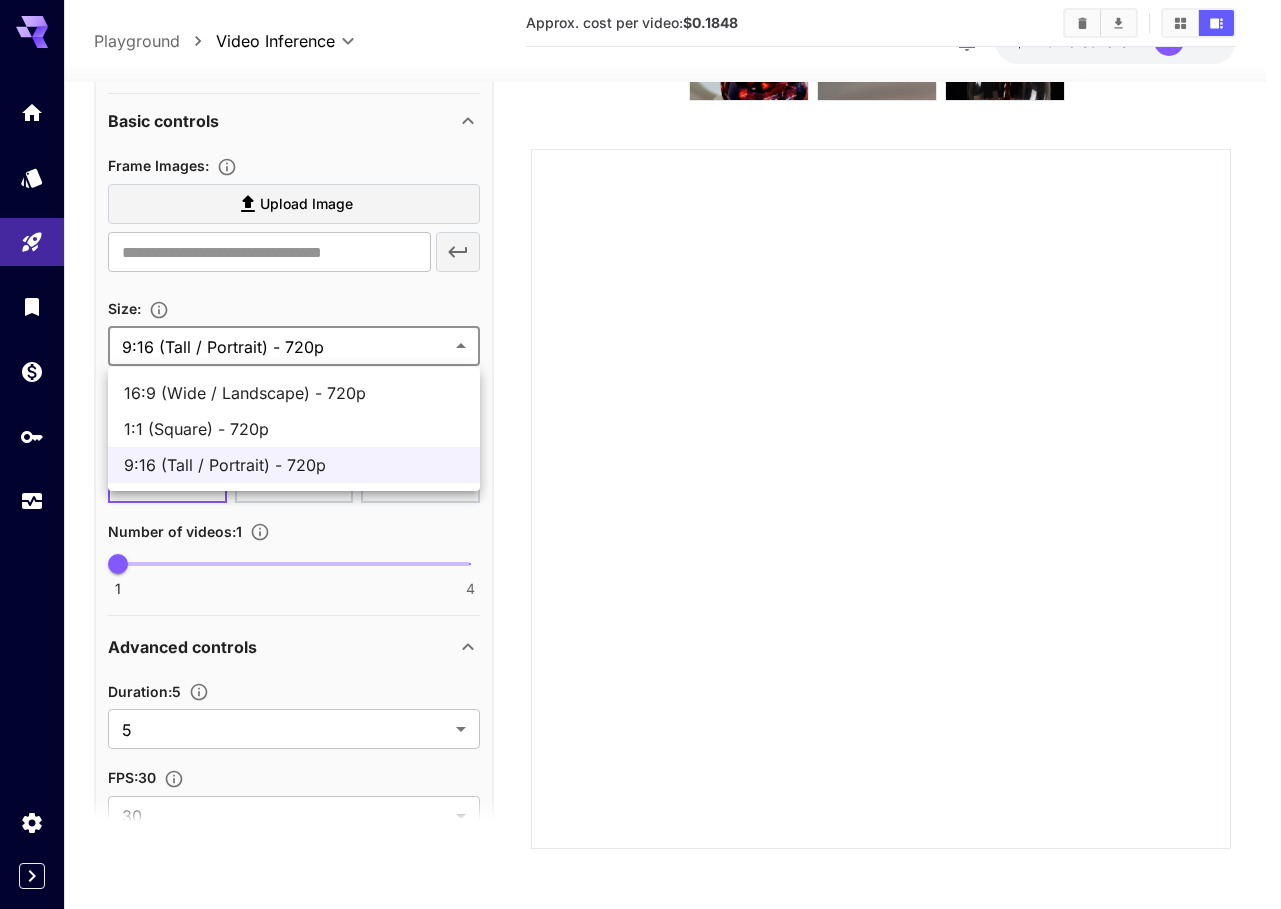 click on "1:1 (Square) - 720p" at bounding box center [294, 429] 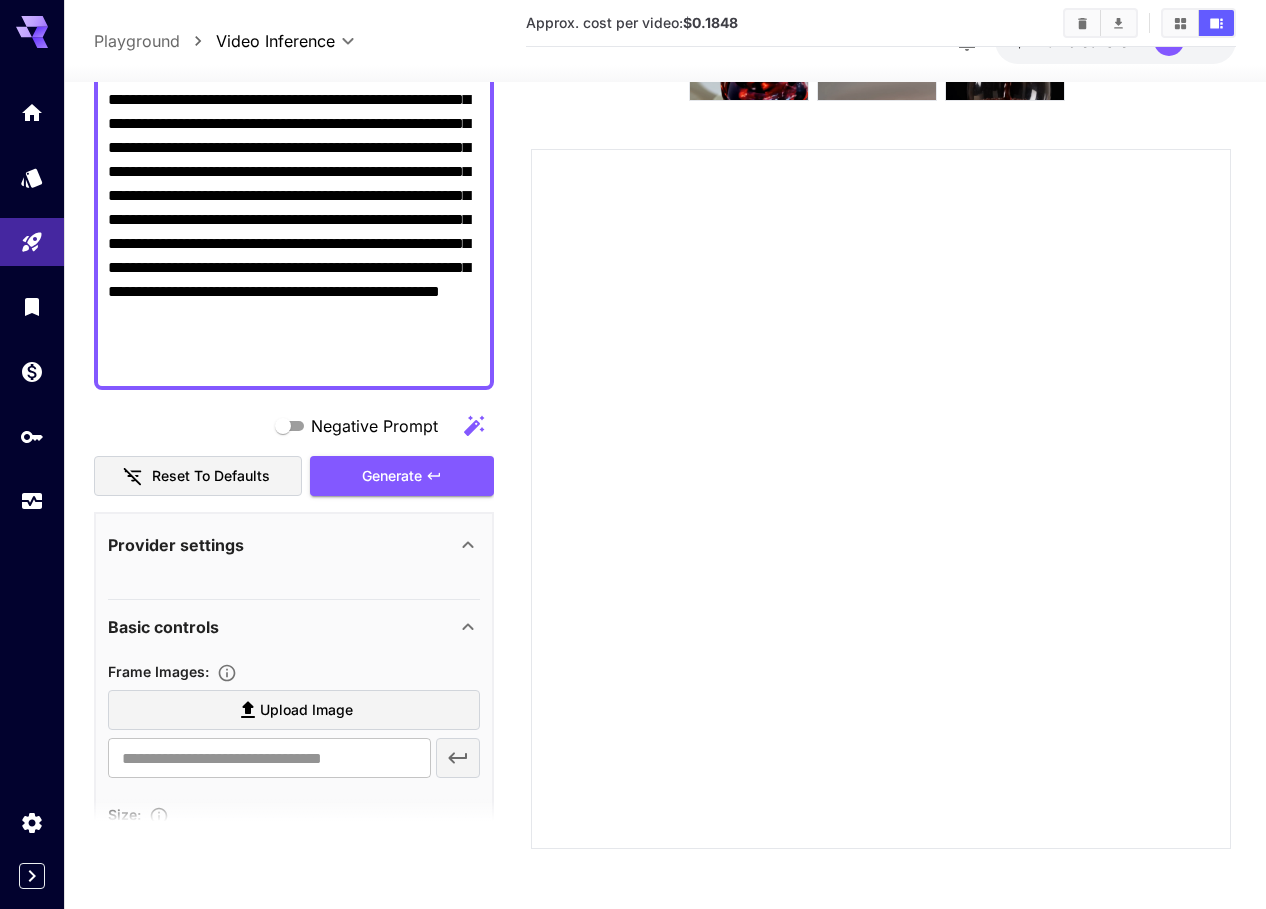 scroll, scrollTop: 0, scrollLeft: 0, axis: both 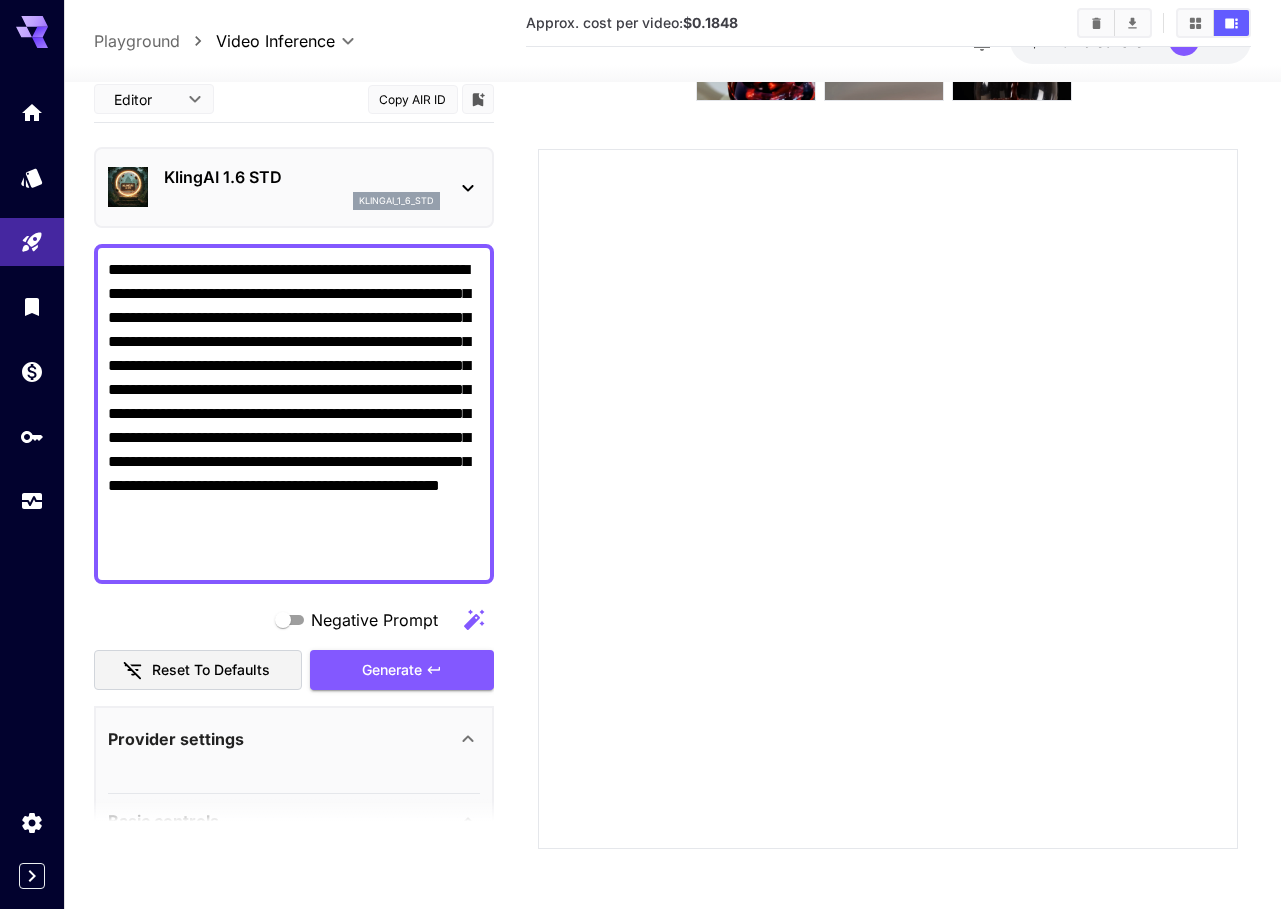 click on "**********" at bounding box center (640, 364) 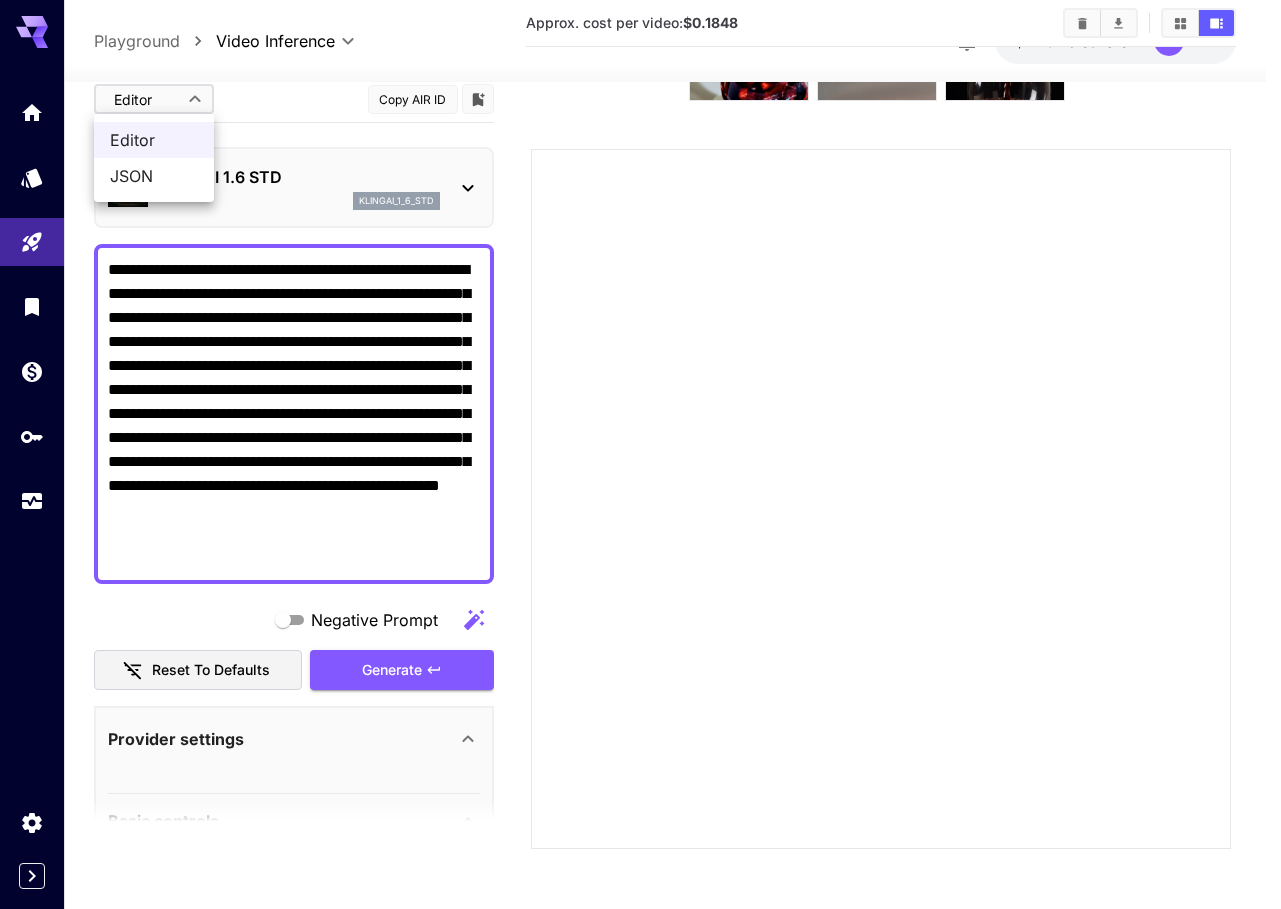 click on "JSON" at bounding box center [154, 176] 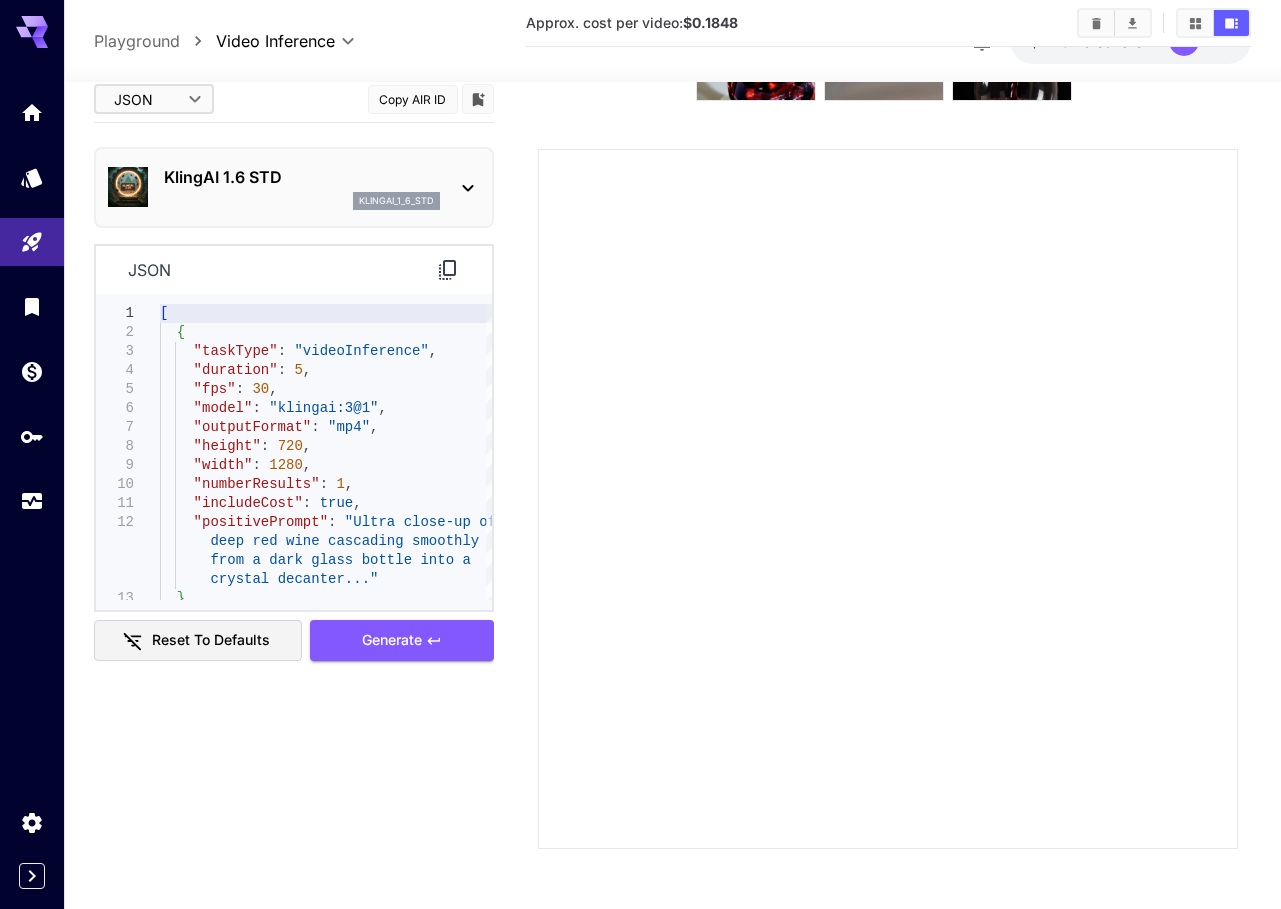 click on "**********" at bounding box center (640, 364) 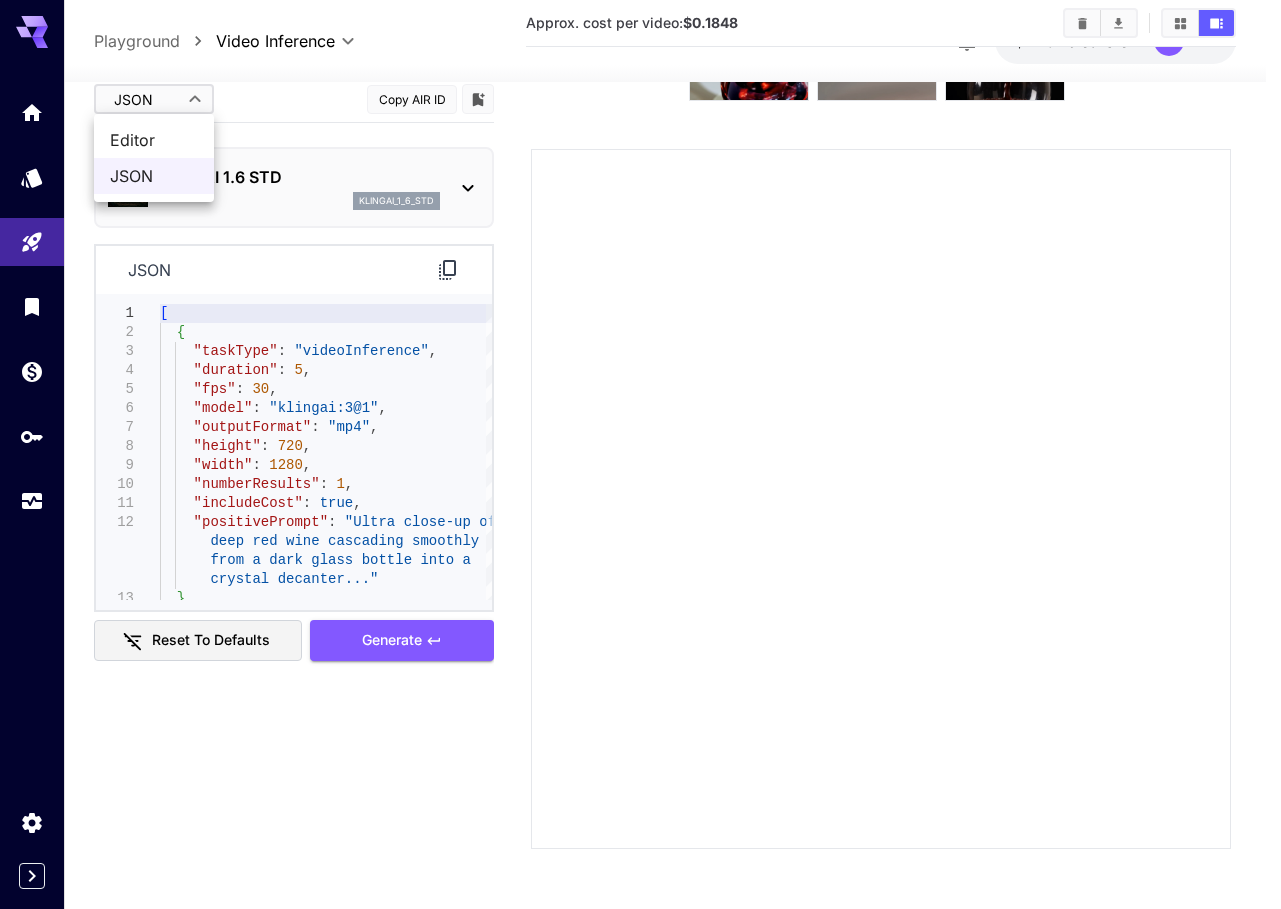 click at bounding box center (640, 454) 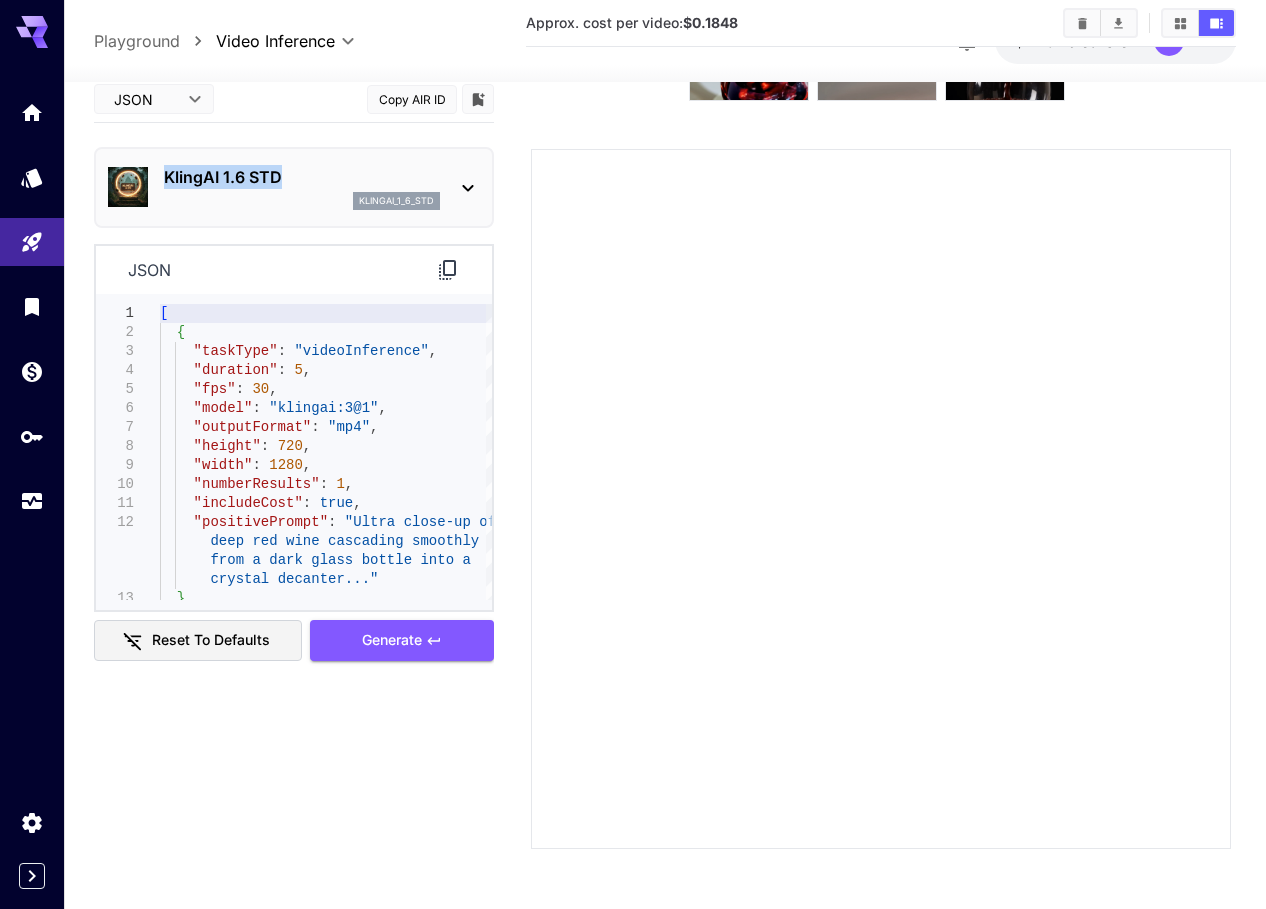 drag, startPoint x: 288, startPoint y: 177, endPoint x: 169, endPoint y: 180, distance: 119.03781 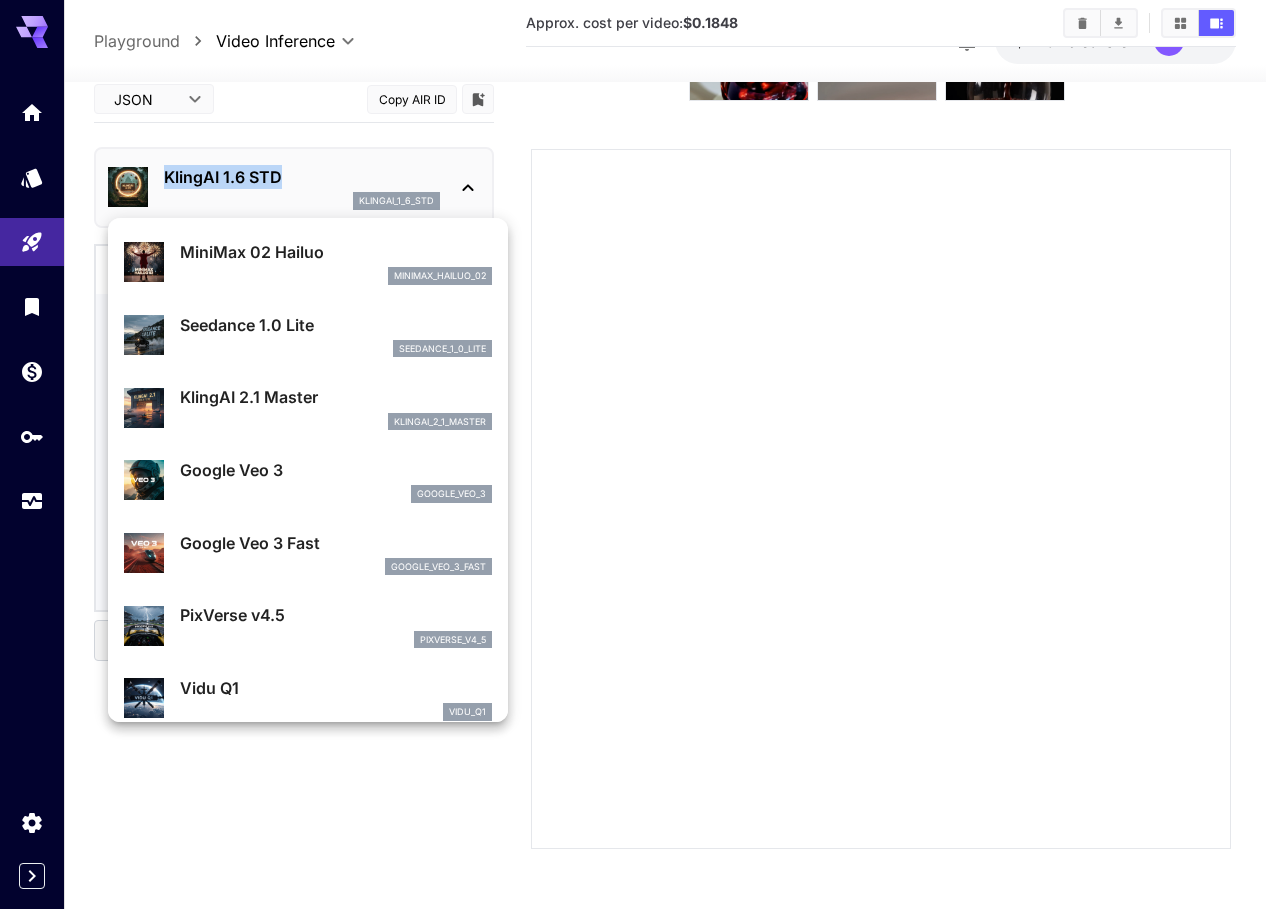 copy on "KlingAI 1.6 STD" 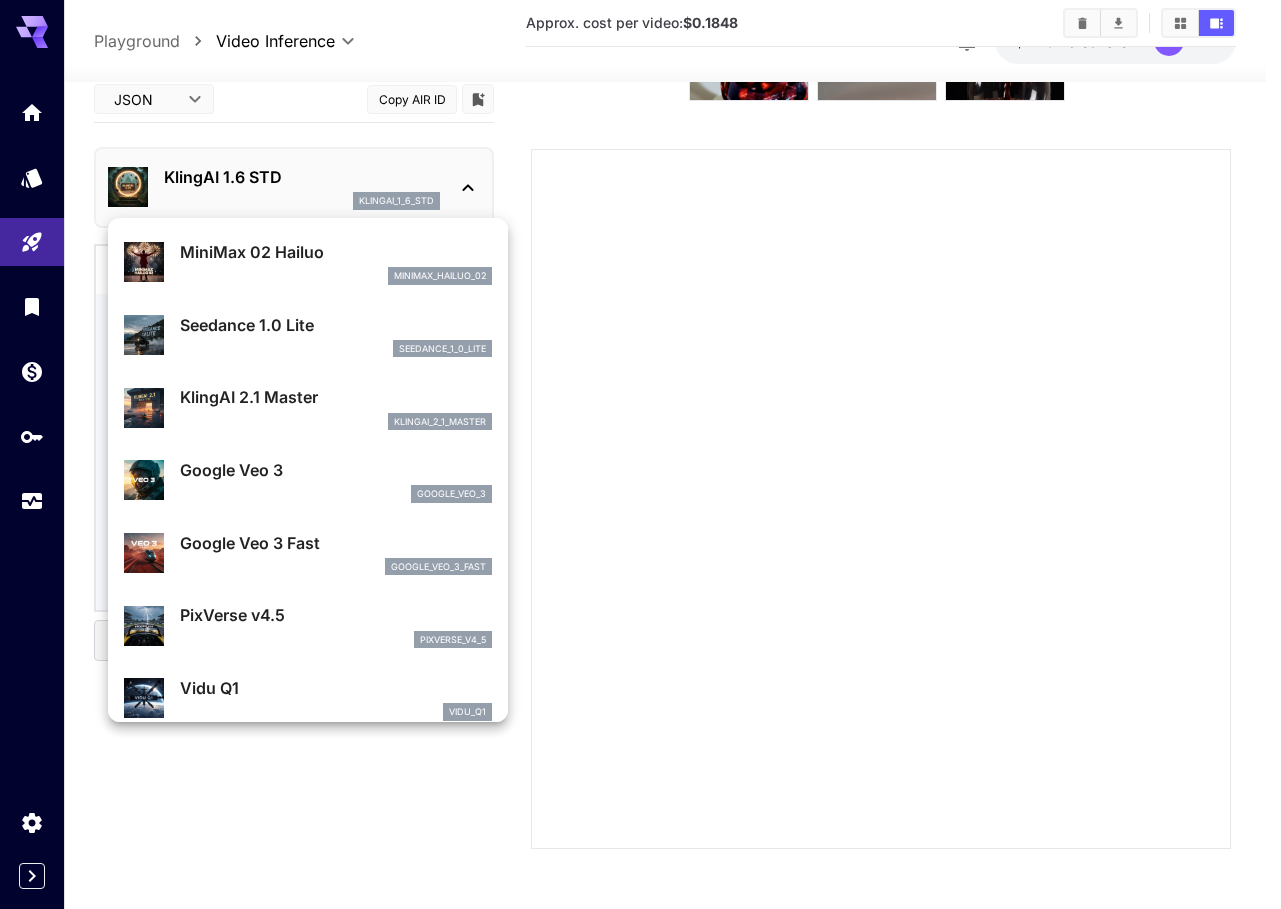 click at bounding box center (640, 454) 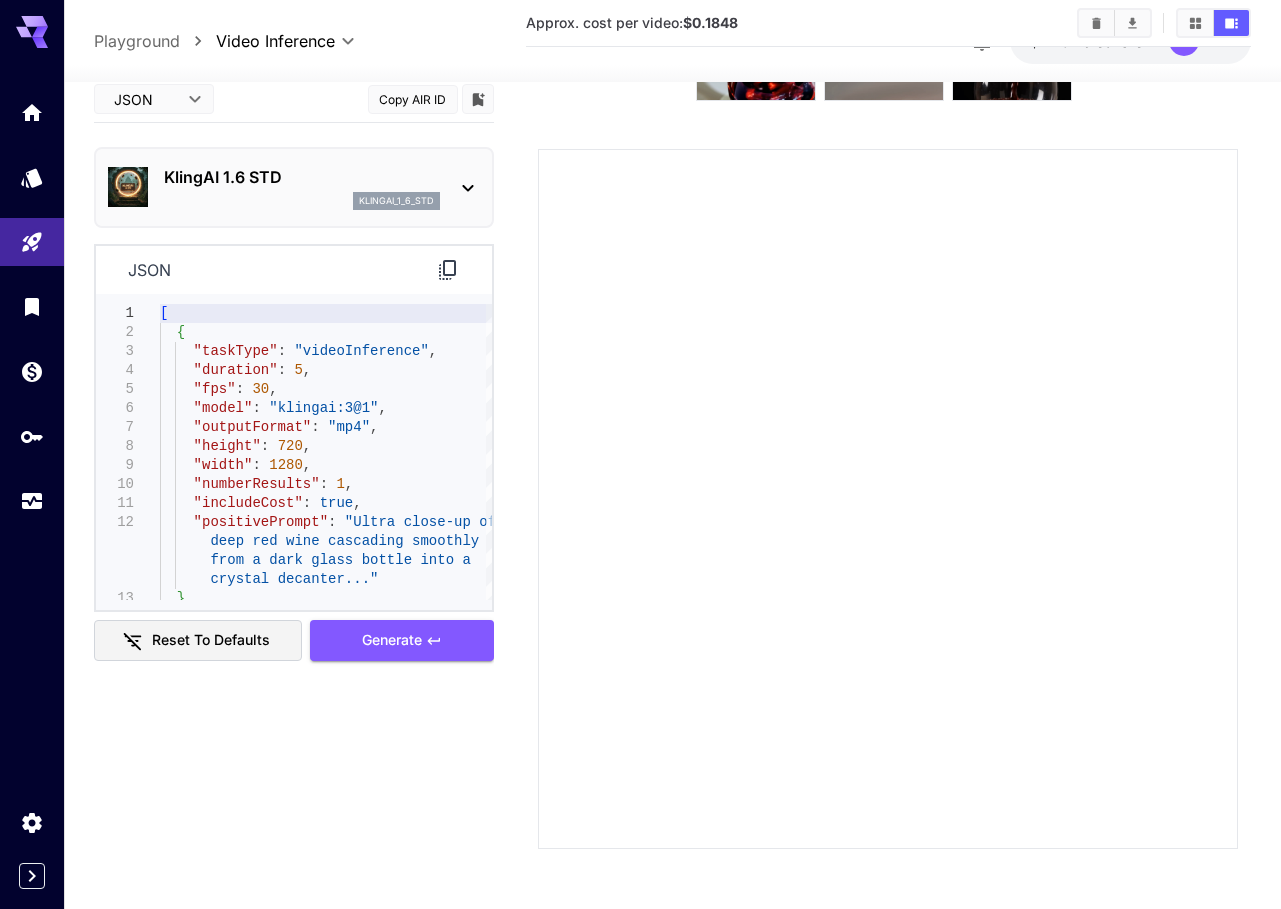 click on "**********" at bounding box center [640, 364] 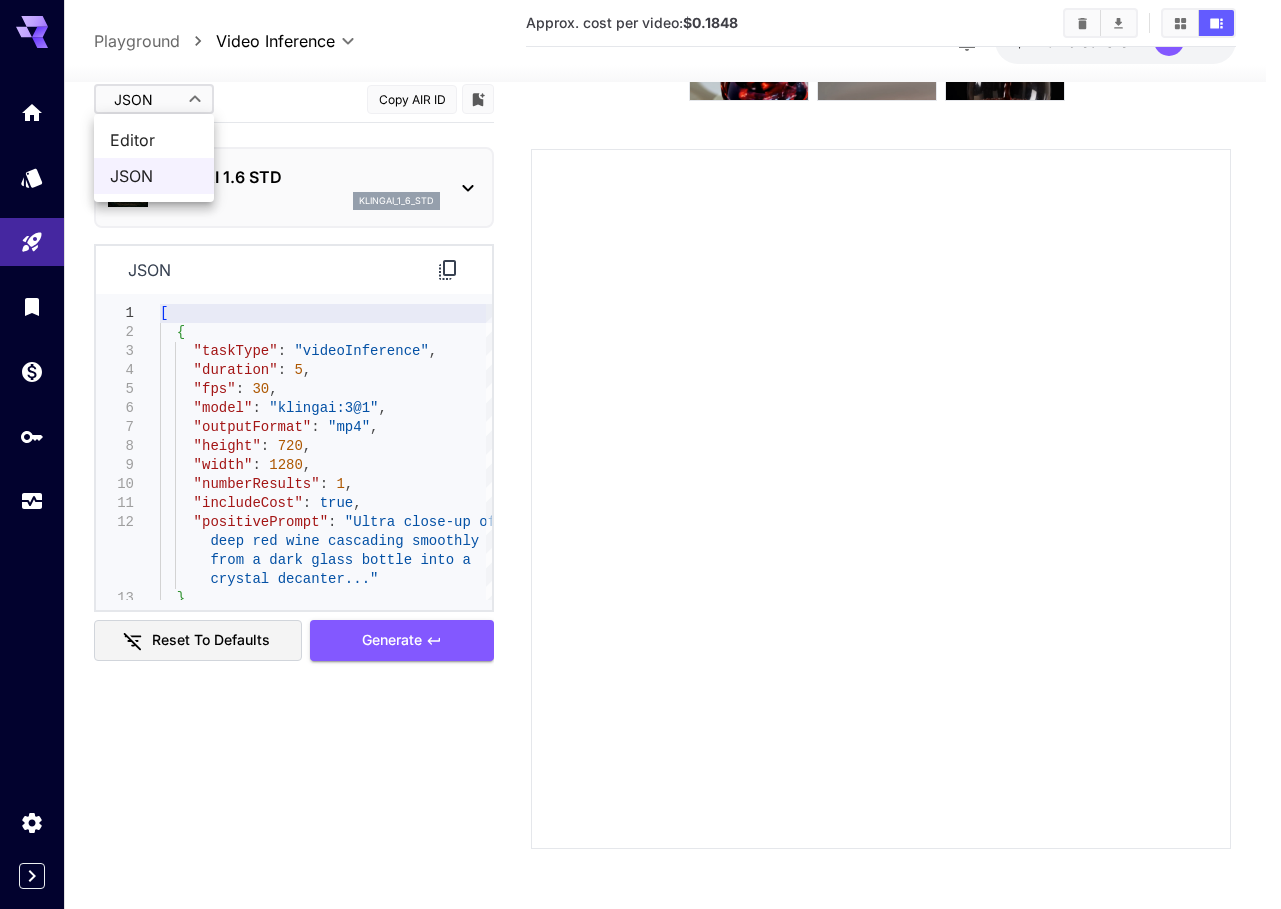 click at bounding box center [640, 454] 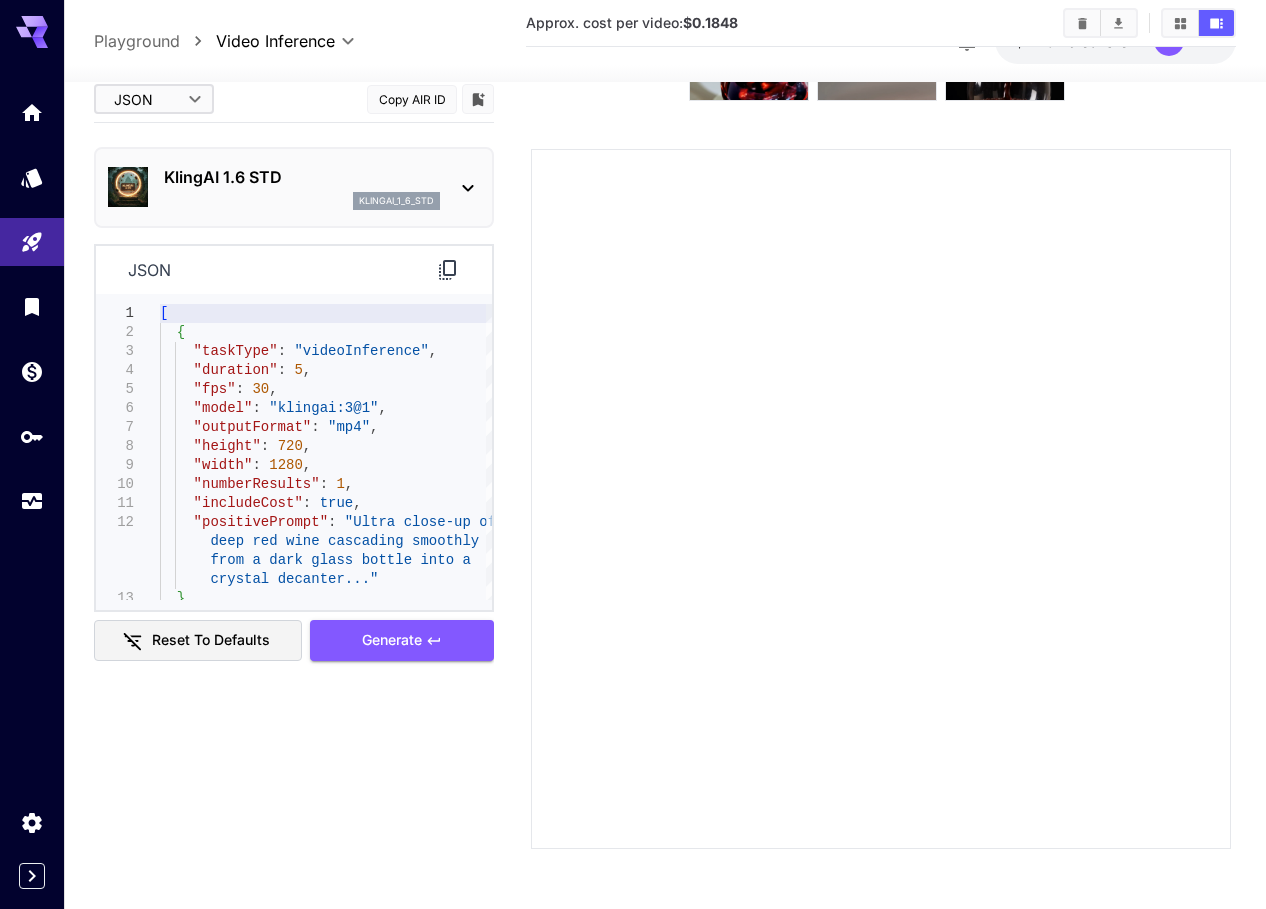 click on "**********" at bounding box center [633, 364] 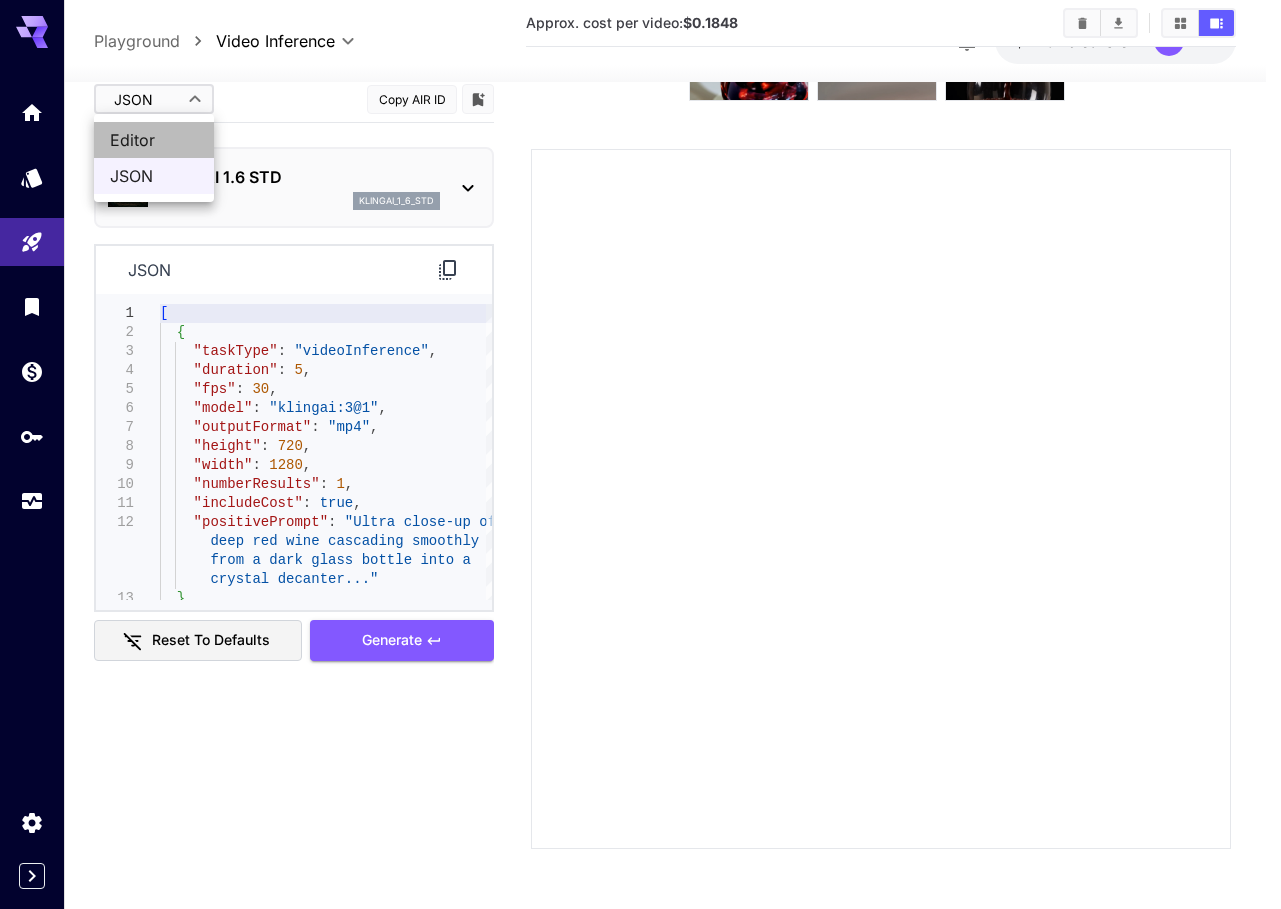 click on "Editor" at bounding box center [154, 140] 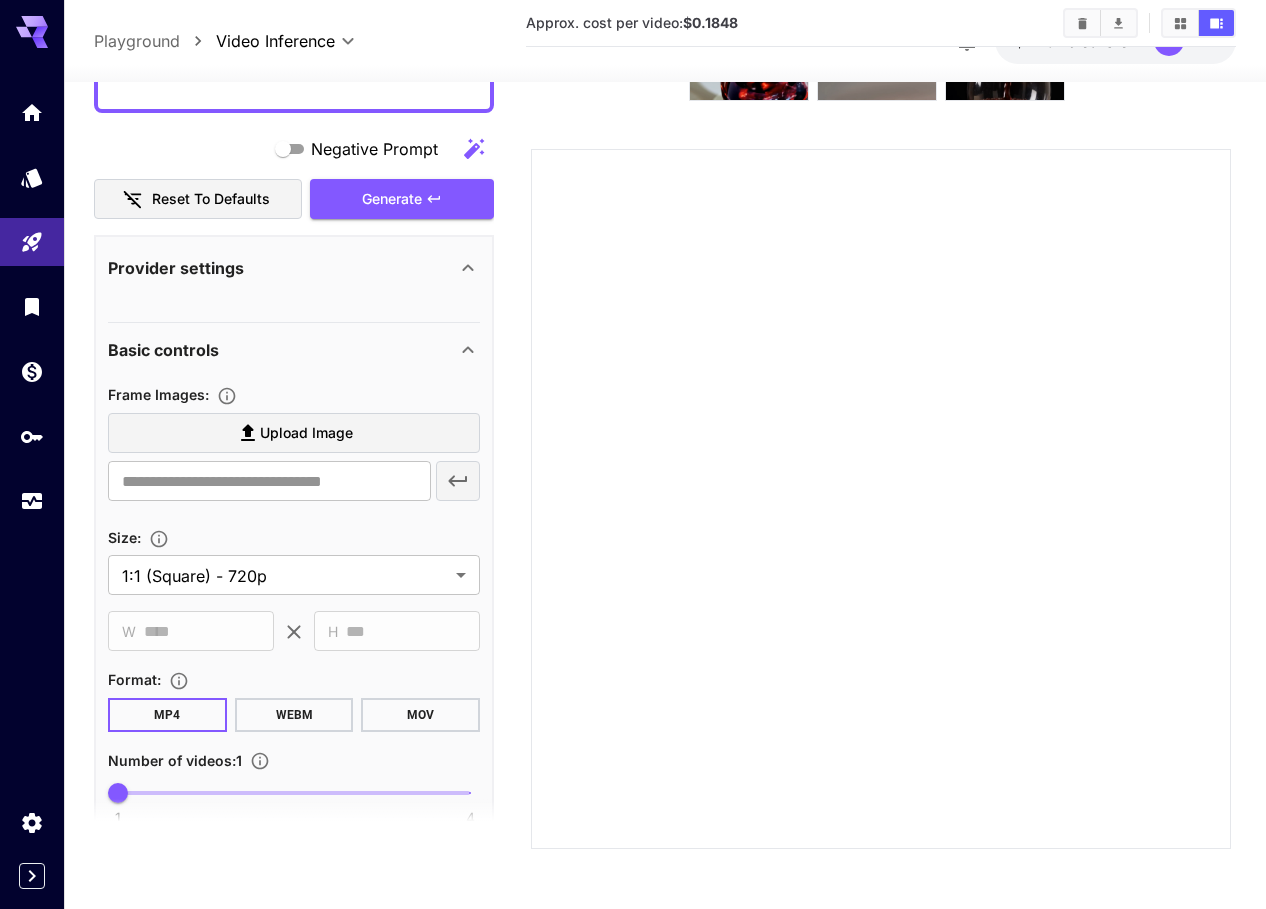 scroll, scrollTop: 500, scrollLeft: 0, axis: vertical 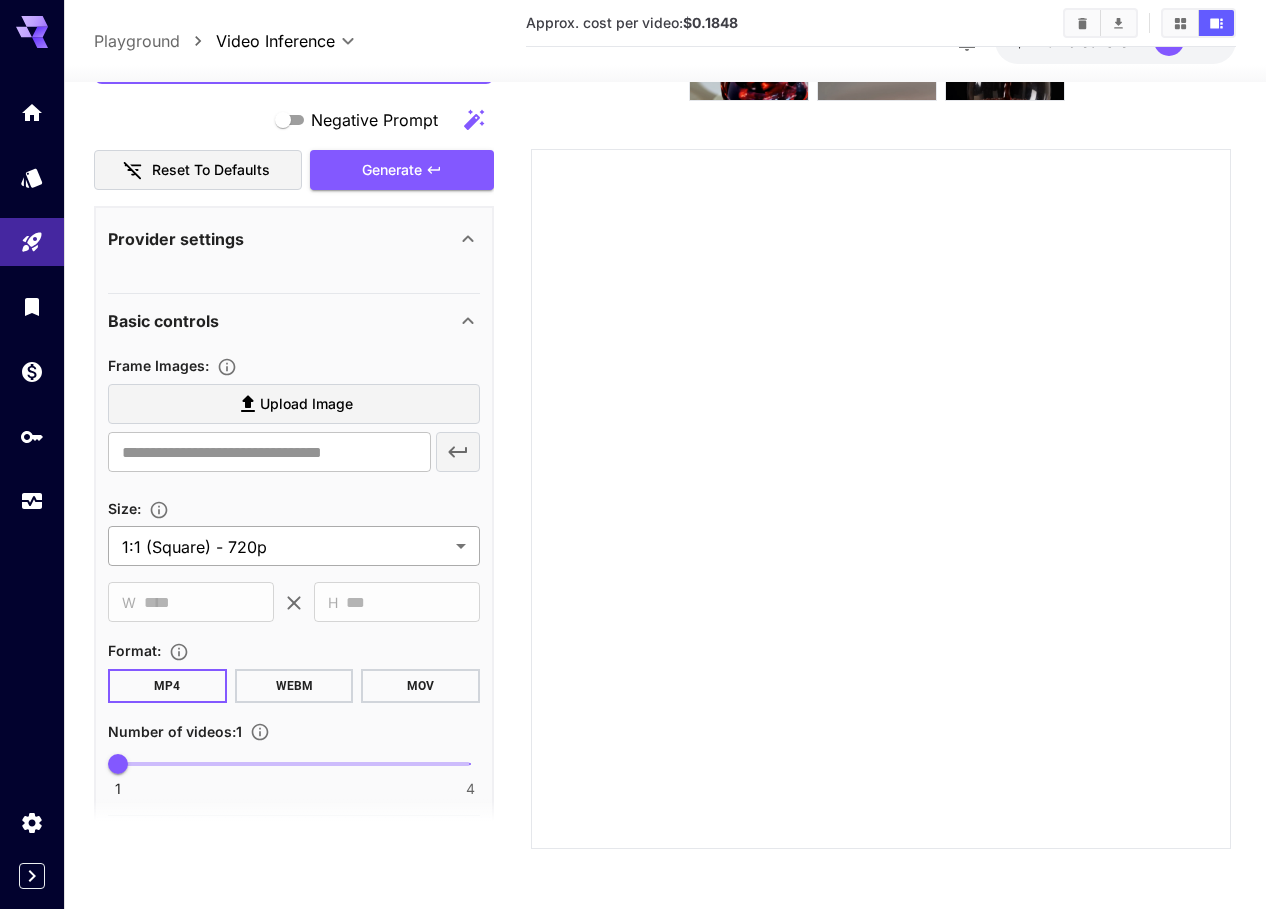 click on "**********" at bounding box center (633, 364) 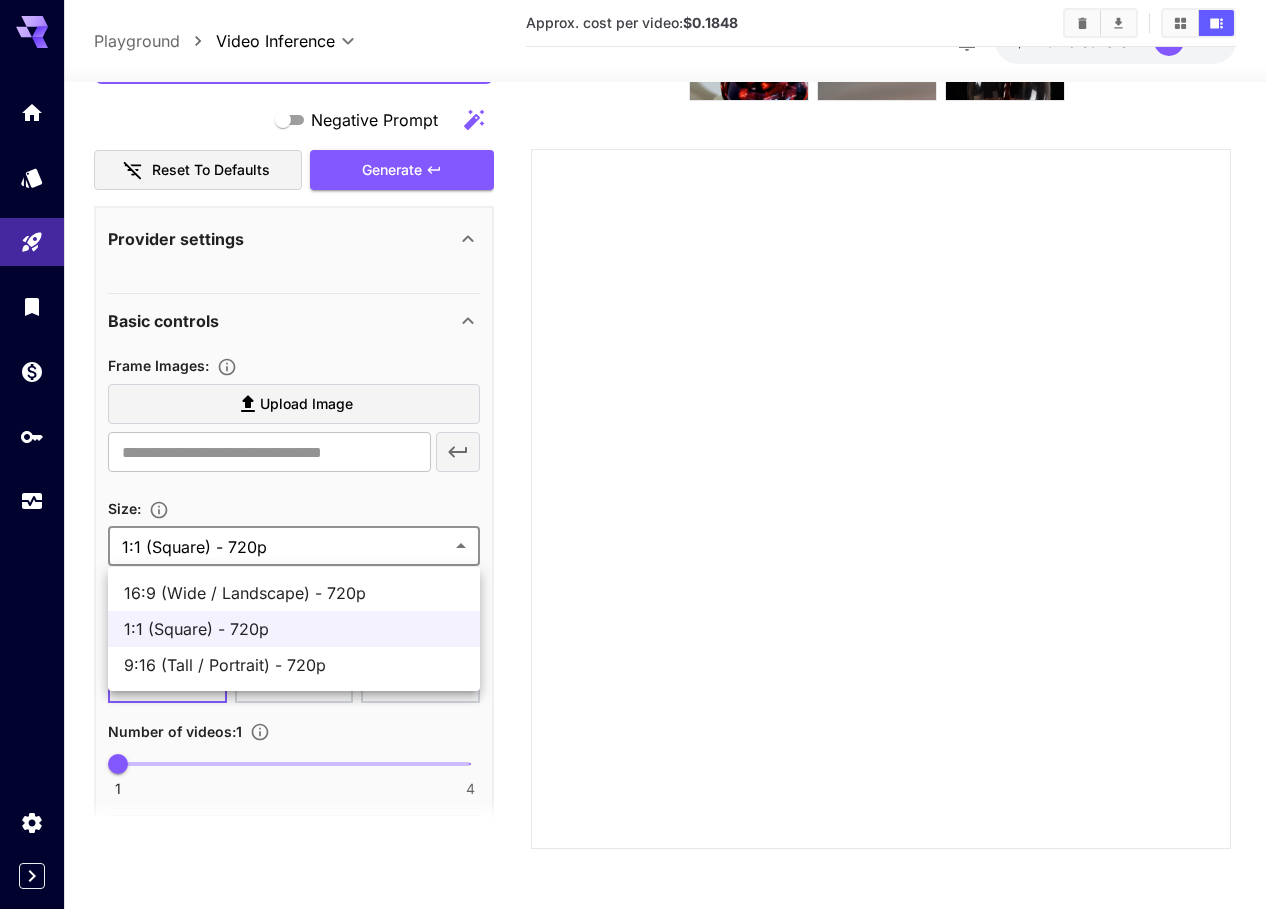 click on "16:9 (Wide / Landscape) - 720p" at bounding box center [294, 593] 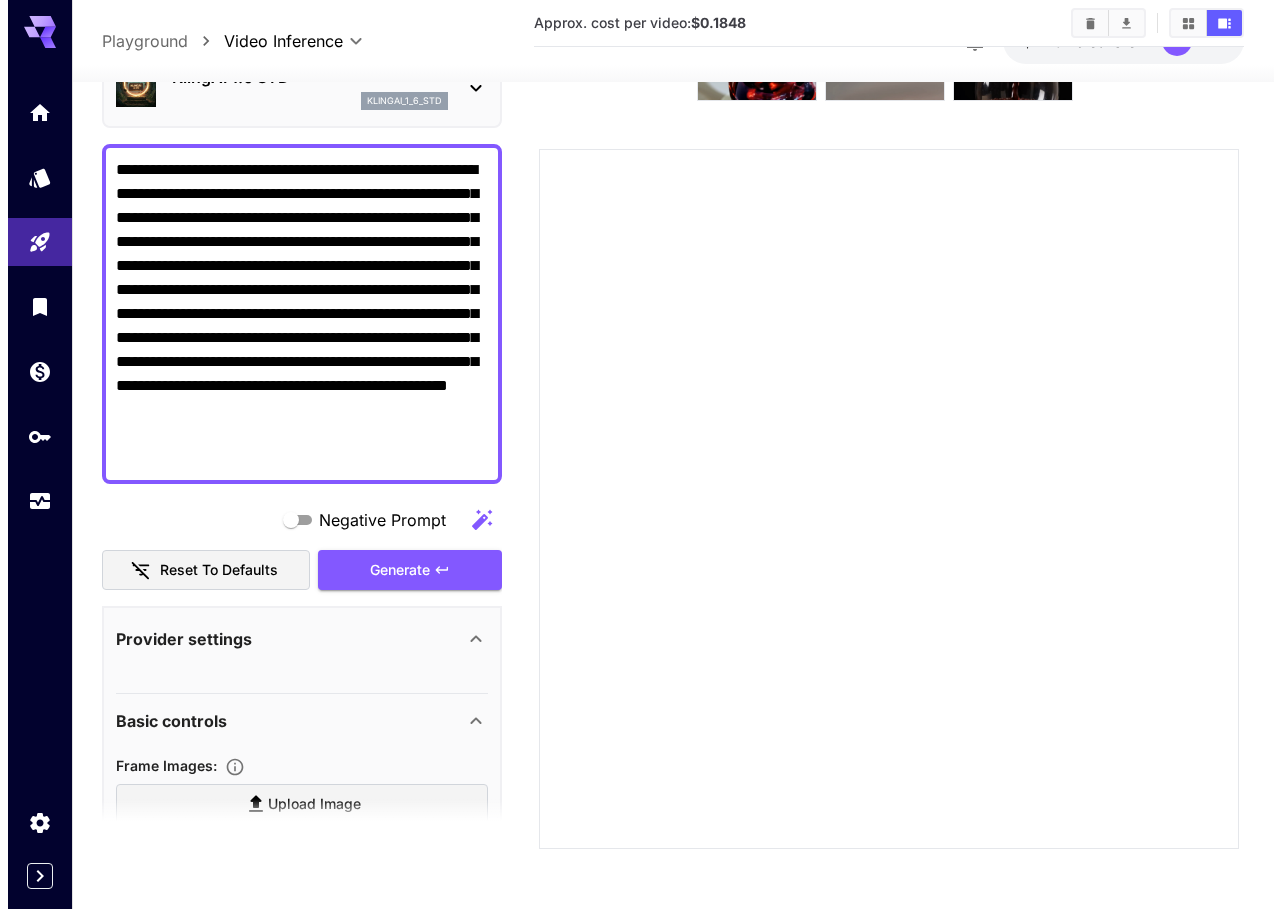 scroll, scrollTop: 0, scrollLeft: 0, axis: both 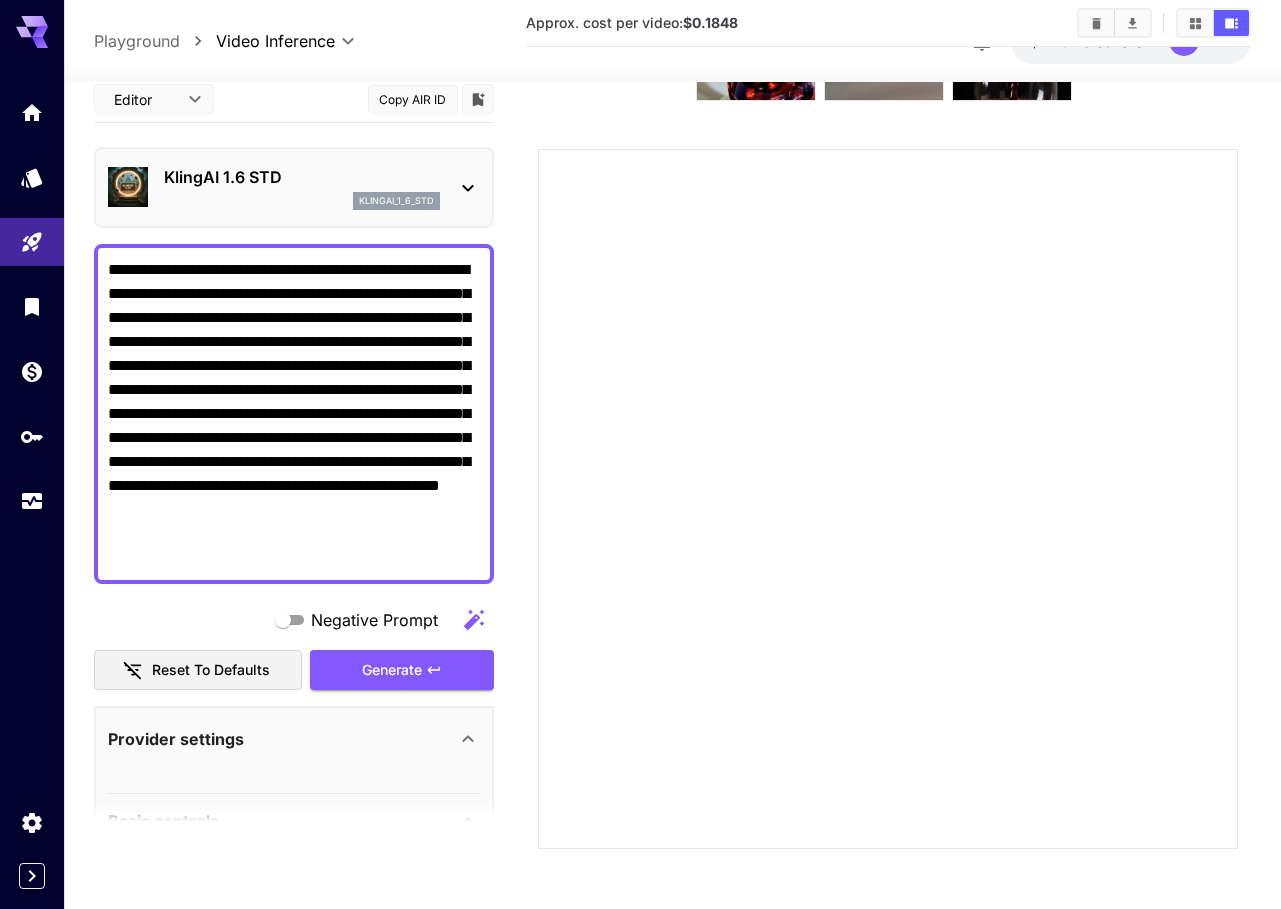 click on "**********" at bounding box center [640, 364] 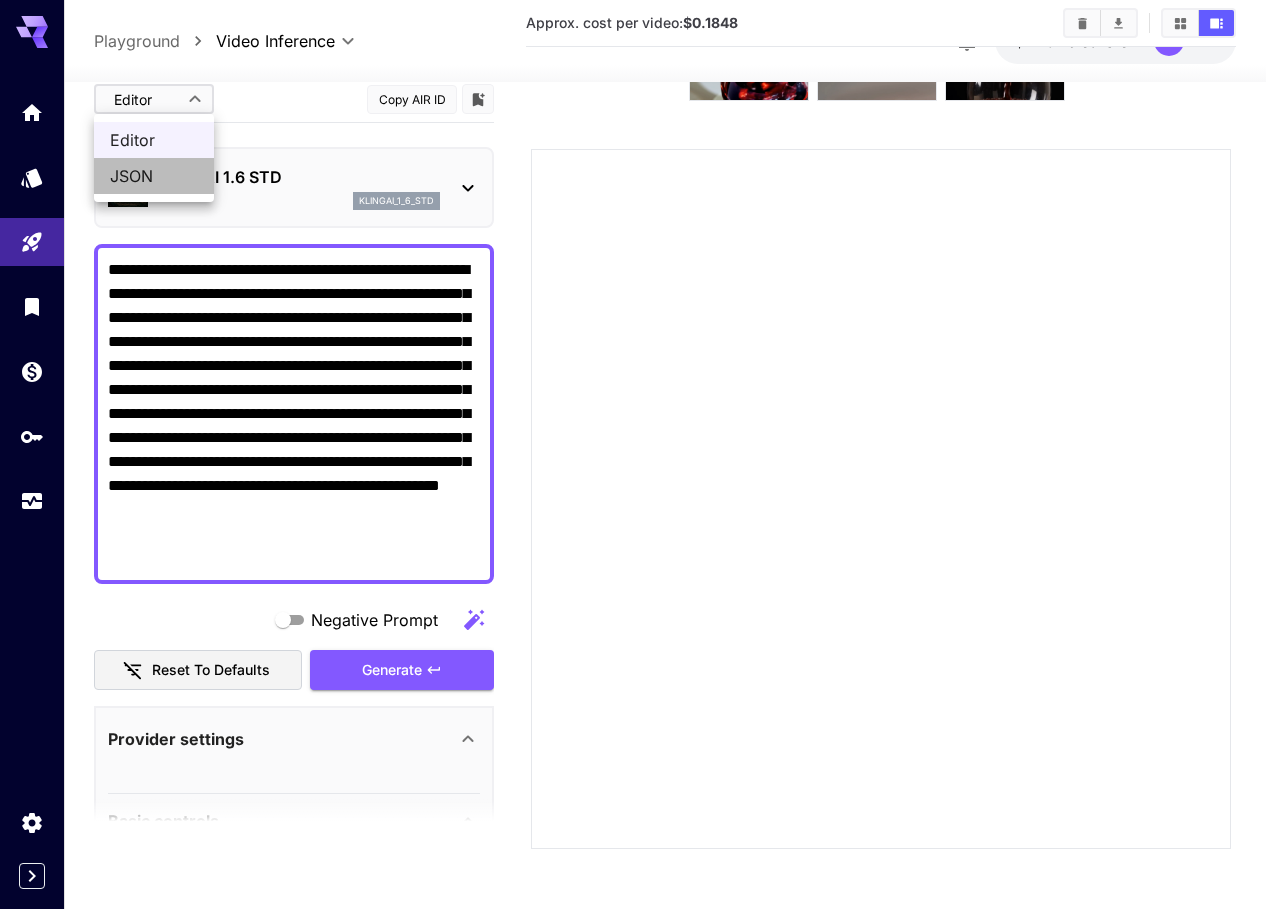 click on "JSON" at bounding box center (154, 176) 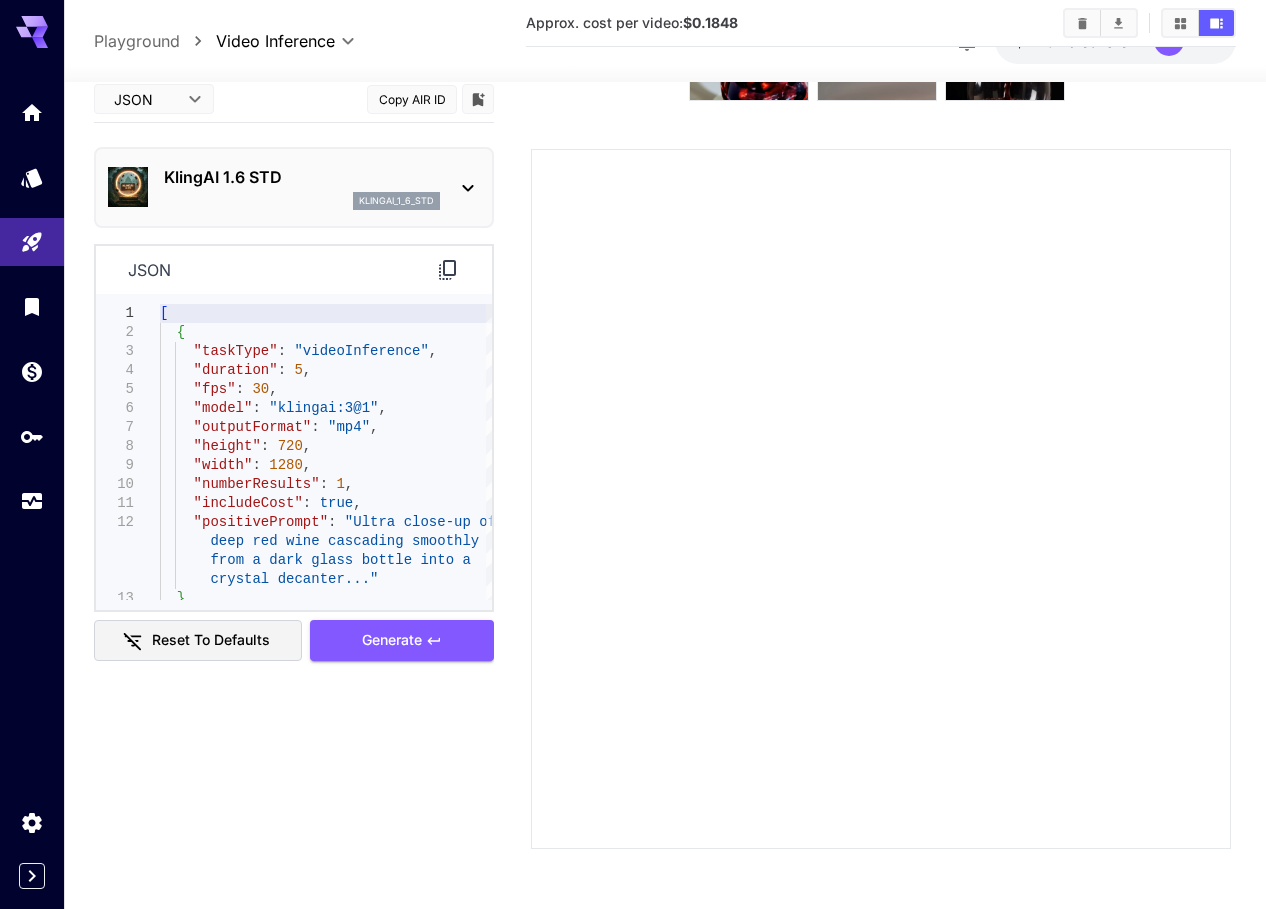 click on "KlingAI 1.6 STD" at bounding box center [302, 177] 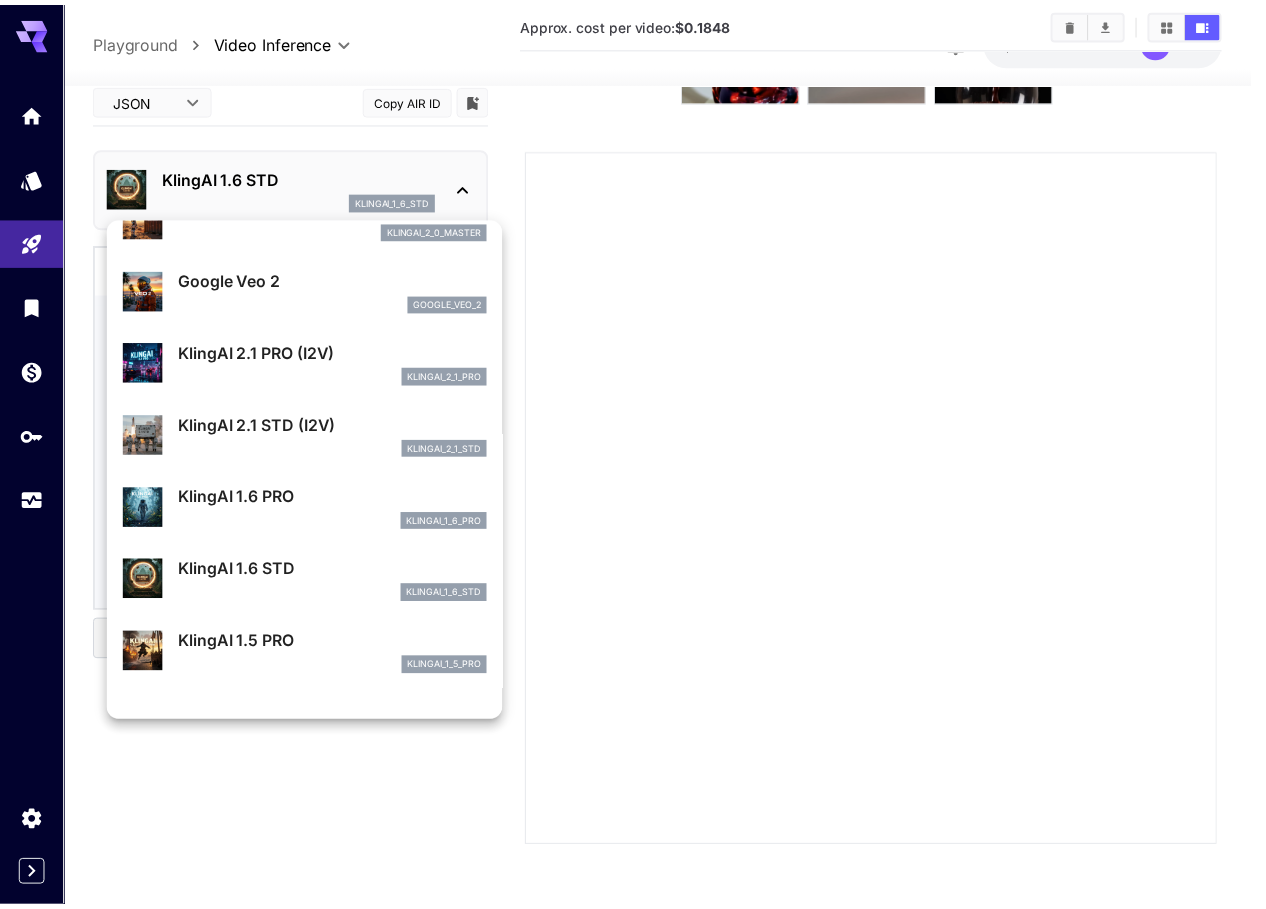 scroll, scrollTop: 601, scrollLeft: 0, axis: vertical 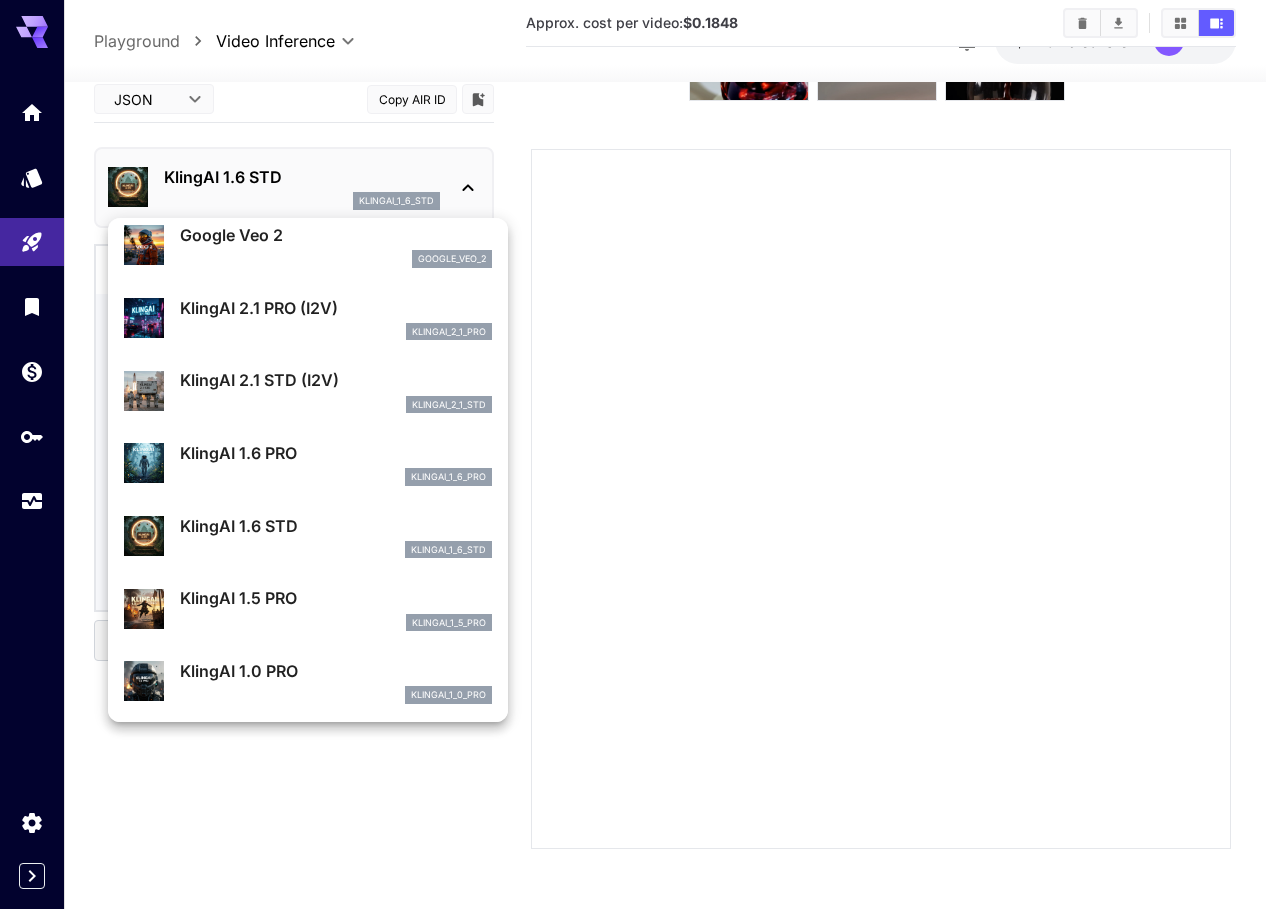 click on "KlingAI 1.6 PRO" at bounding box center [336, 453] 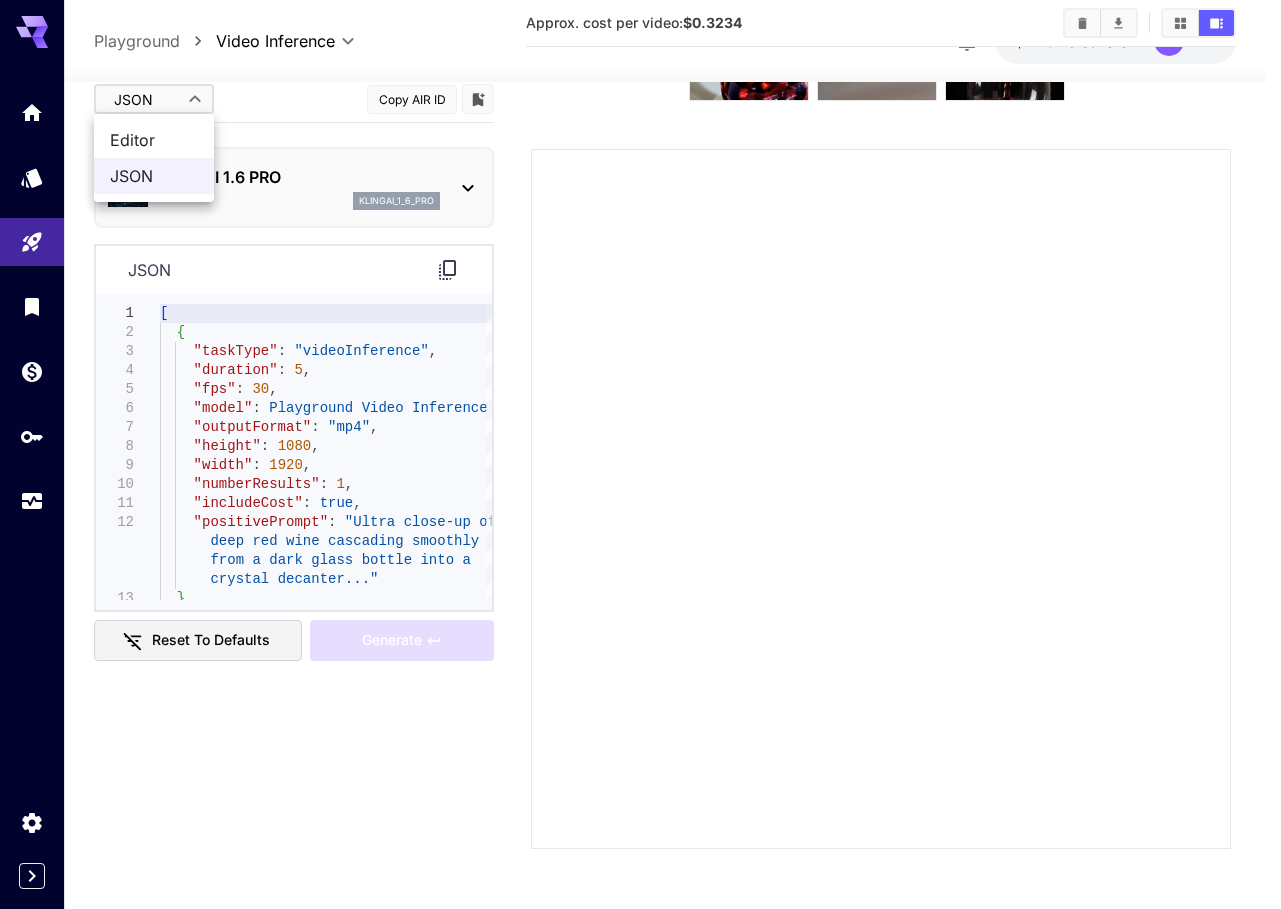 click on "**********" at bounding box center [640, 364] 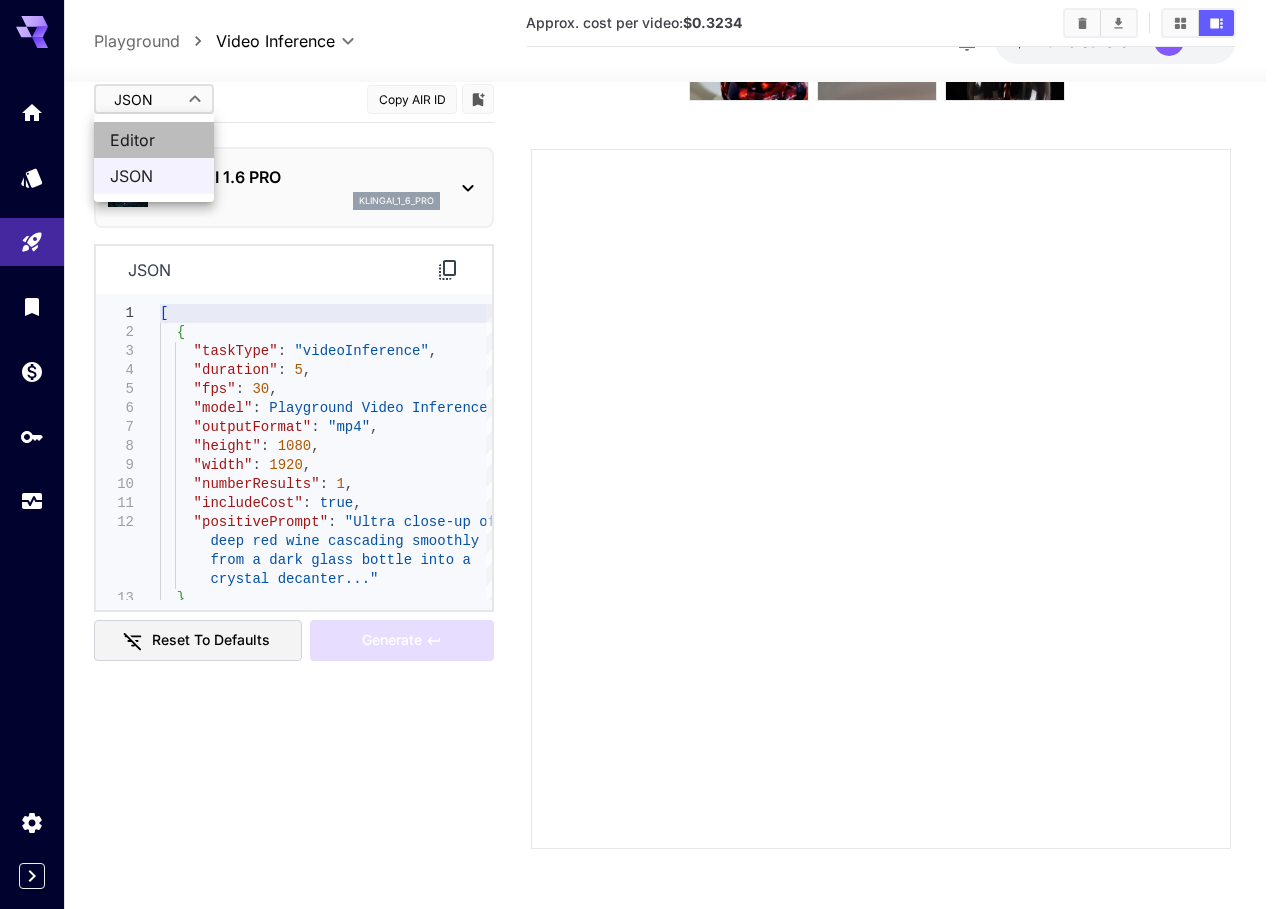 click on "Editor" at bounding box center (154, 140) 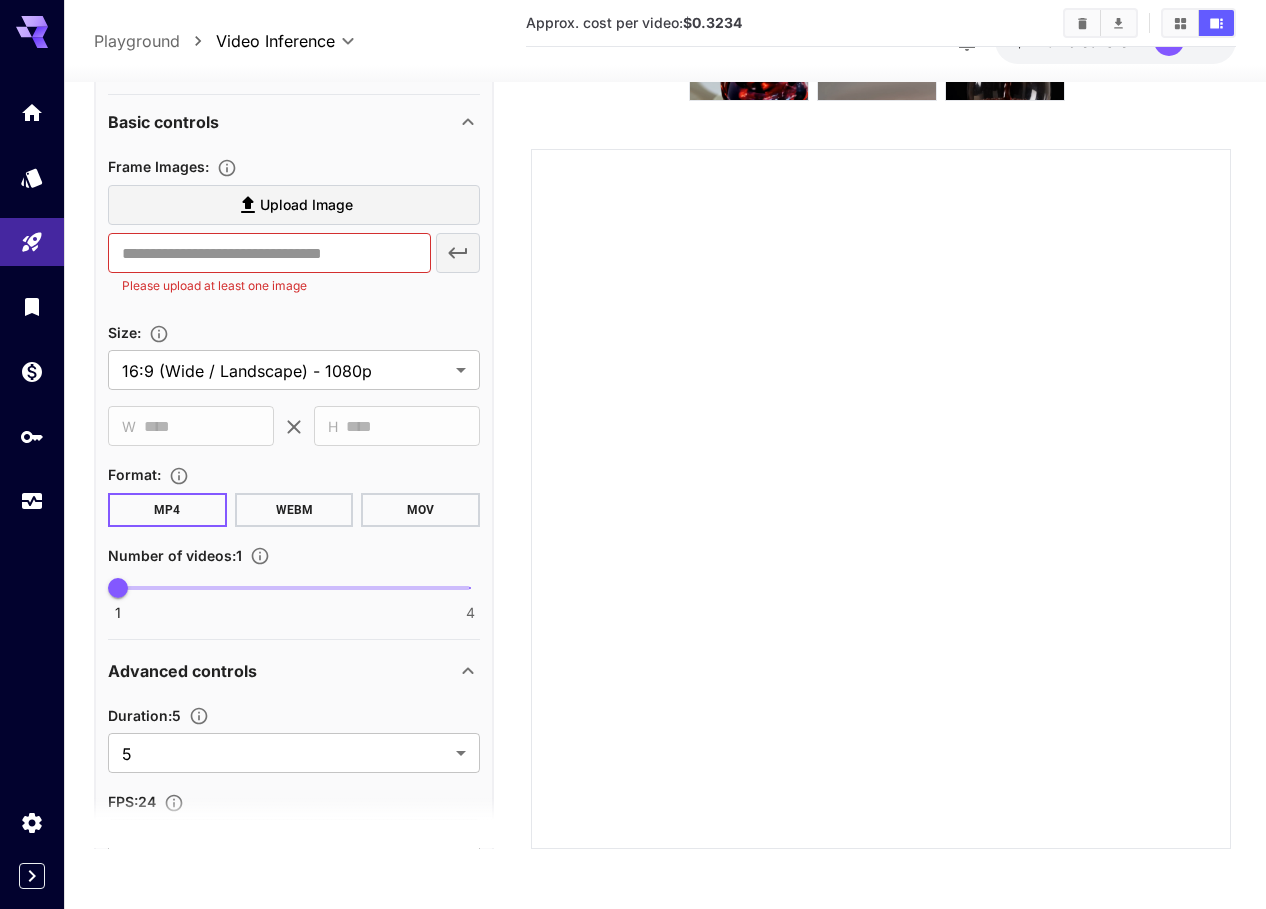 scroll, scrollTop: 700, scrollLeft: 0, axis: vertical 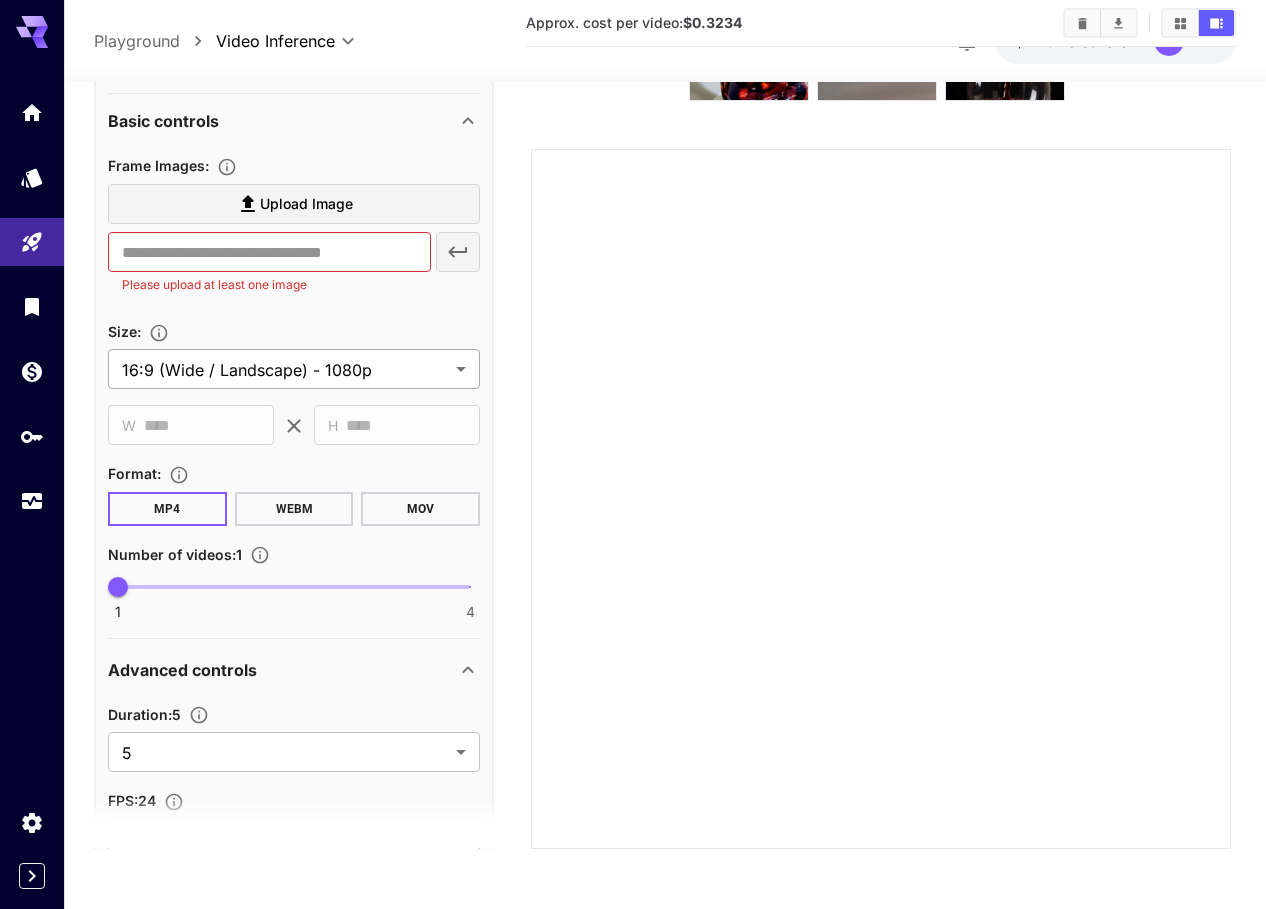 click on "**********" at bounding box center [633, 364] 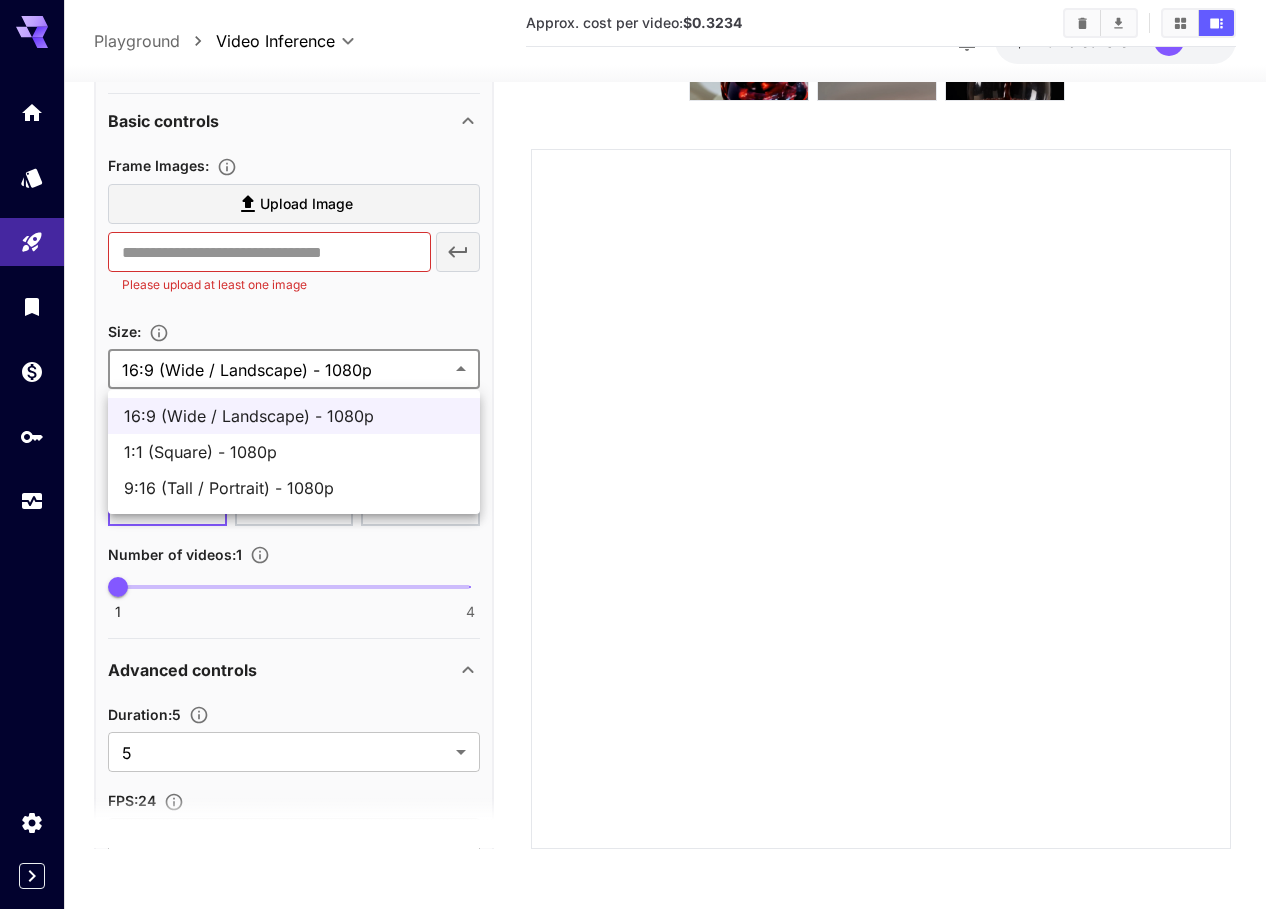 click on "9:16 (Tall / Portrait) - 1080p" at bounding box center [294, 488] 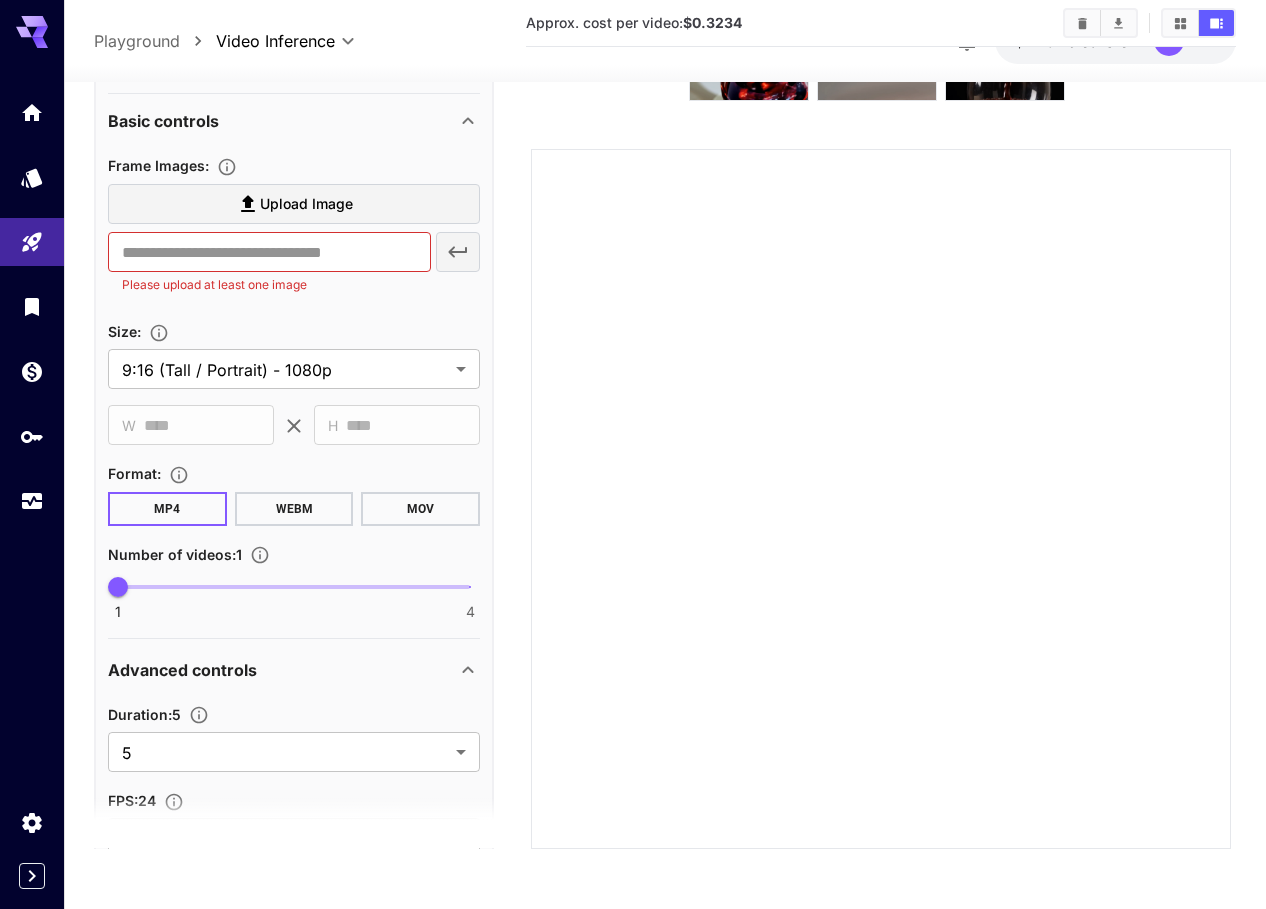 click on "**********" at bounding box center [294, 518] 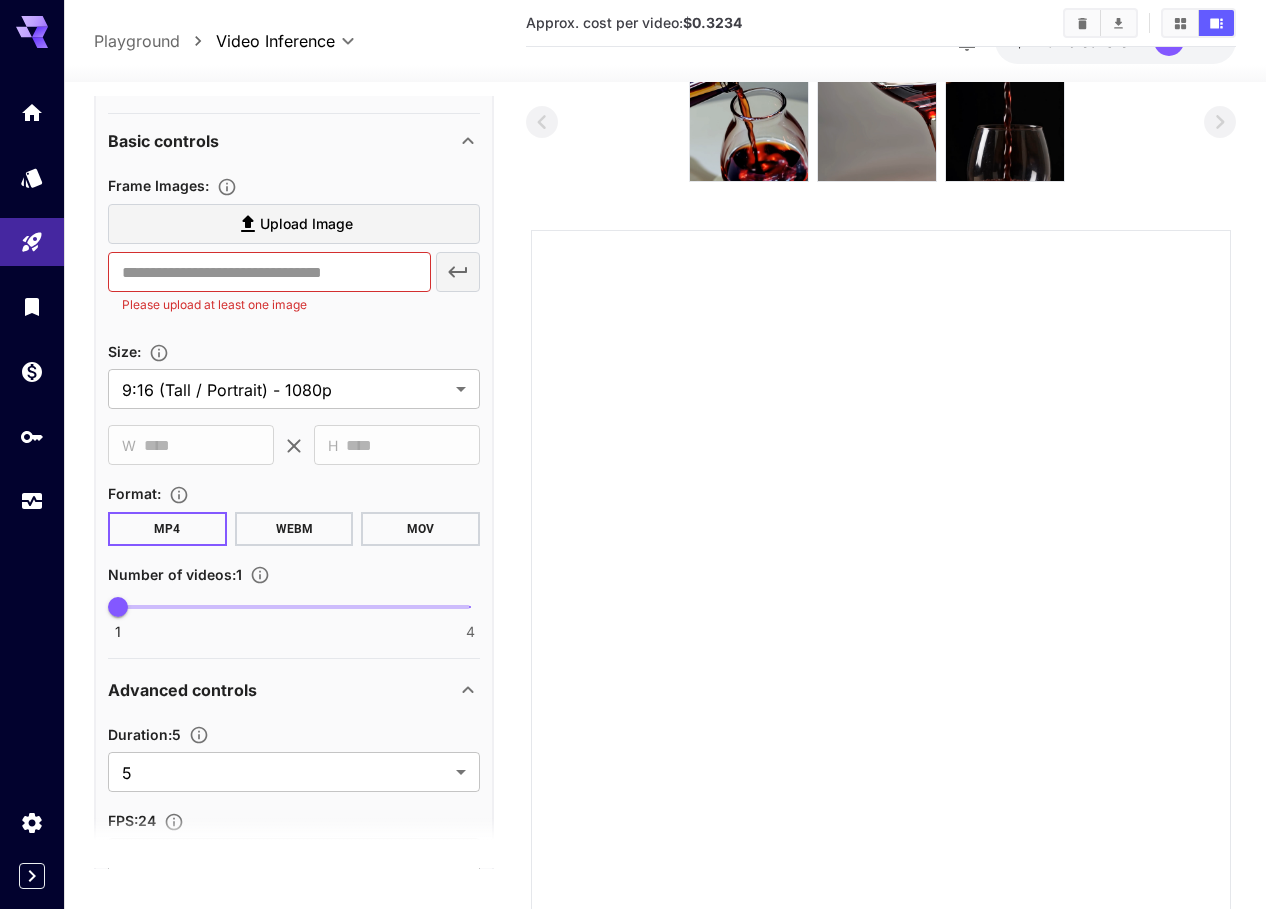scroll, scrollTop: 0, scrollLeft: 0, axis: both 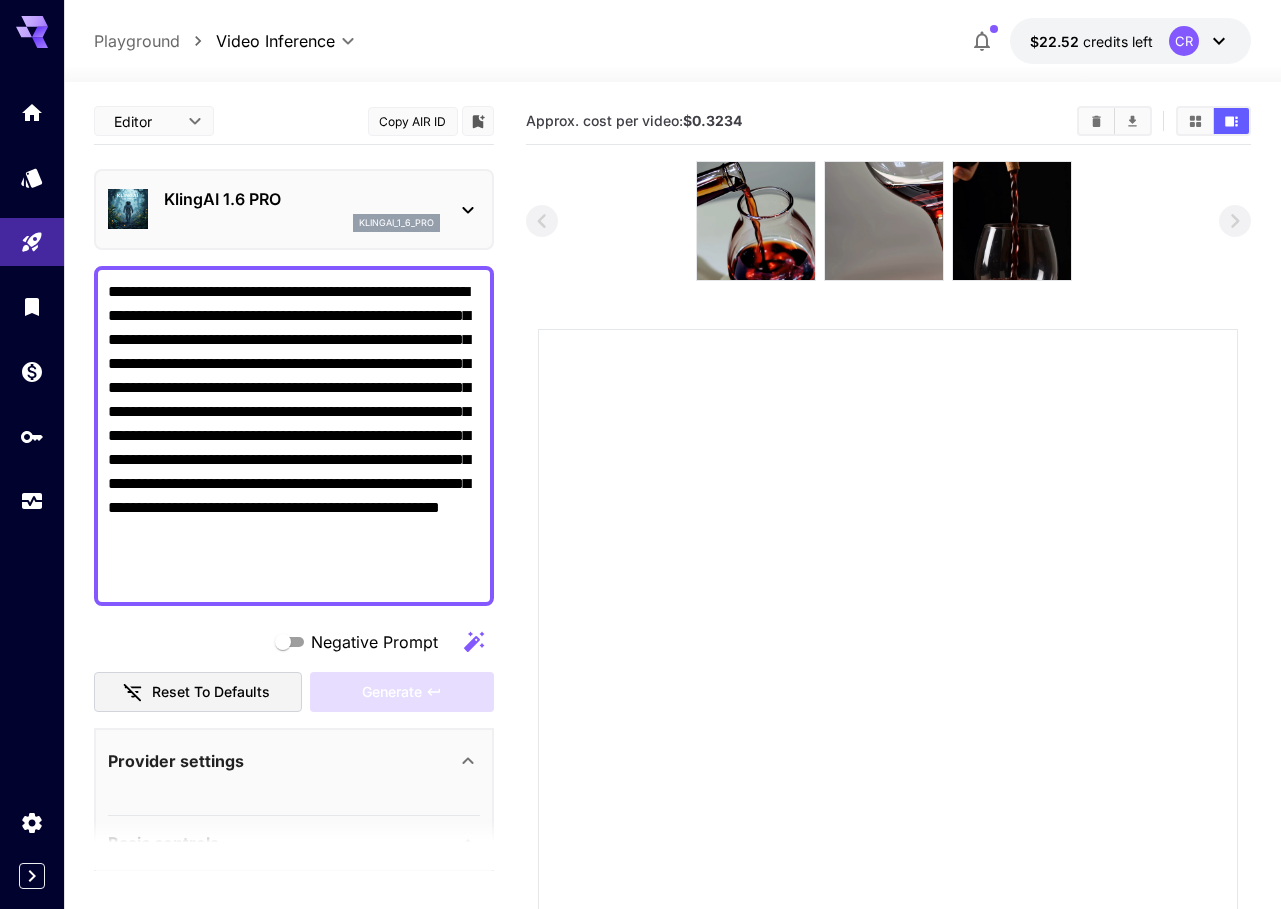 click on "**********" at bounding box center [640, 544] 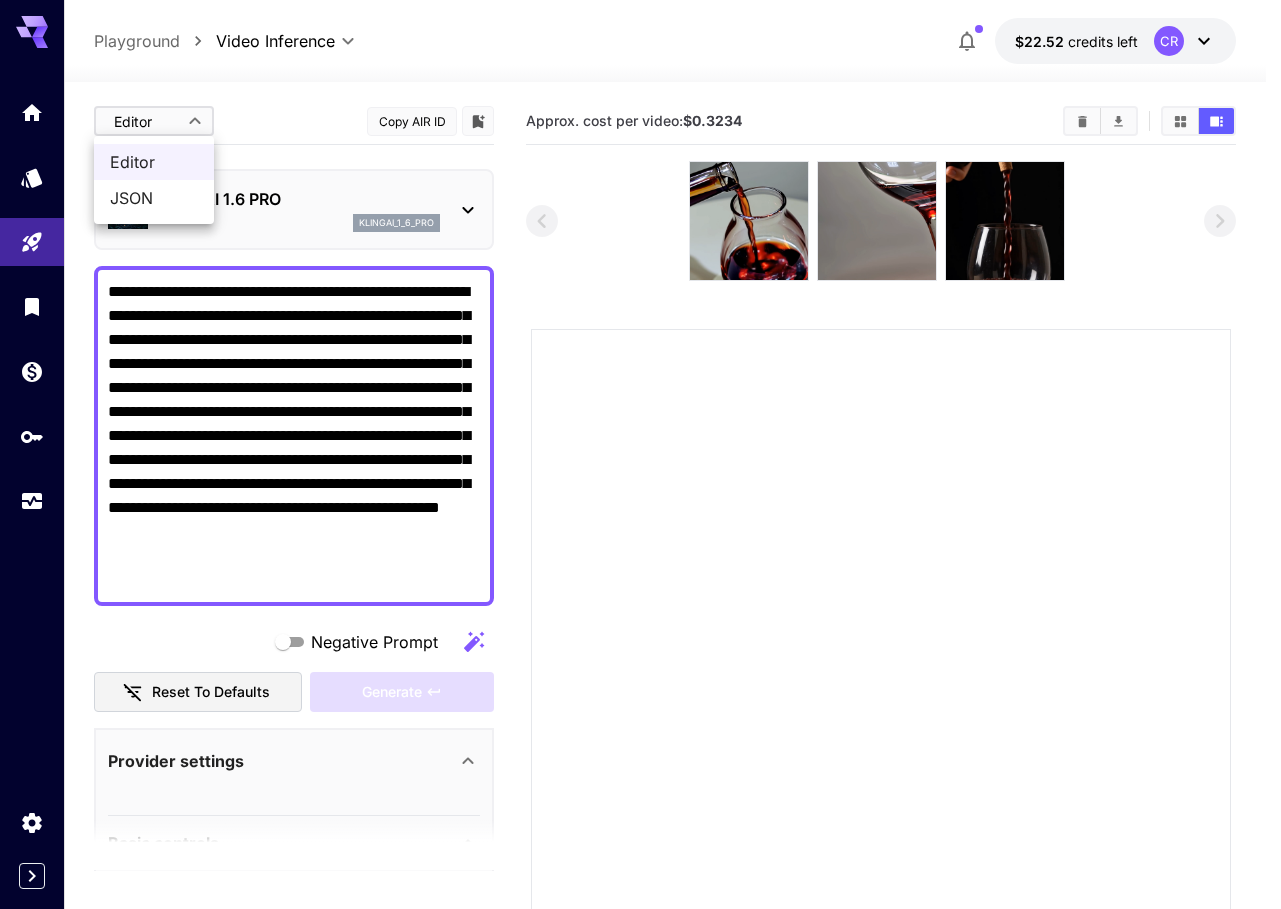 click on "JSON" at bounding box center (154, 198) 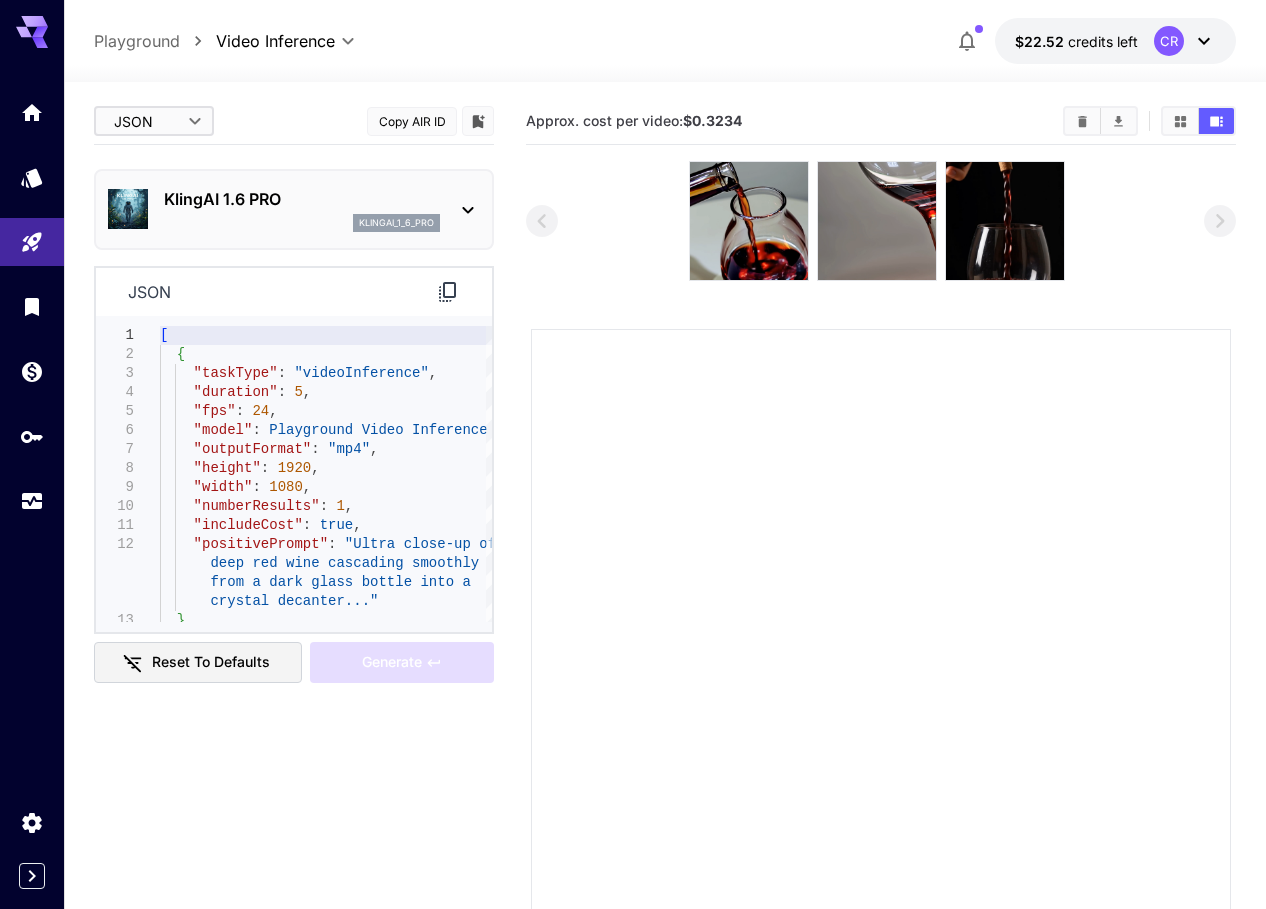click on "**********" at bounding box center (633, 544) 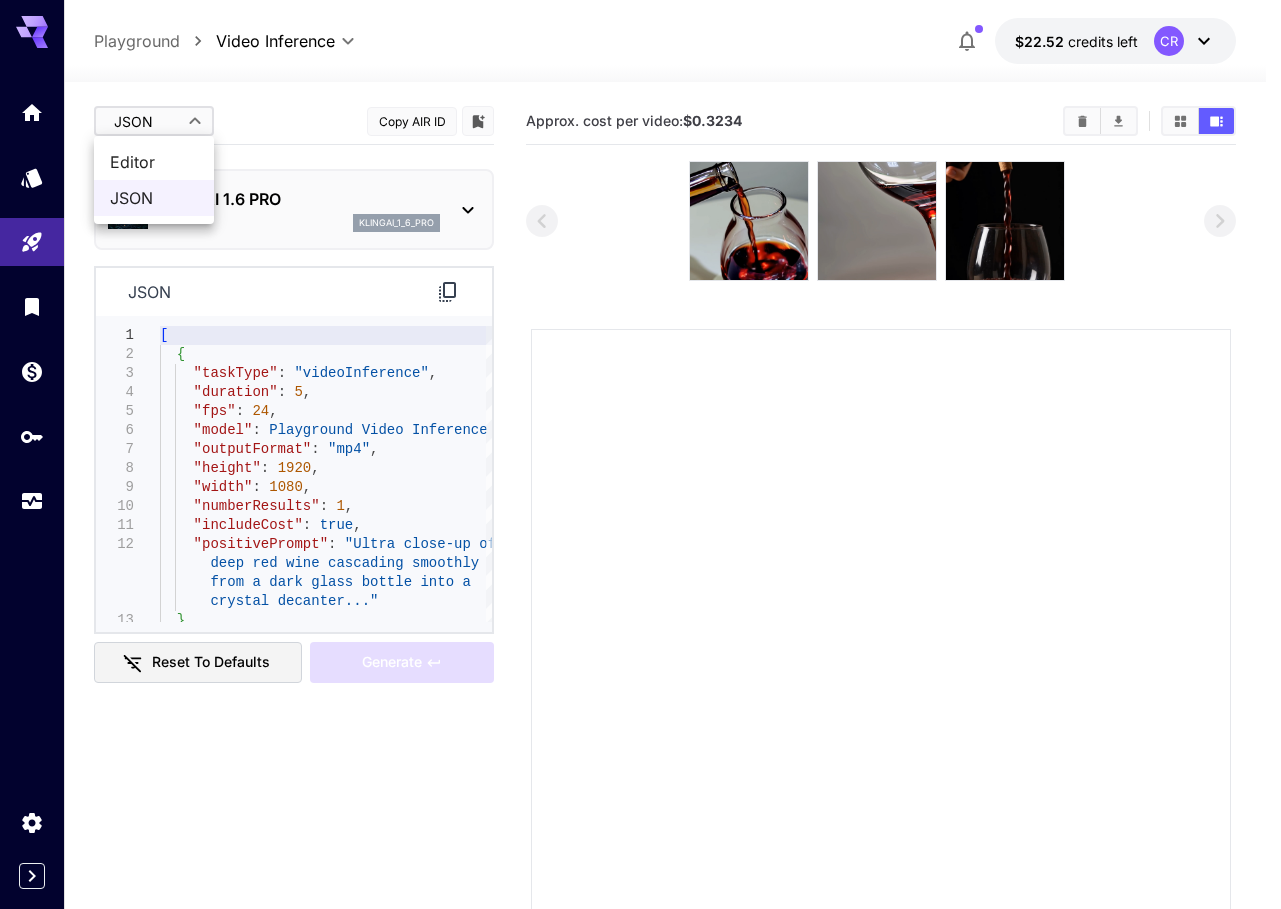 click at bounding box center [640, 454] 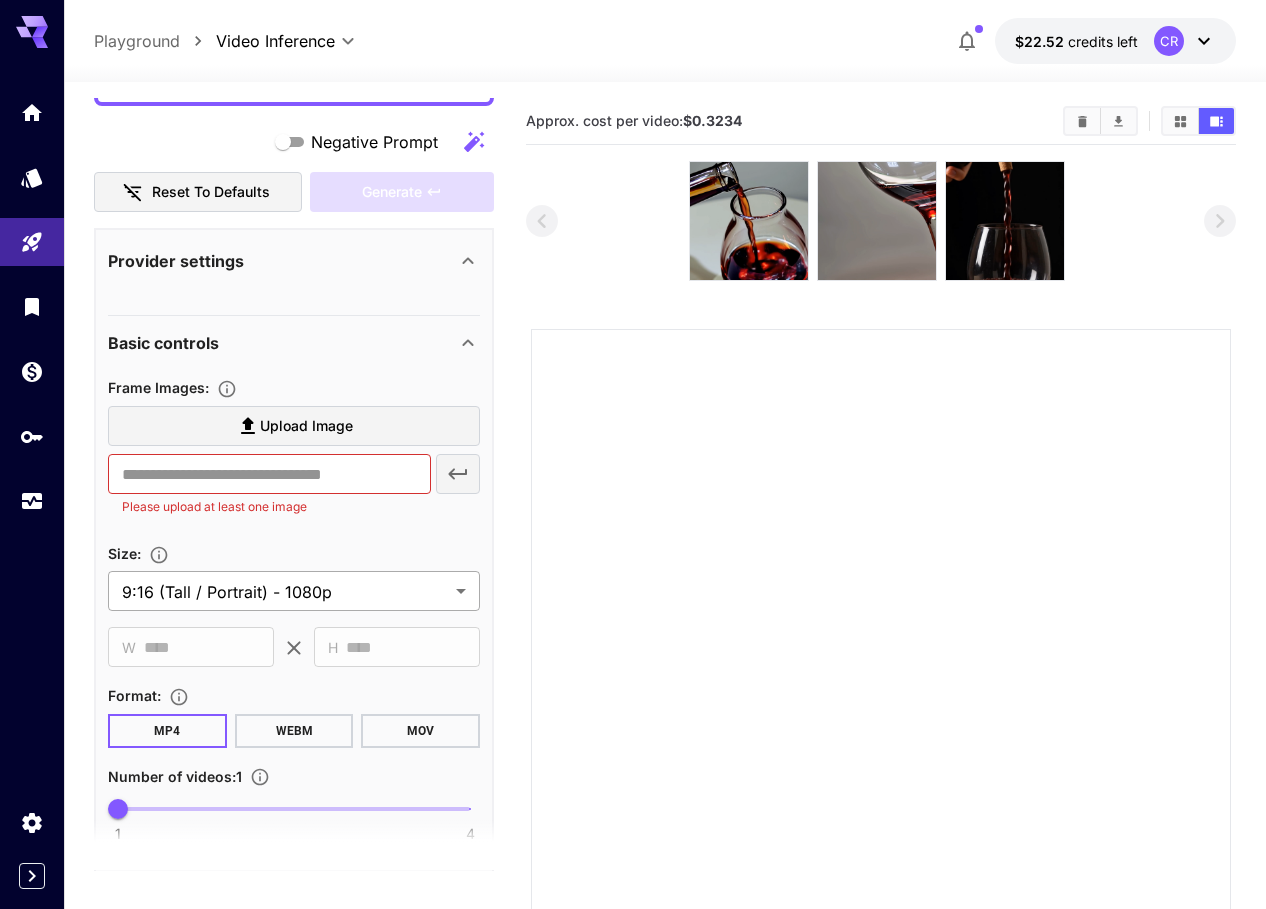 scroll, scrollTop: 600, scrollLeft: 0, axis: vertical 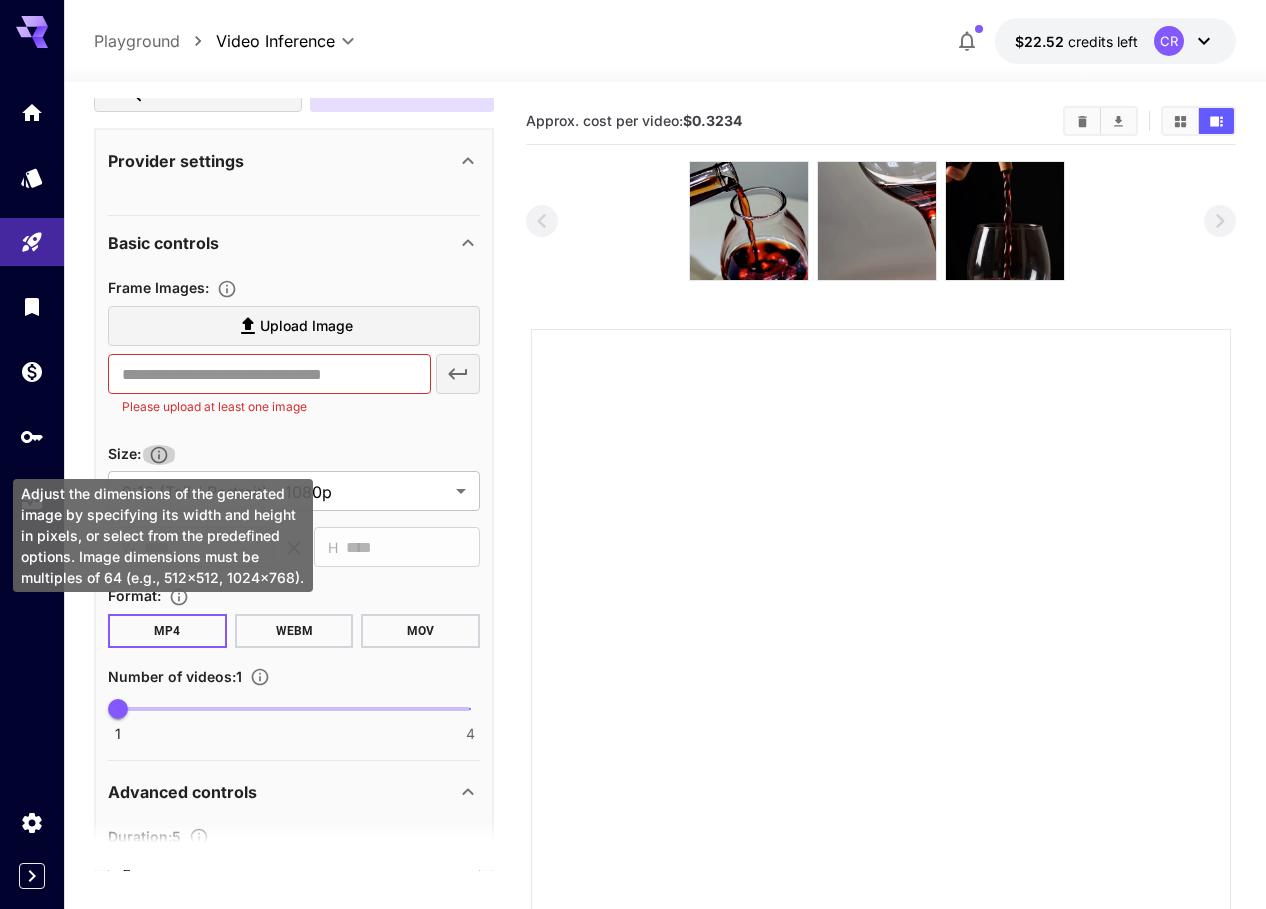 click 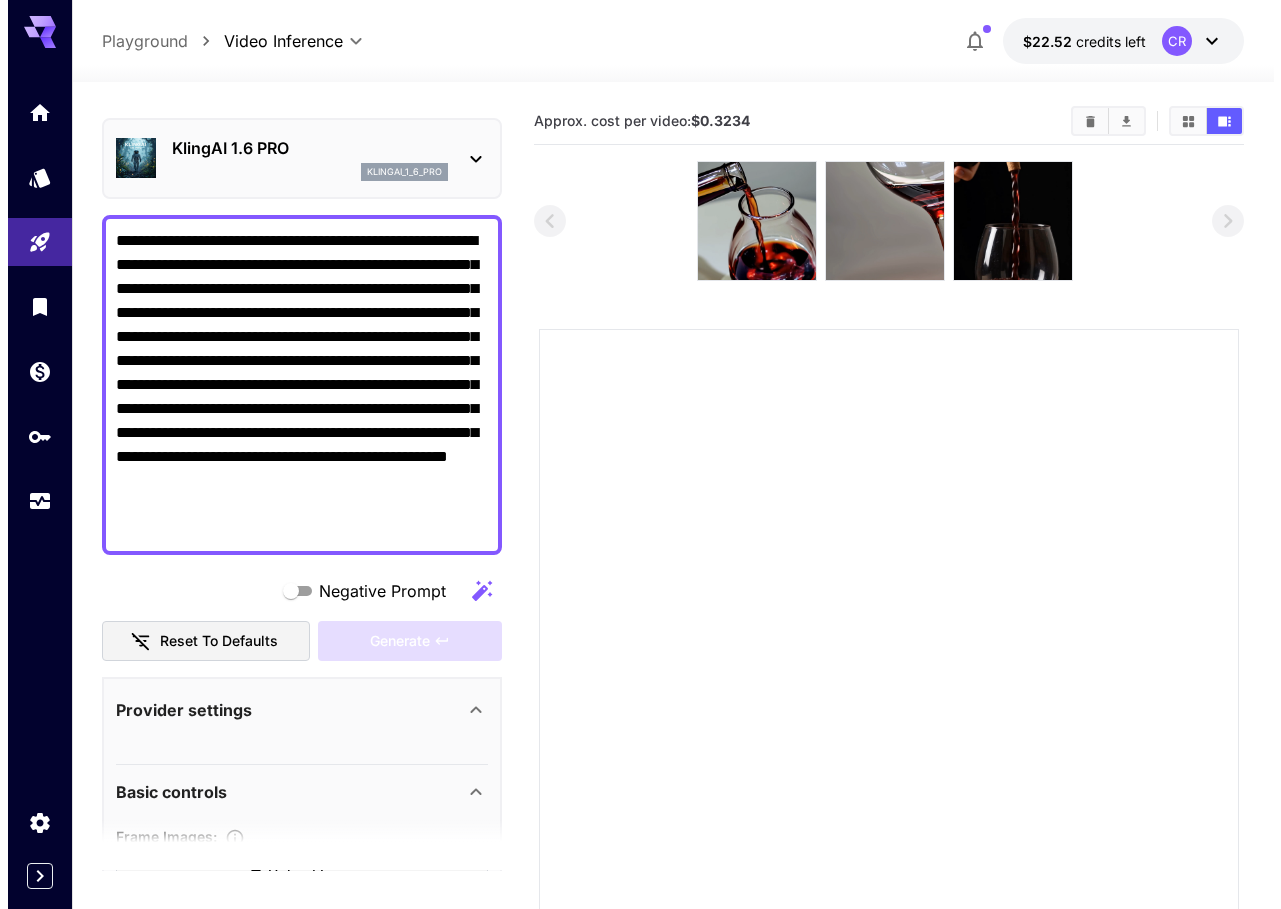 scroll, scrollTop: 0, scrollLeft: 0, axis: both 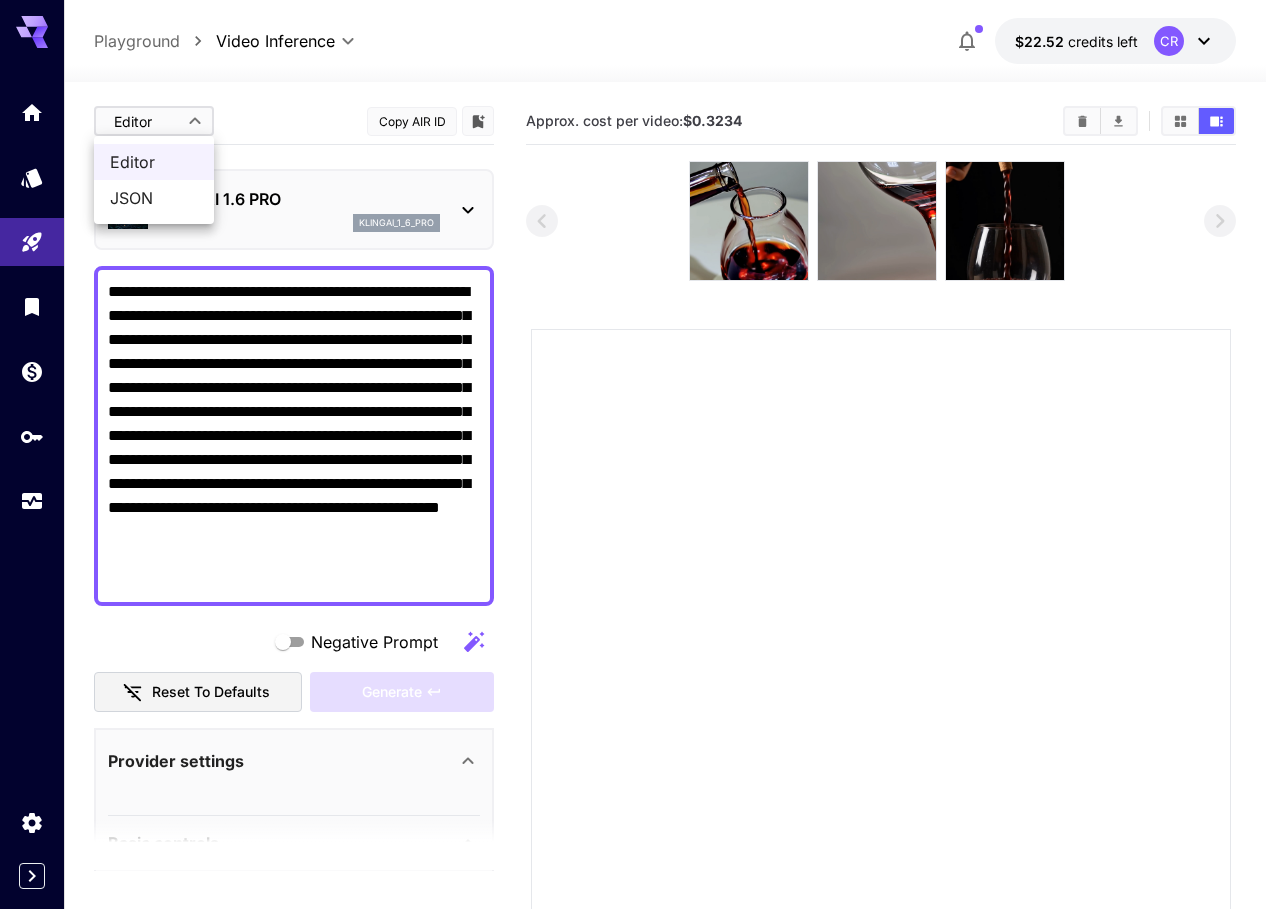 click on "**********" at bounding box center [640, 544] 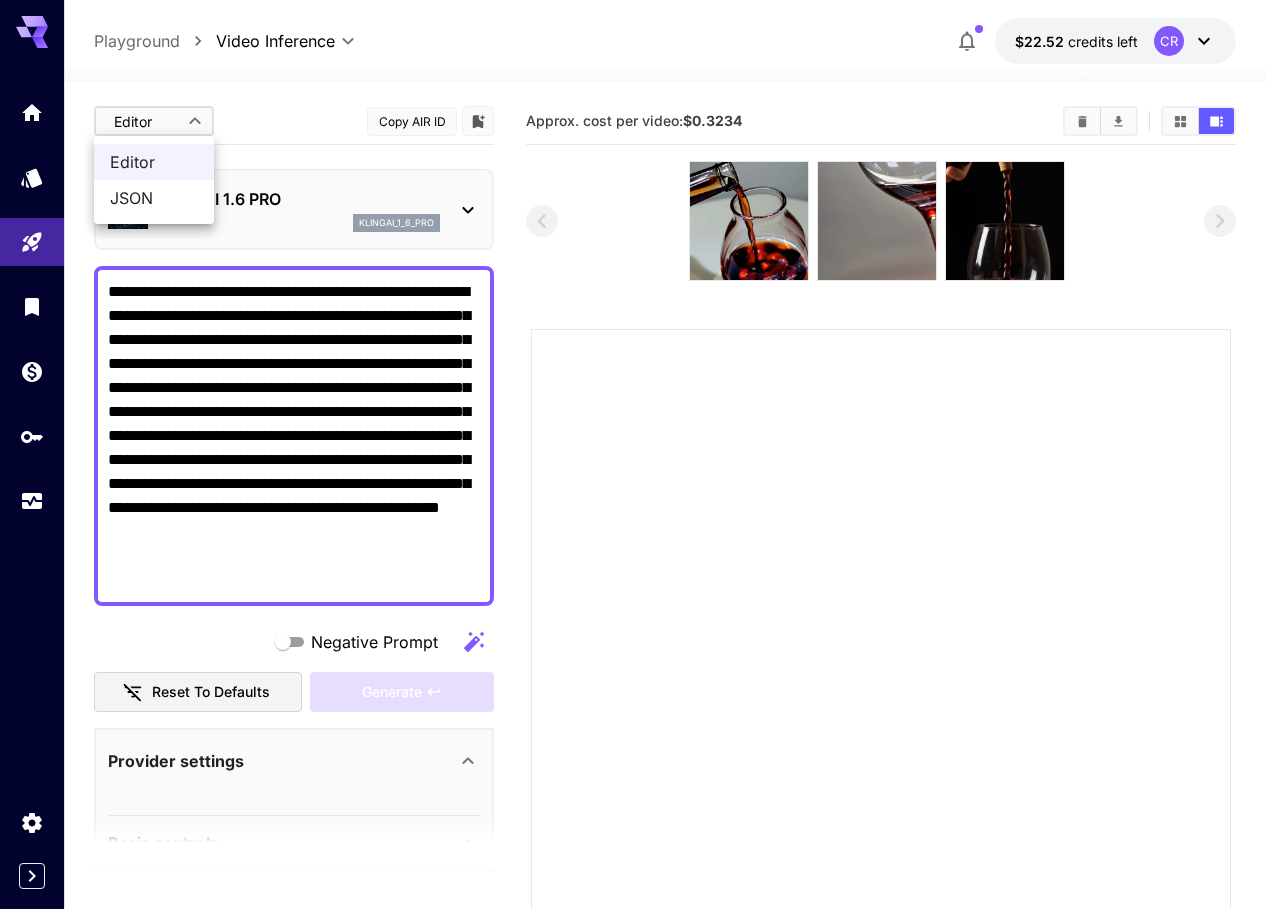 click on "JSON" at bounding box center [154, 198] 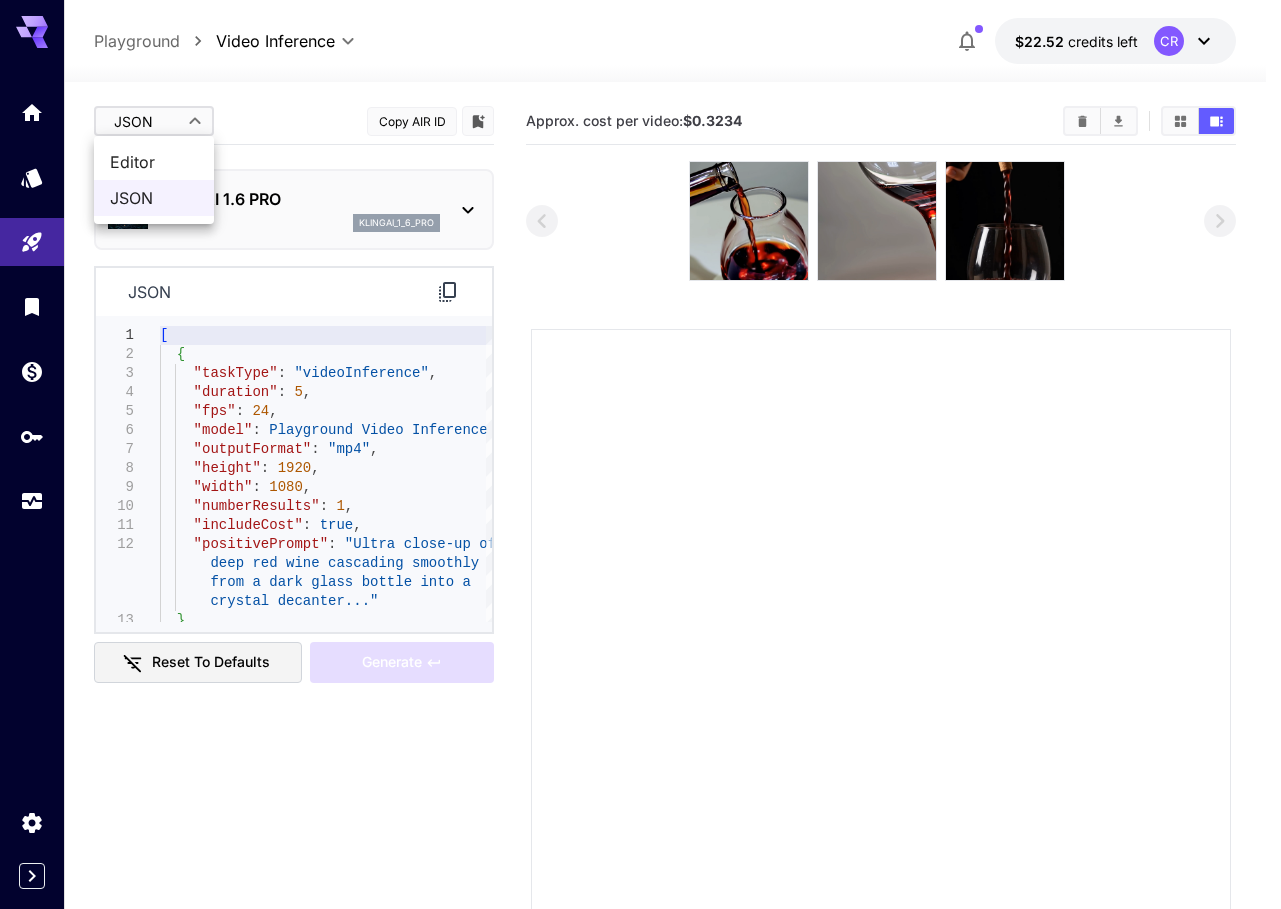 click on "**********" at bounding box center [640, 544] 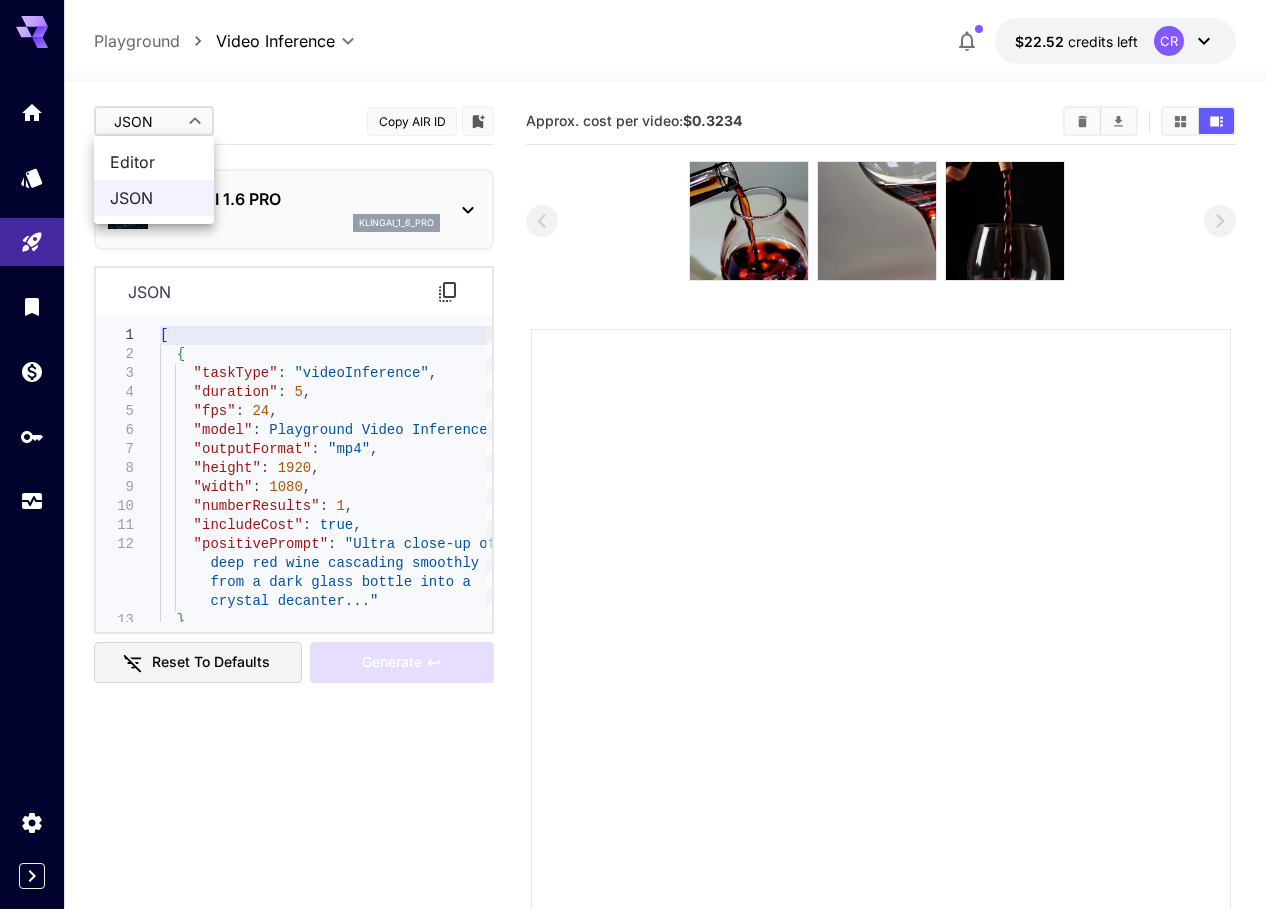 click at bounding box center (640, 454) 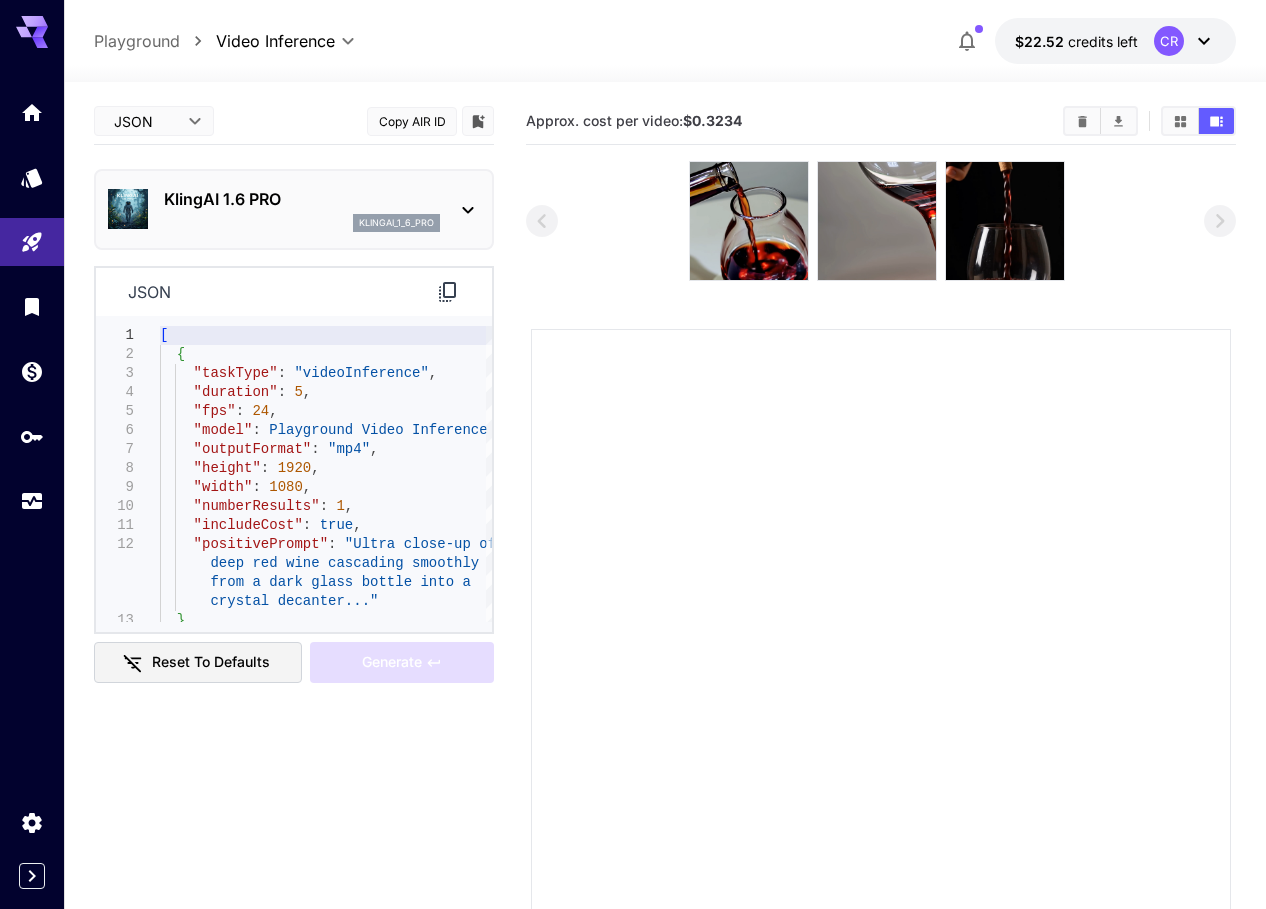 click on "KlingAI 1.6 PRO" at bounding box center [302, 199] 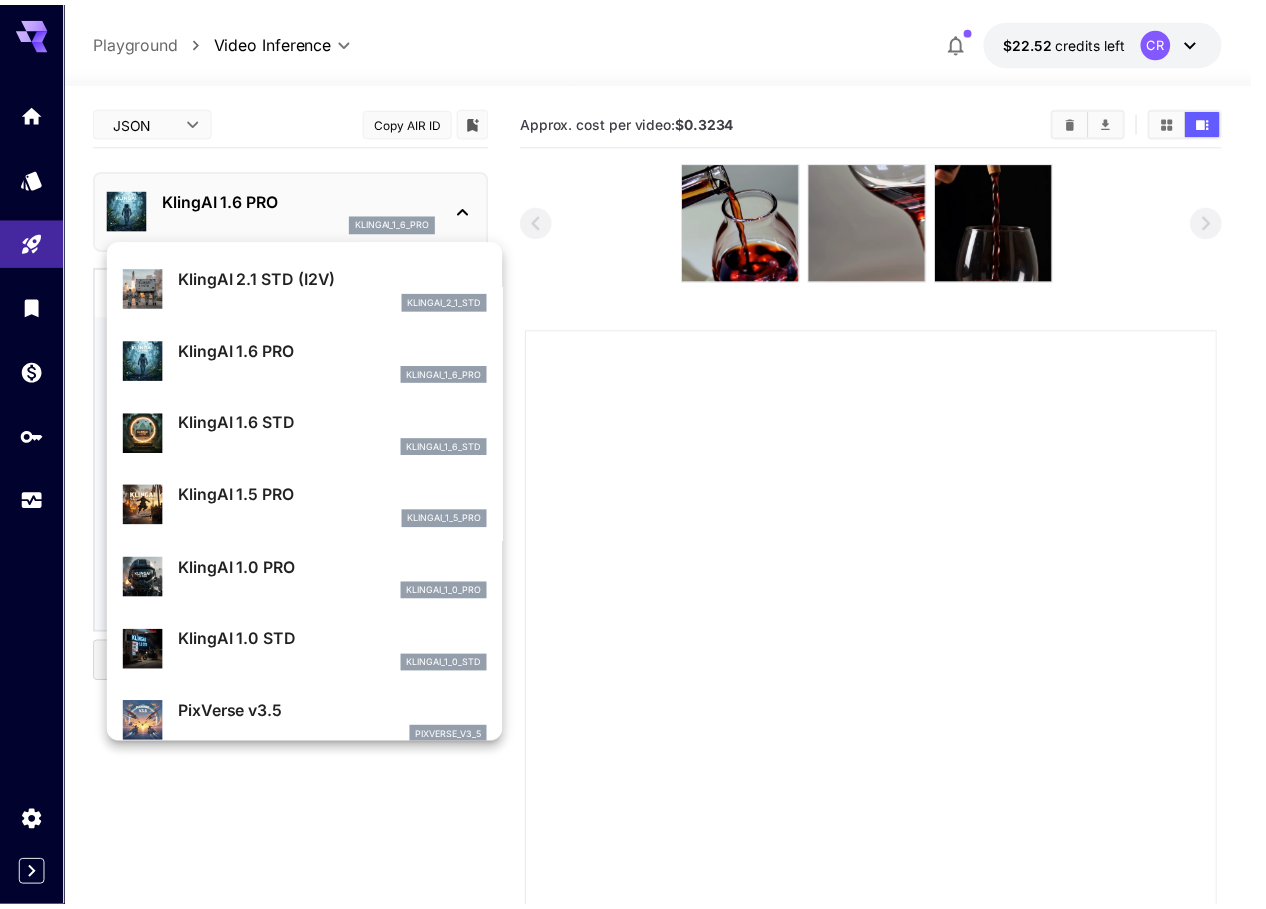 scroll, scrollTop: 700, scrollLeft: 0, axis: vertical 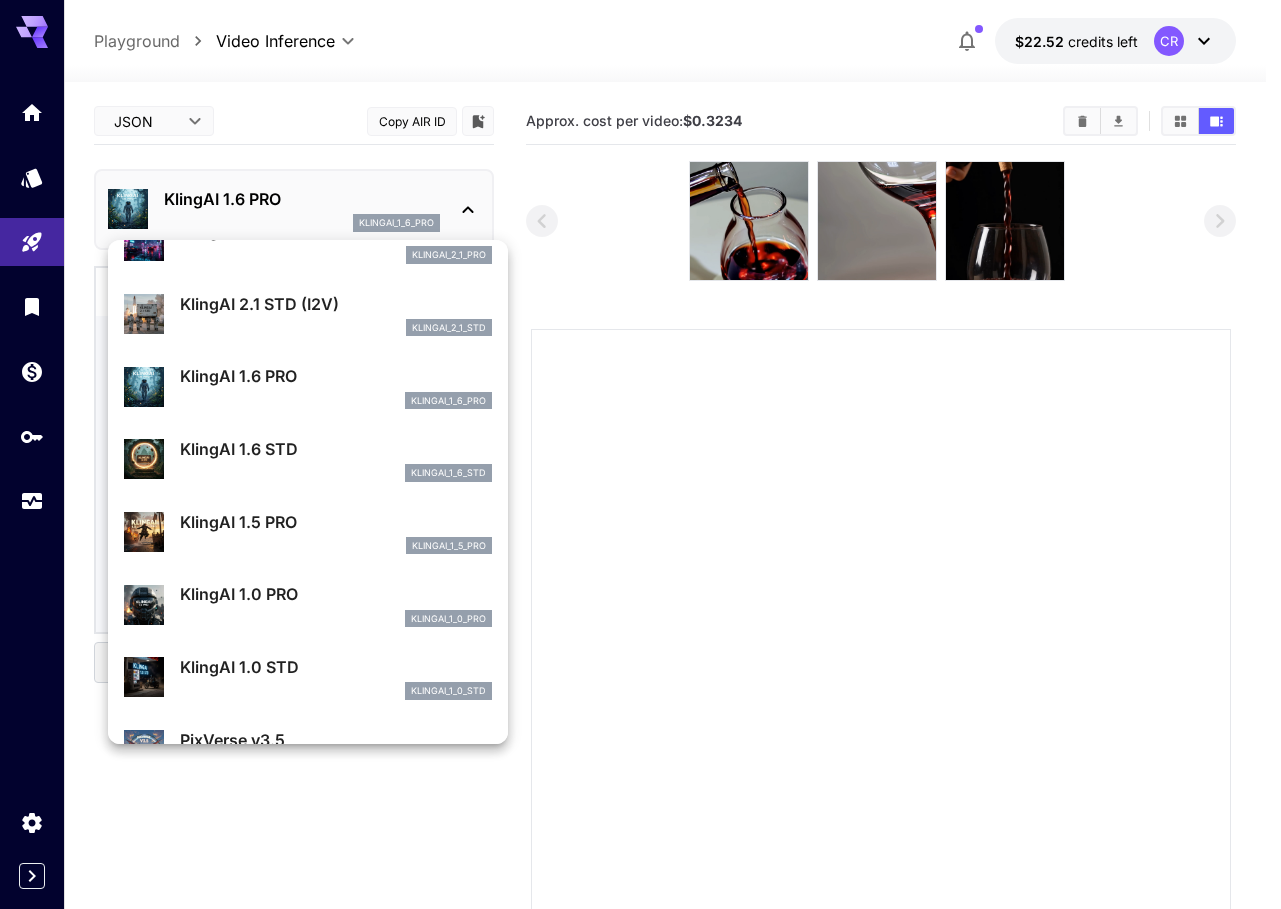 click on "KlingAI 1.6 STD" at bounding box center (336, 449) 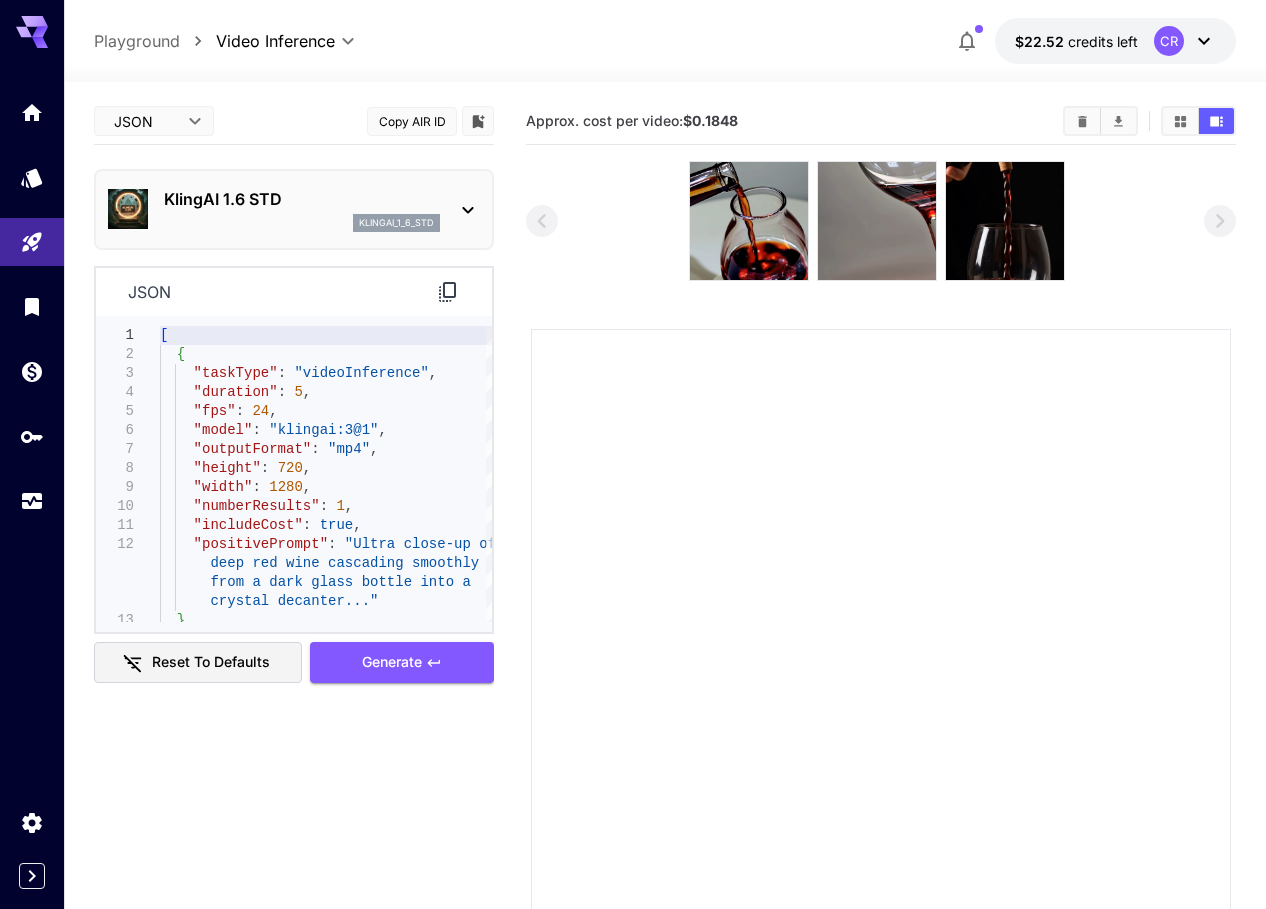 click on "**********" at bounding box center (633, 544) 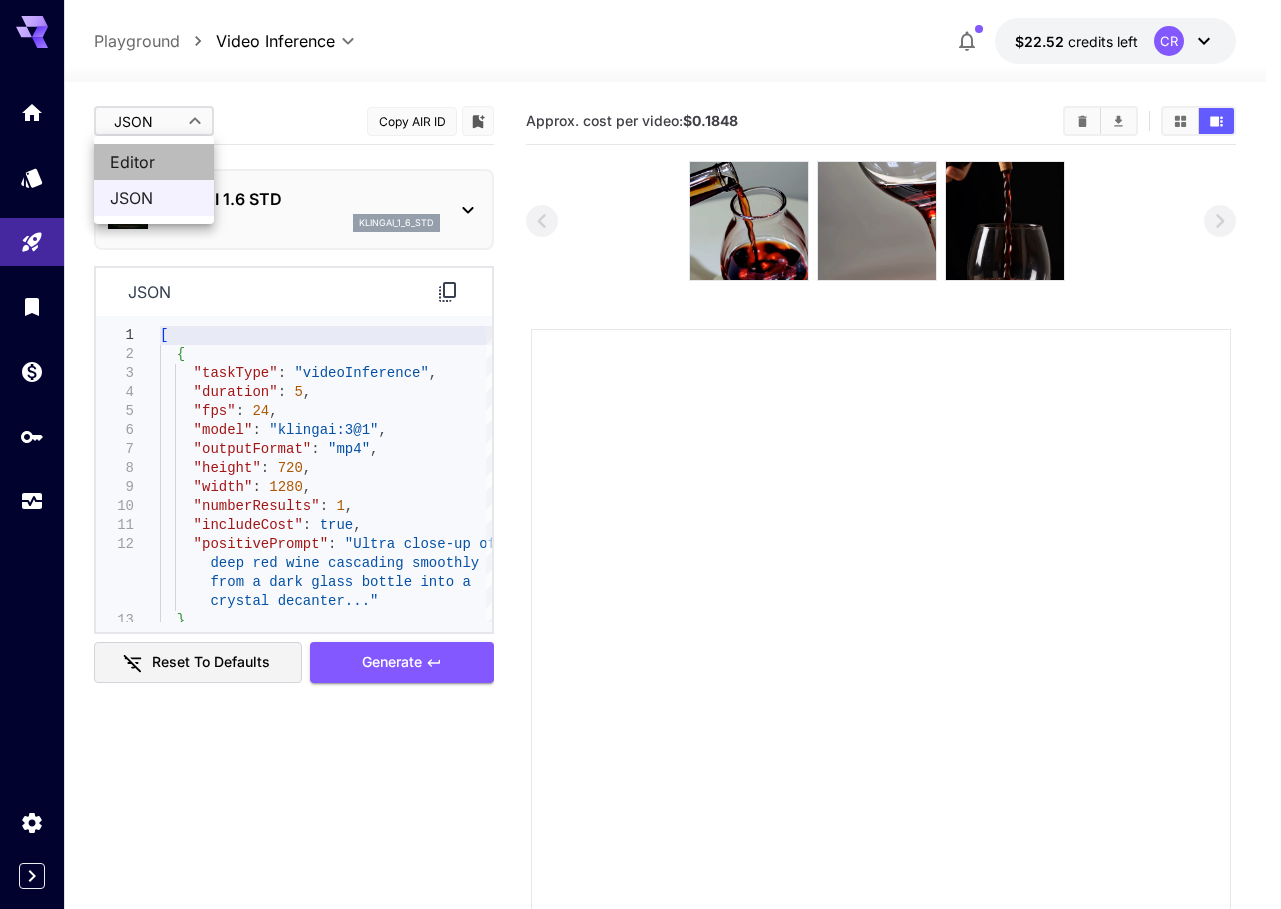click on "Editor" at bounding box center (154, 162) 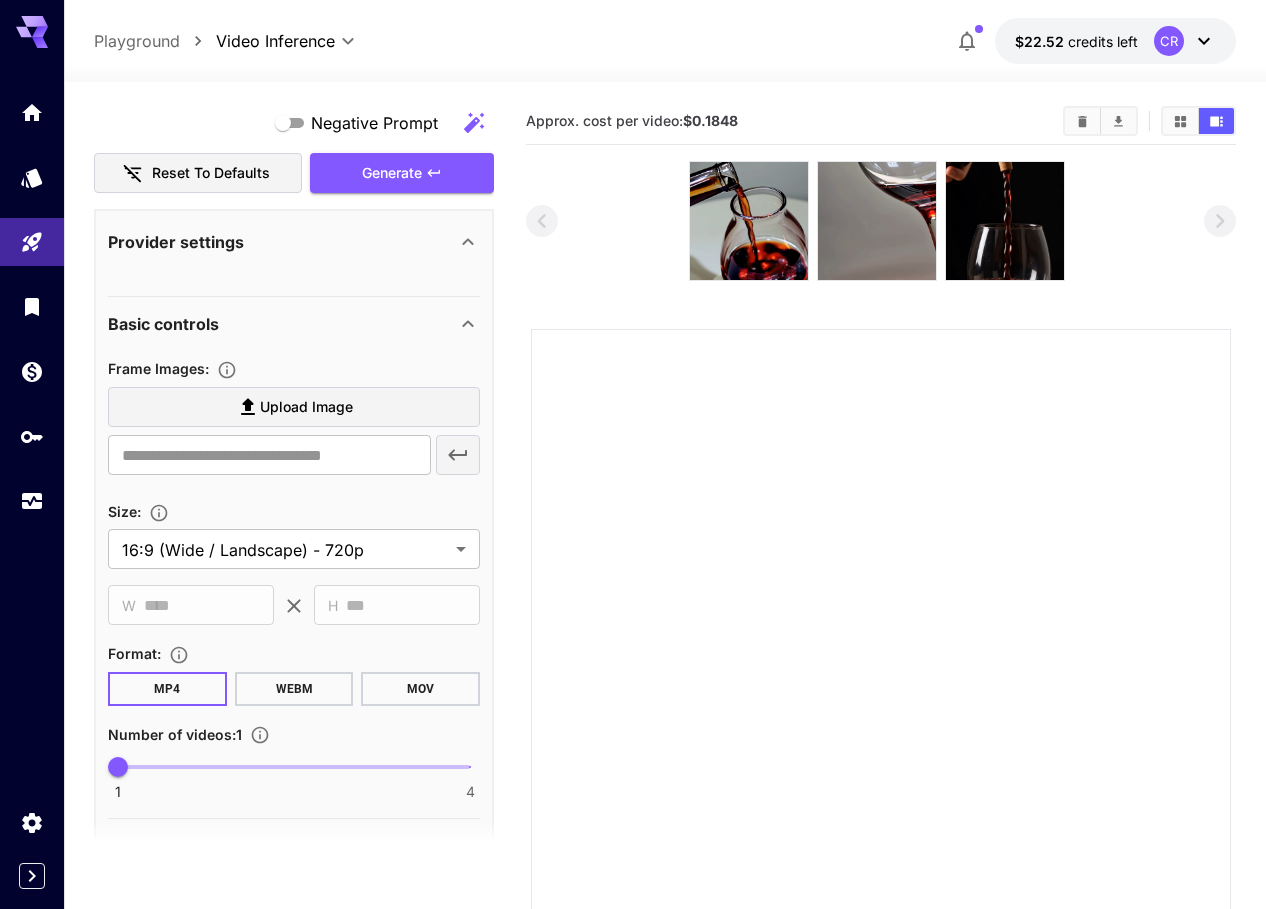 scroll, scrollTop: 600, scrollLeft: 0, axis: vertical 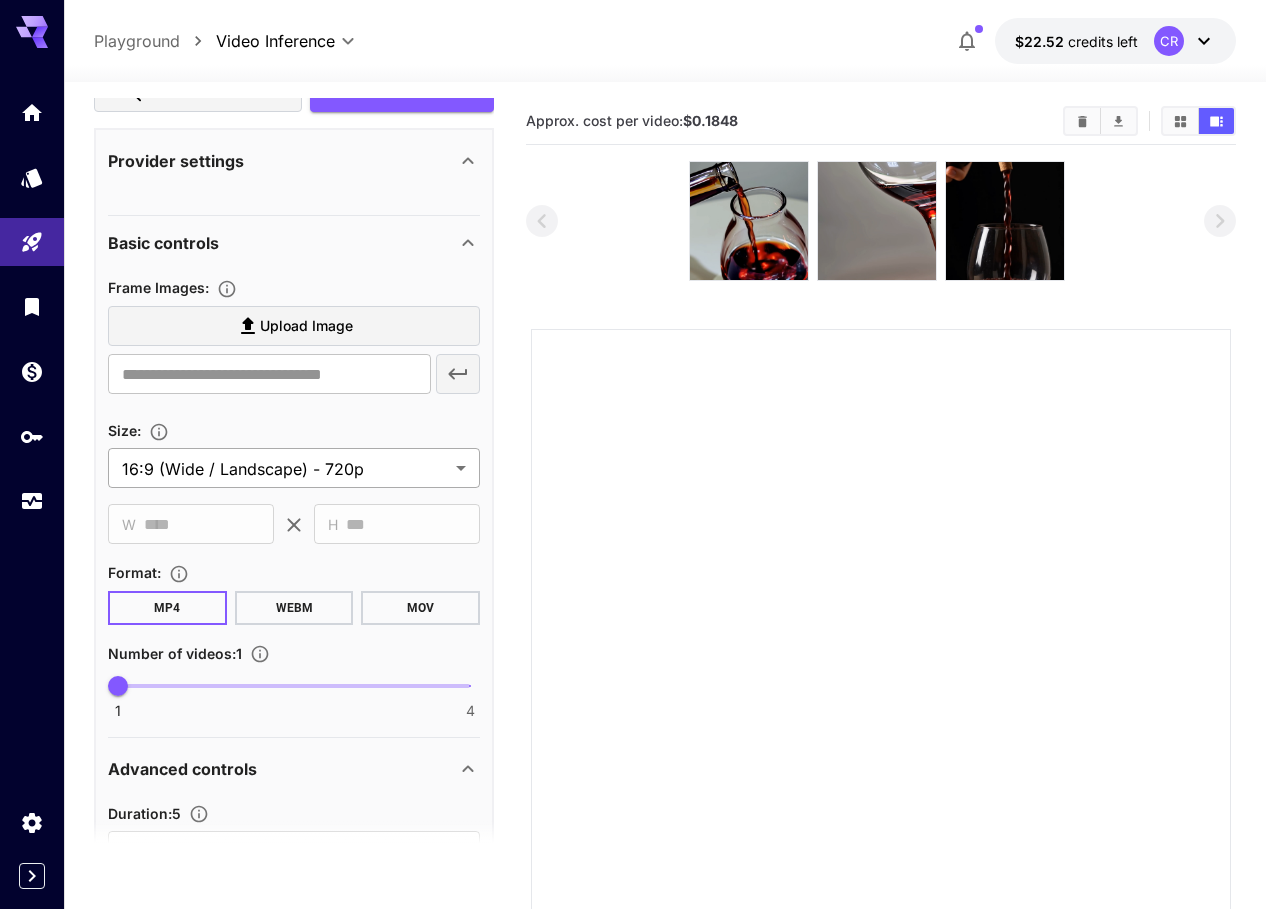 click on "**********" at bounding box center (633, 544) 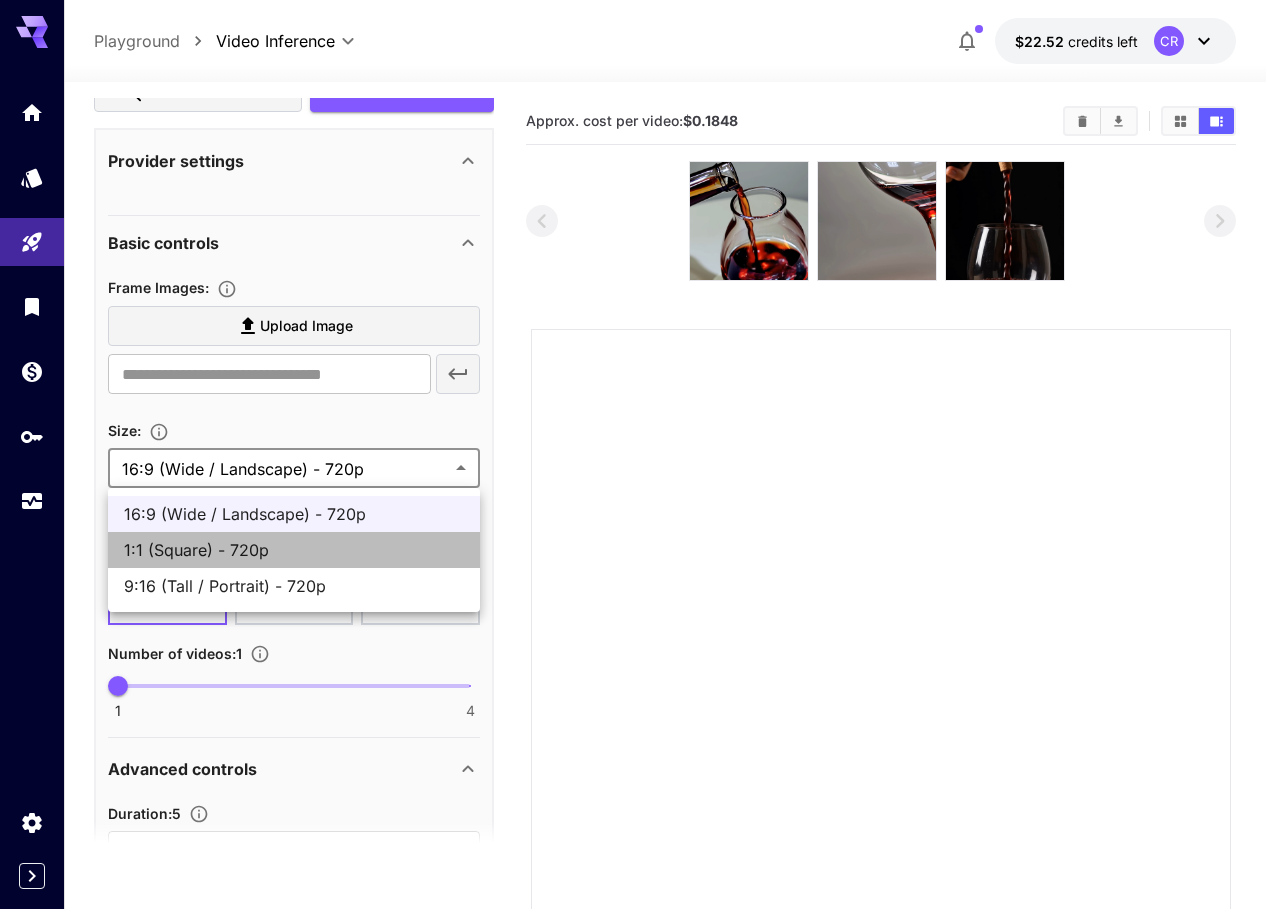 click on "1:1 (Square) - 720p" at bounding box center [294, 550] 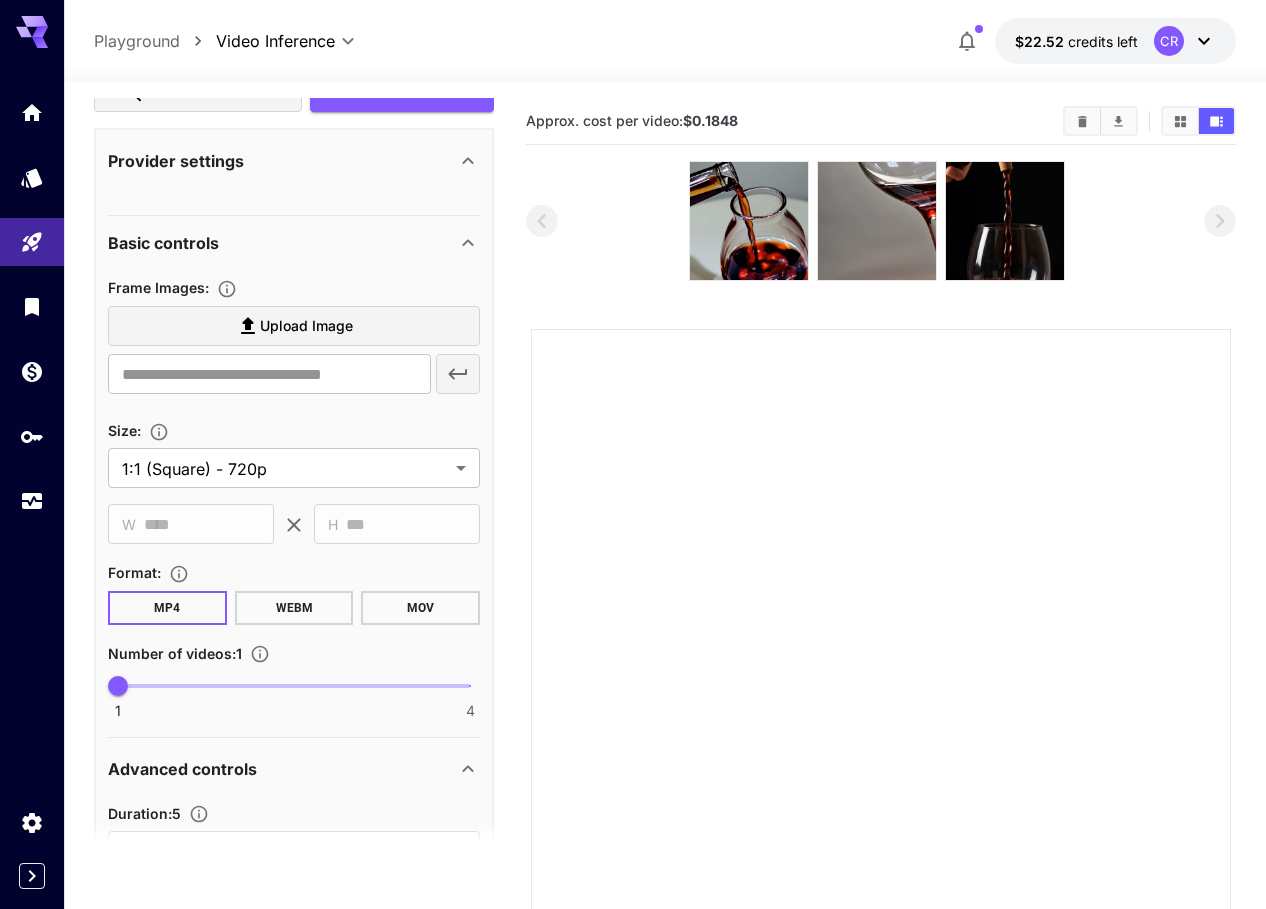 click on "**********" at bounding box center [294, 628] 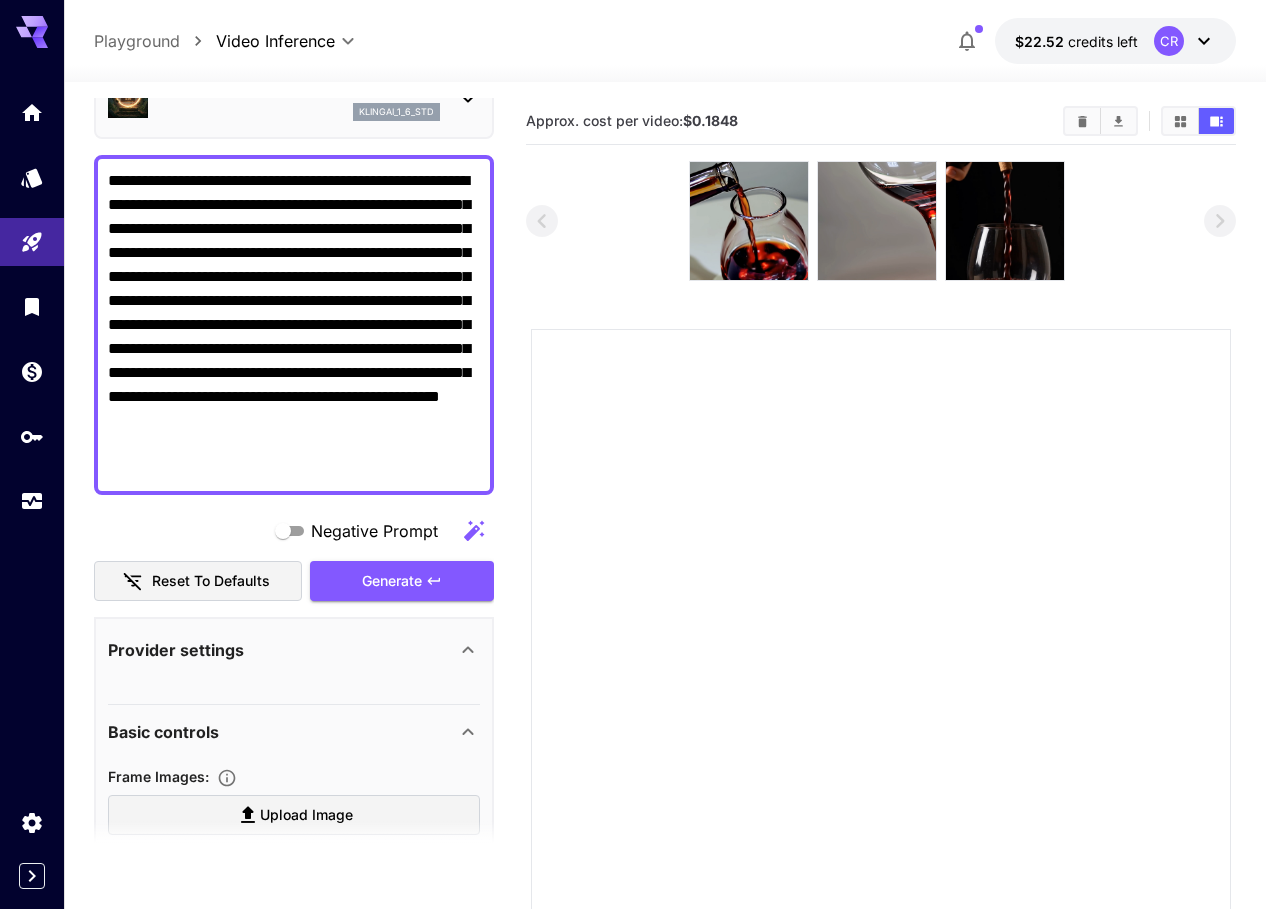 scroll, scrollTop: 0, scrollLeft: 0, axis: both 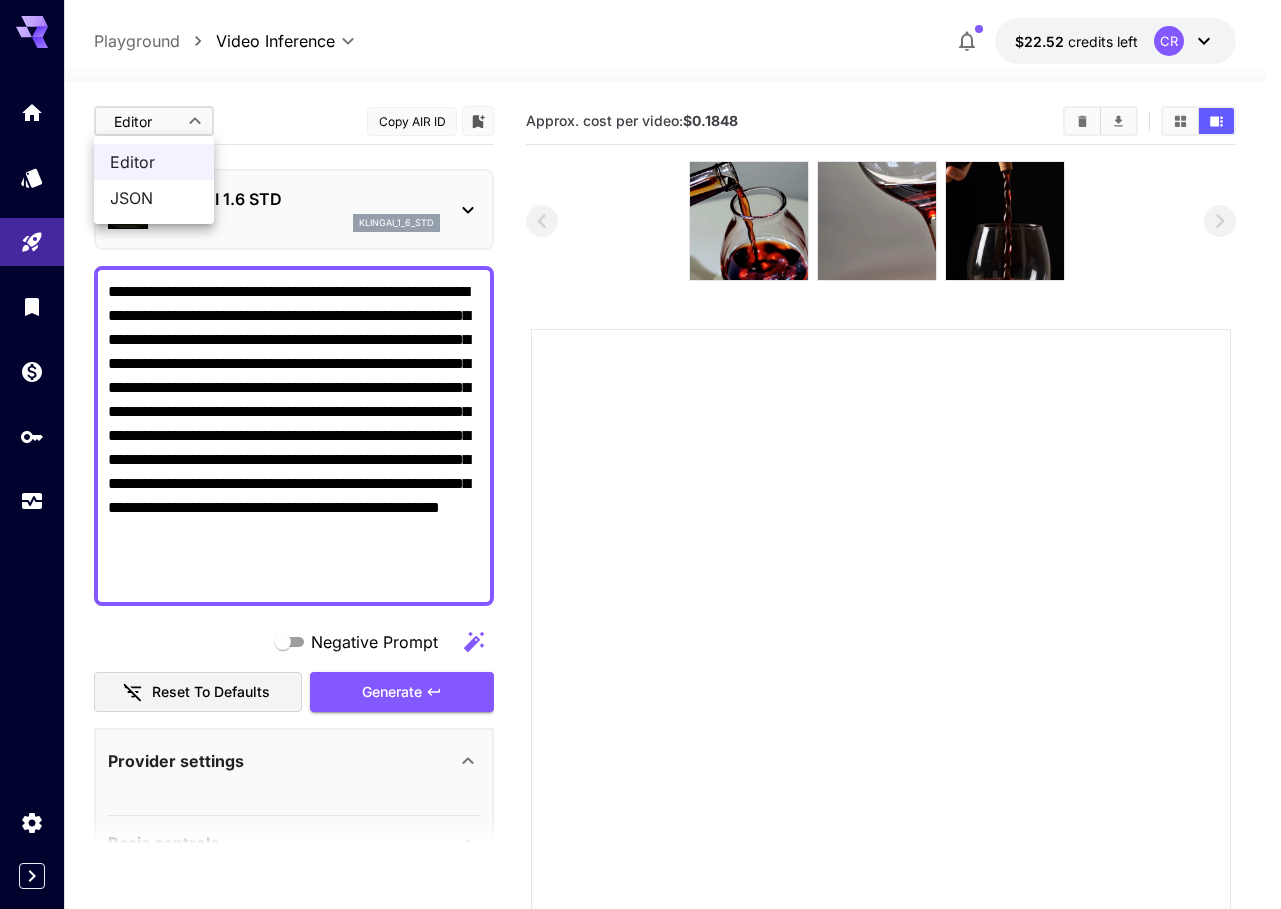 click on "**********" at bounding box center (640, 544) 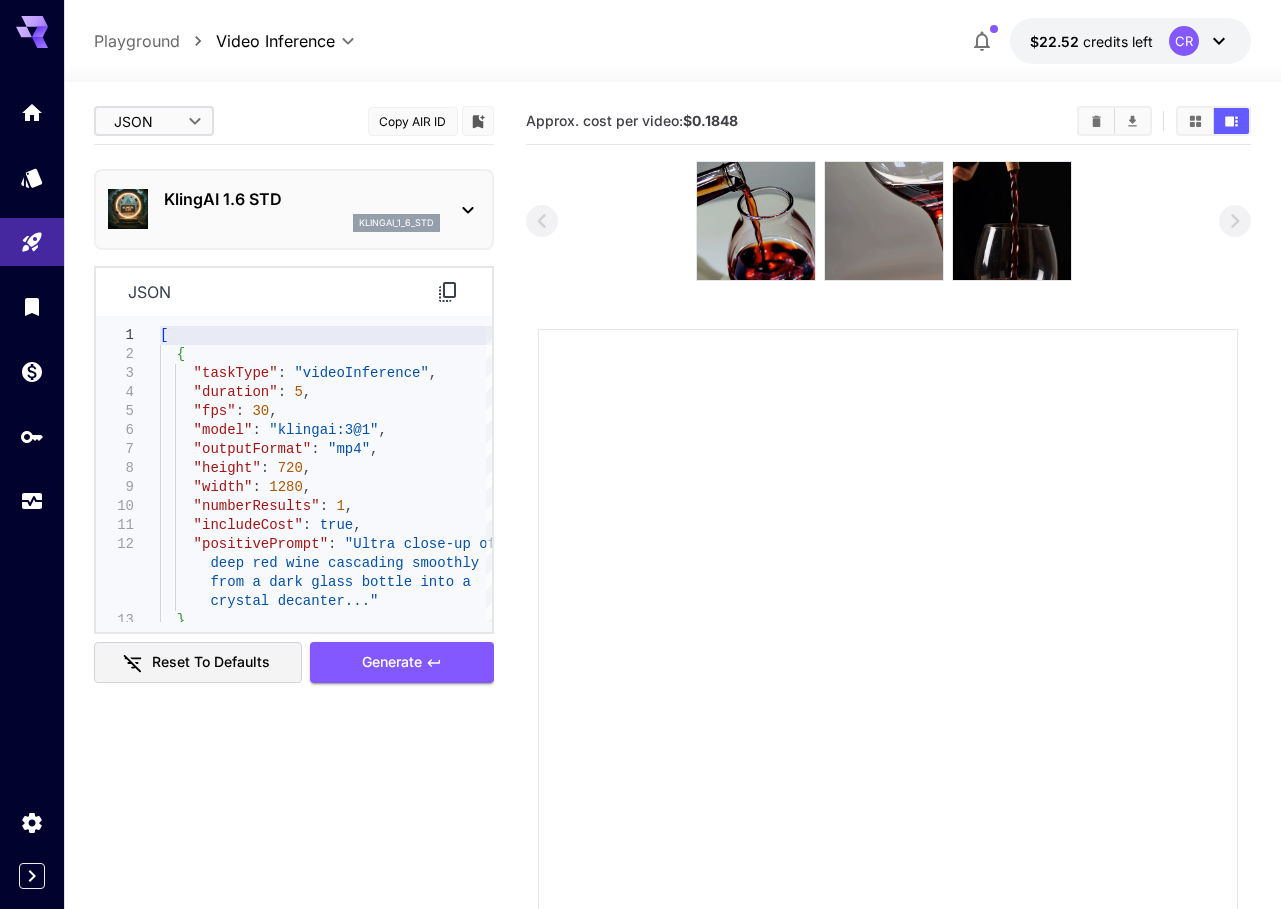 click on "**********" at bounding box center (640, 544) 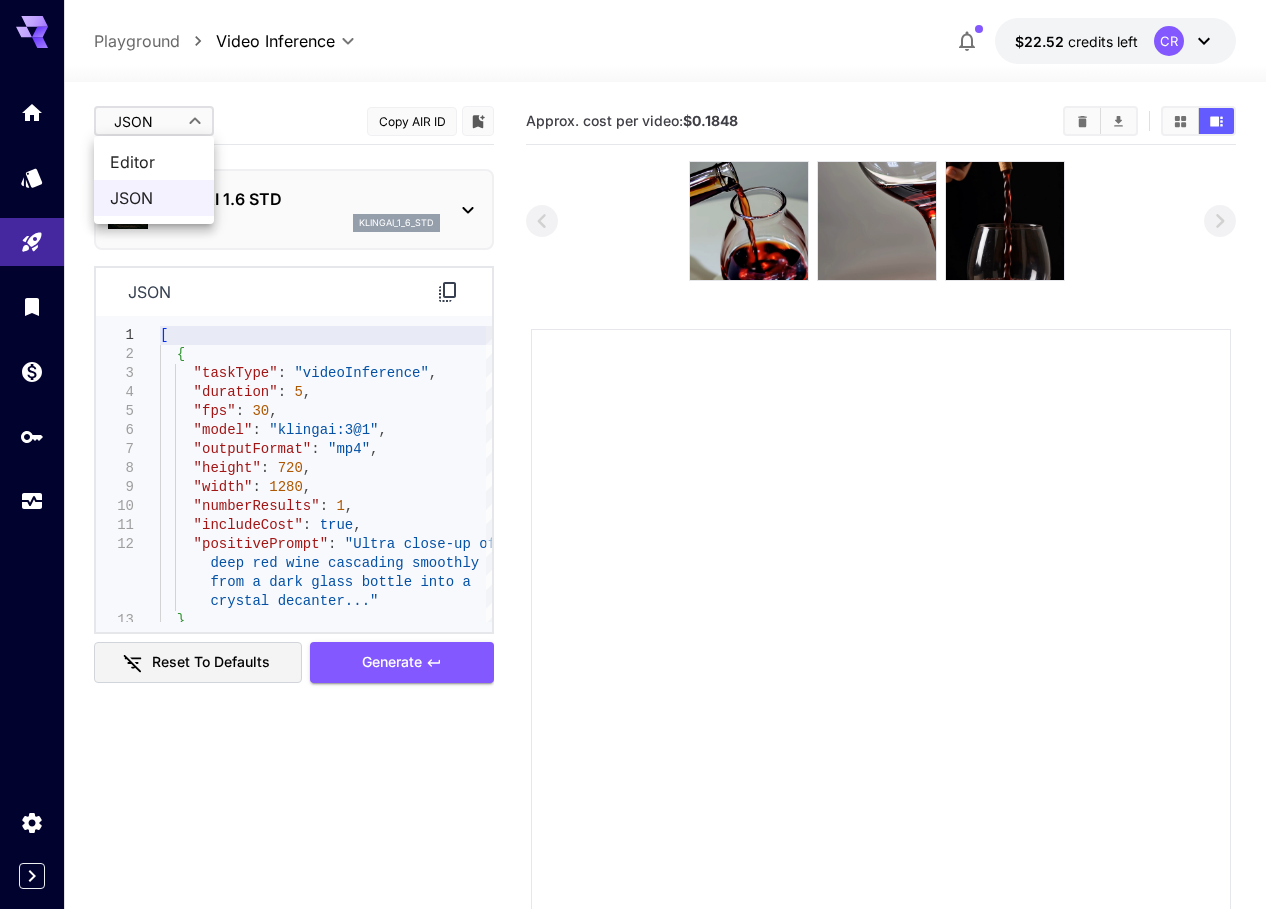 click at bounding box center (640, 454) 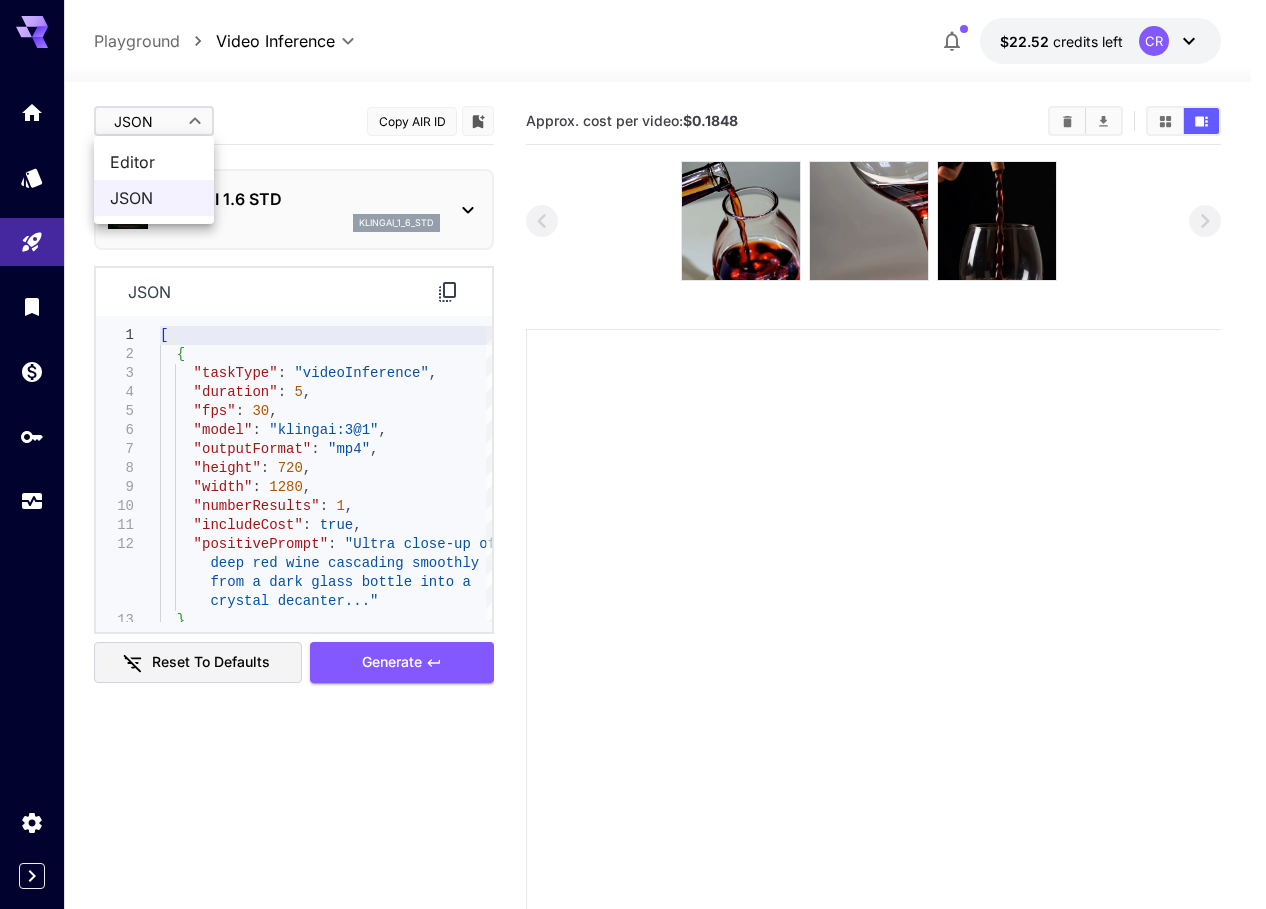 click on "**********" at bounding box center [633, 542] 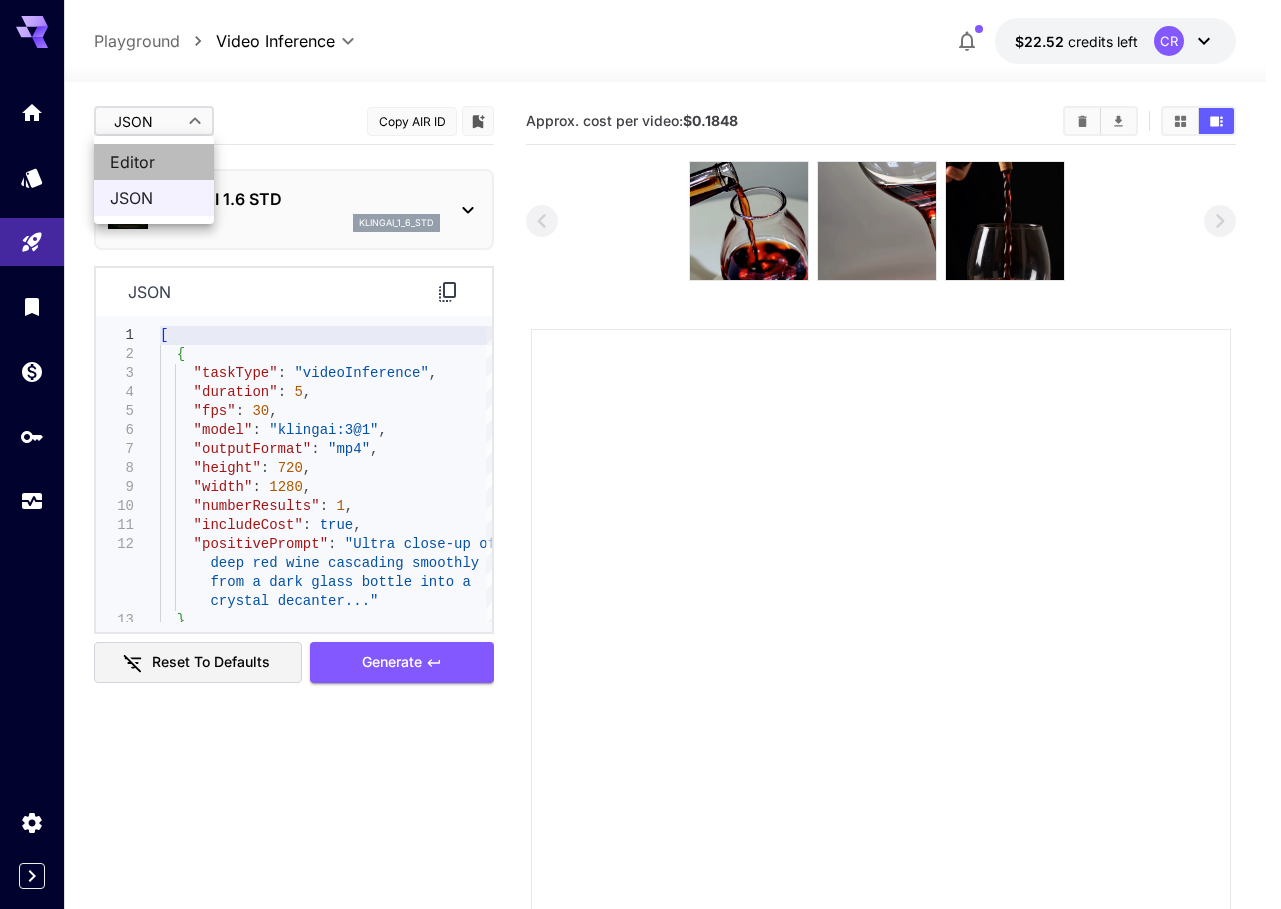 click on "Editor" at bounding box center [154, 162] 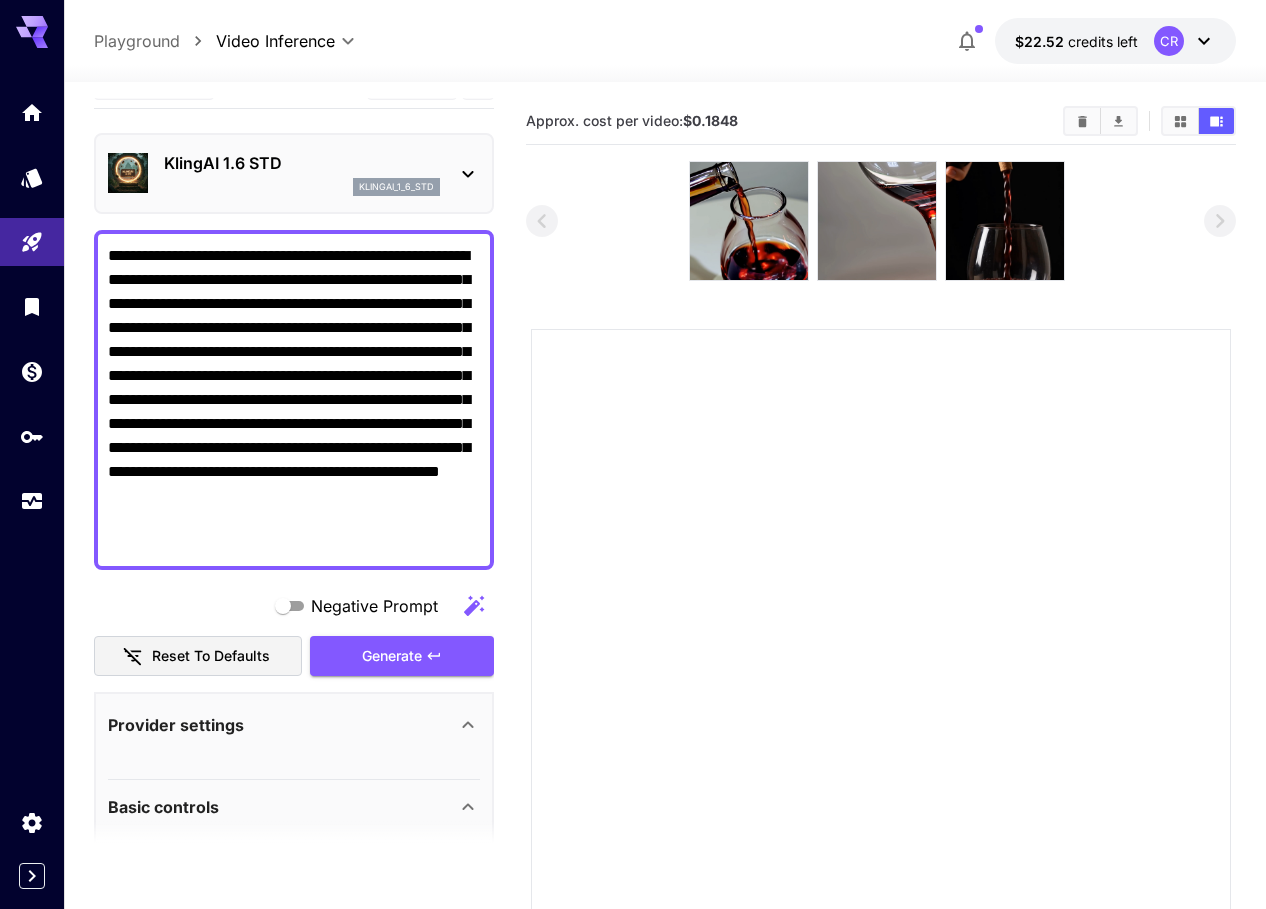 scroll, scrollTop: 0, scrollLeft: 0, axis: both 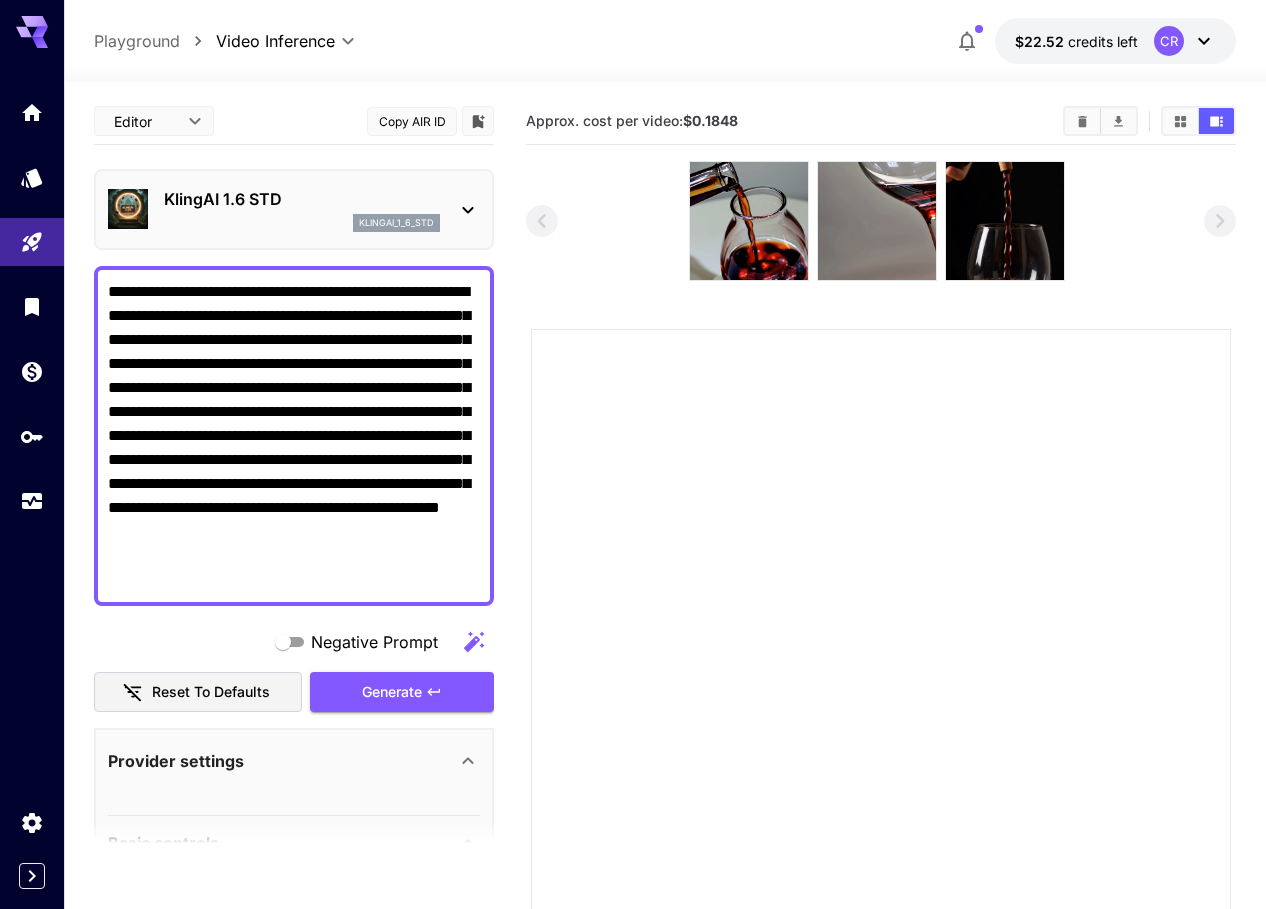 click on "**********" at bounding box center (294, 436) 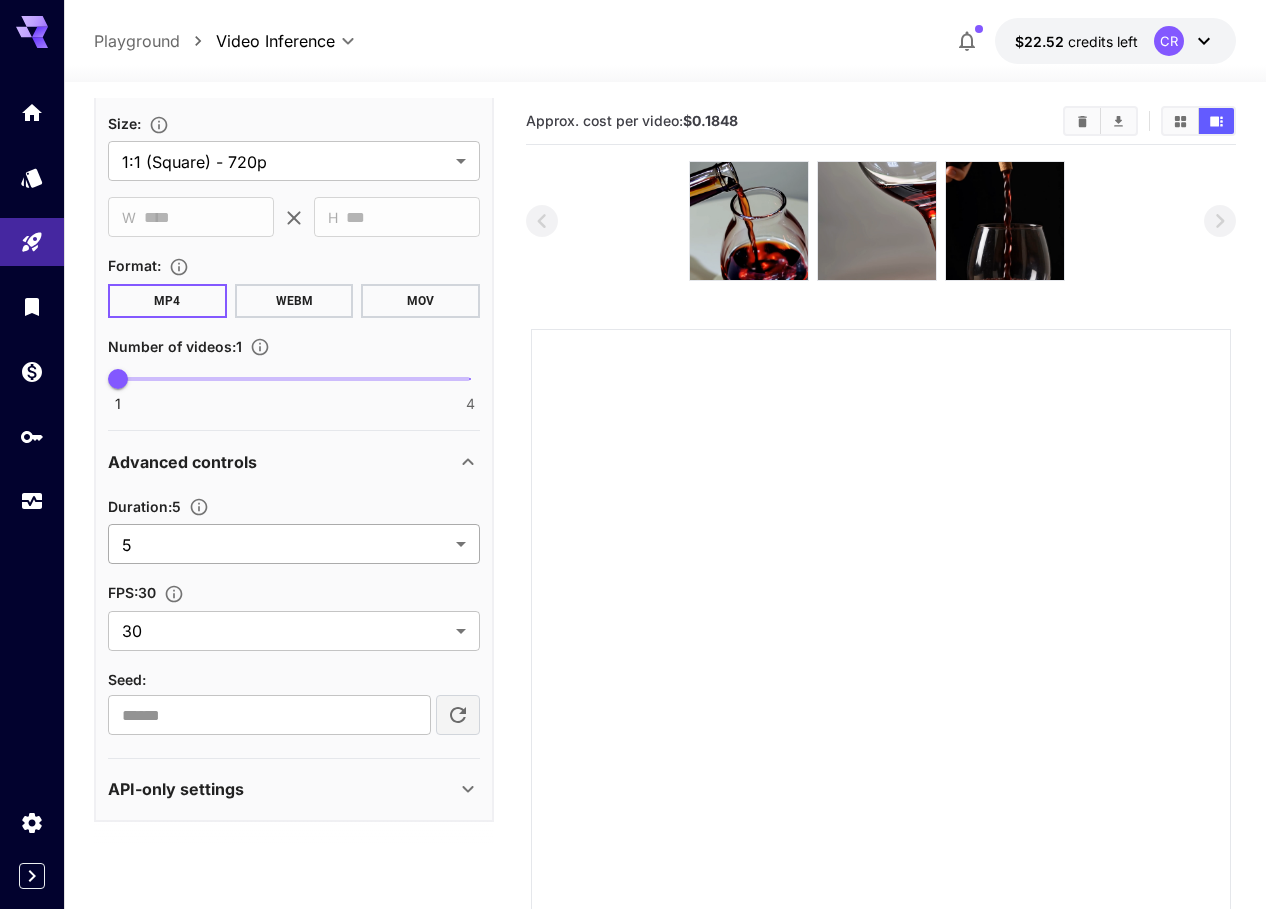scroll, scrollTop: 908, scrollLeft: 0, axis: vertical 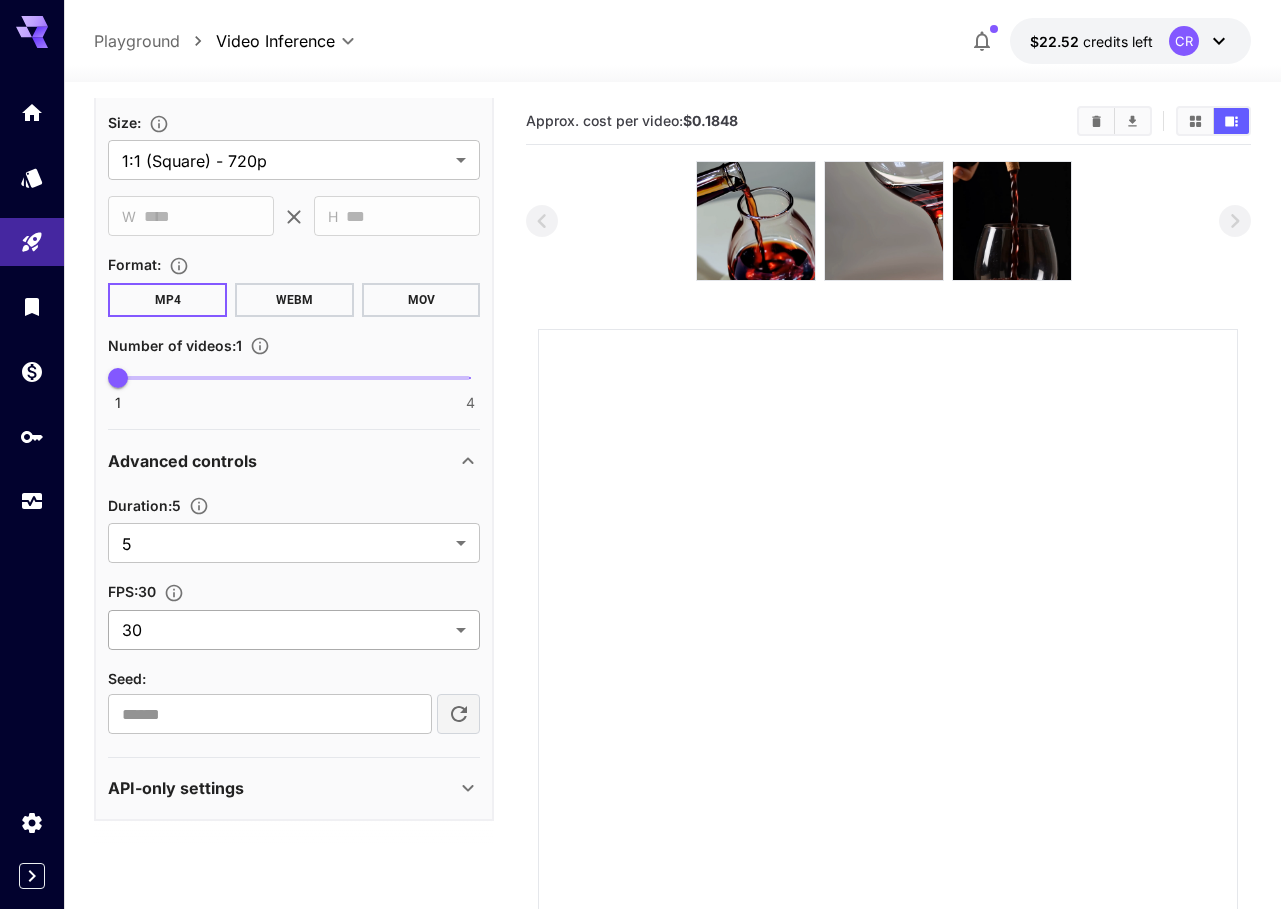 click on "**********" at bounding box center [640, 544] 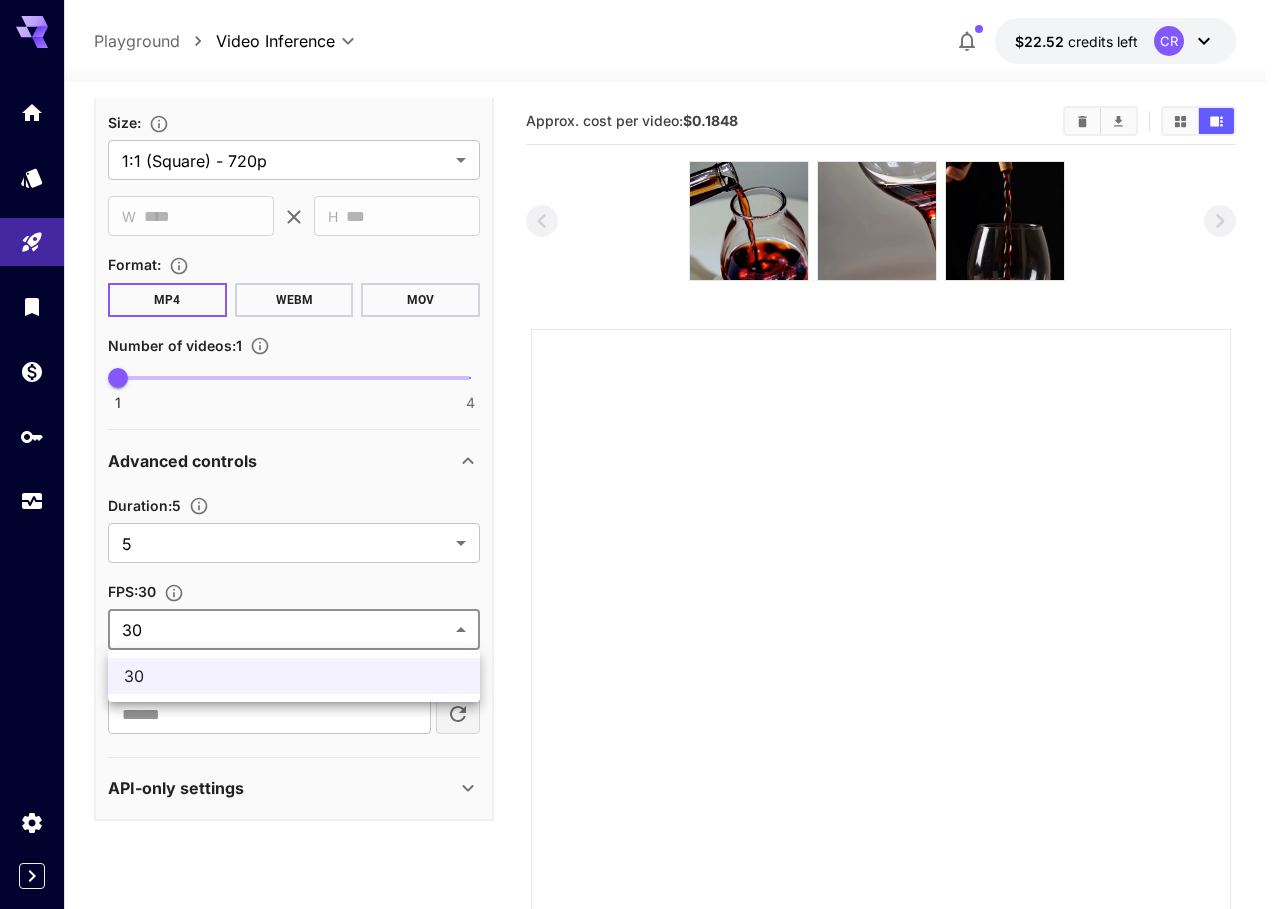 click at bounding box center [640, 454] 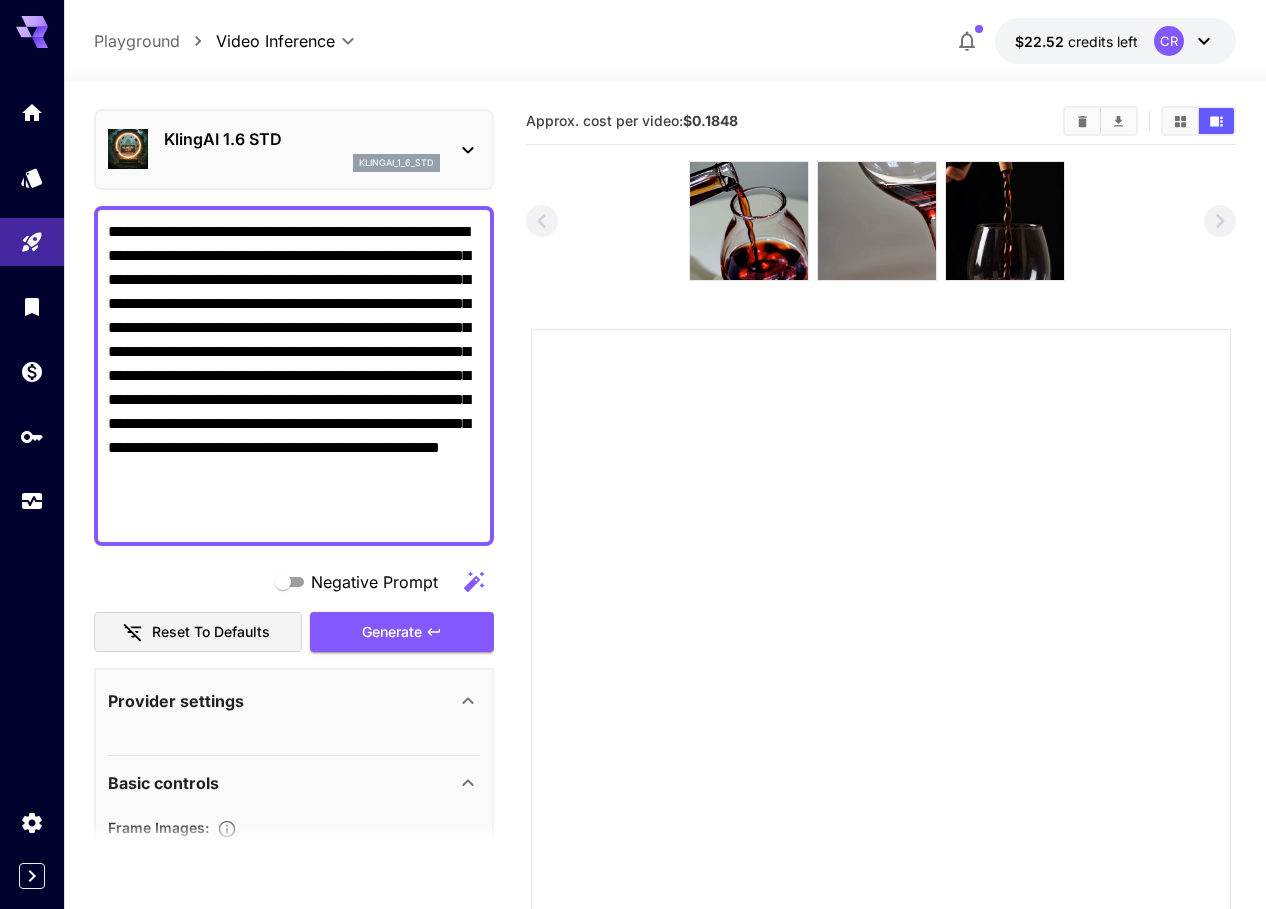 scroll, scrollTop: 0, scrollLeft: 0, axis: both 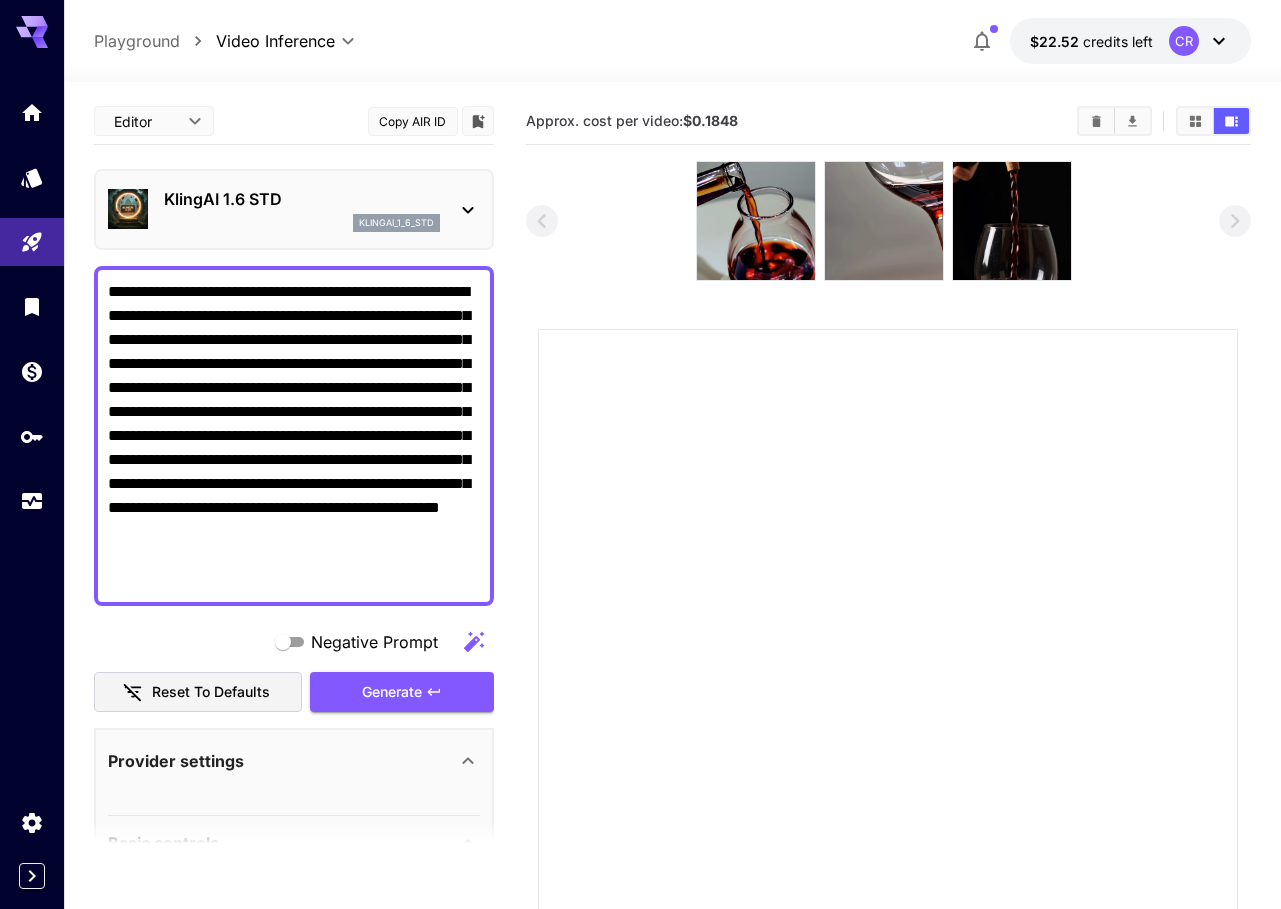 click on "**********" at bounding box center [640, 544] 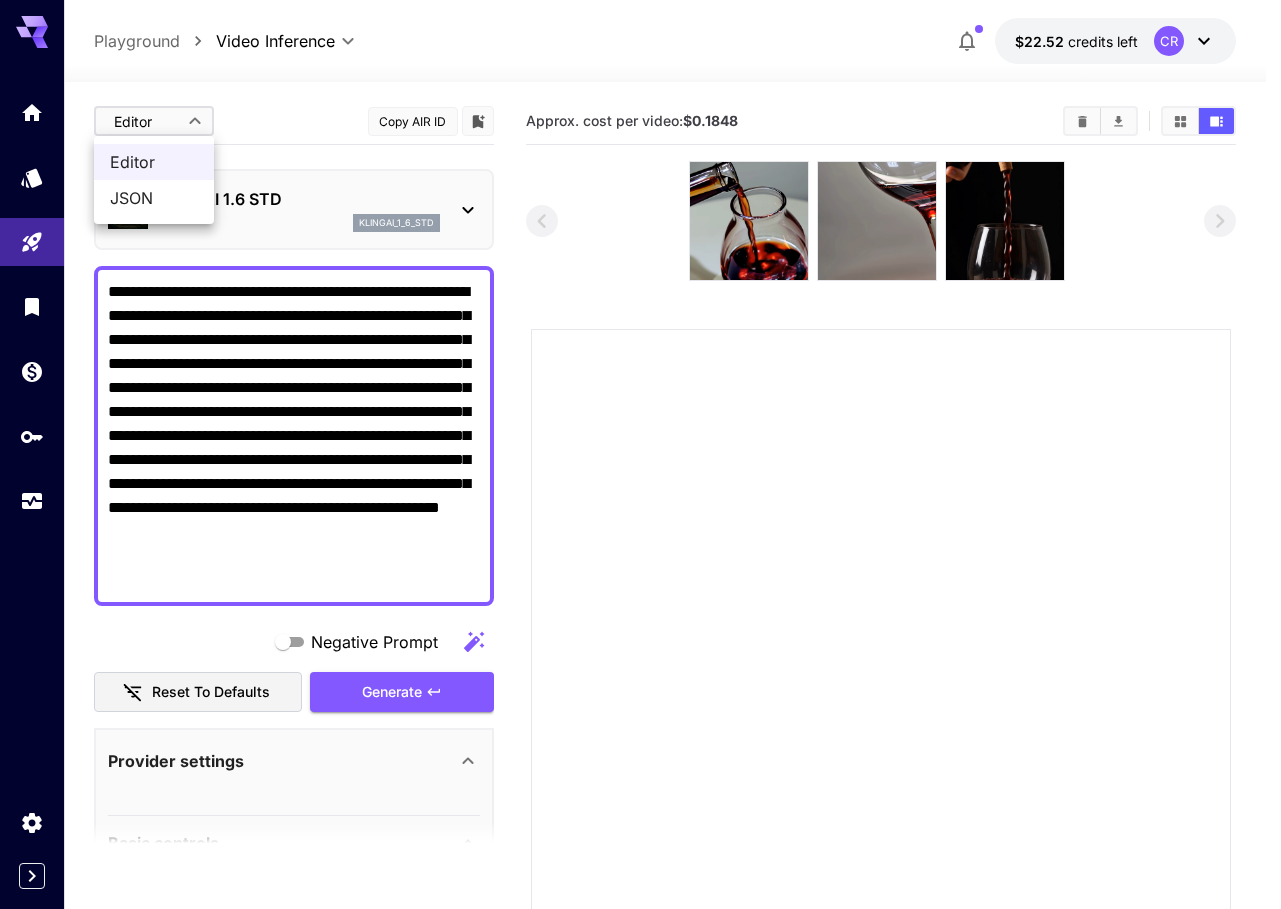 click at bounding box center [640, 454] 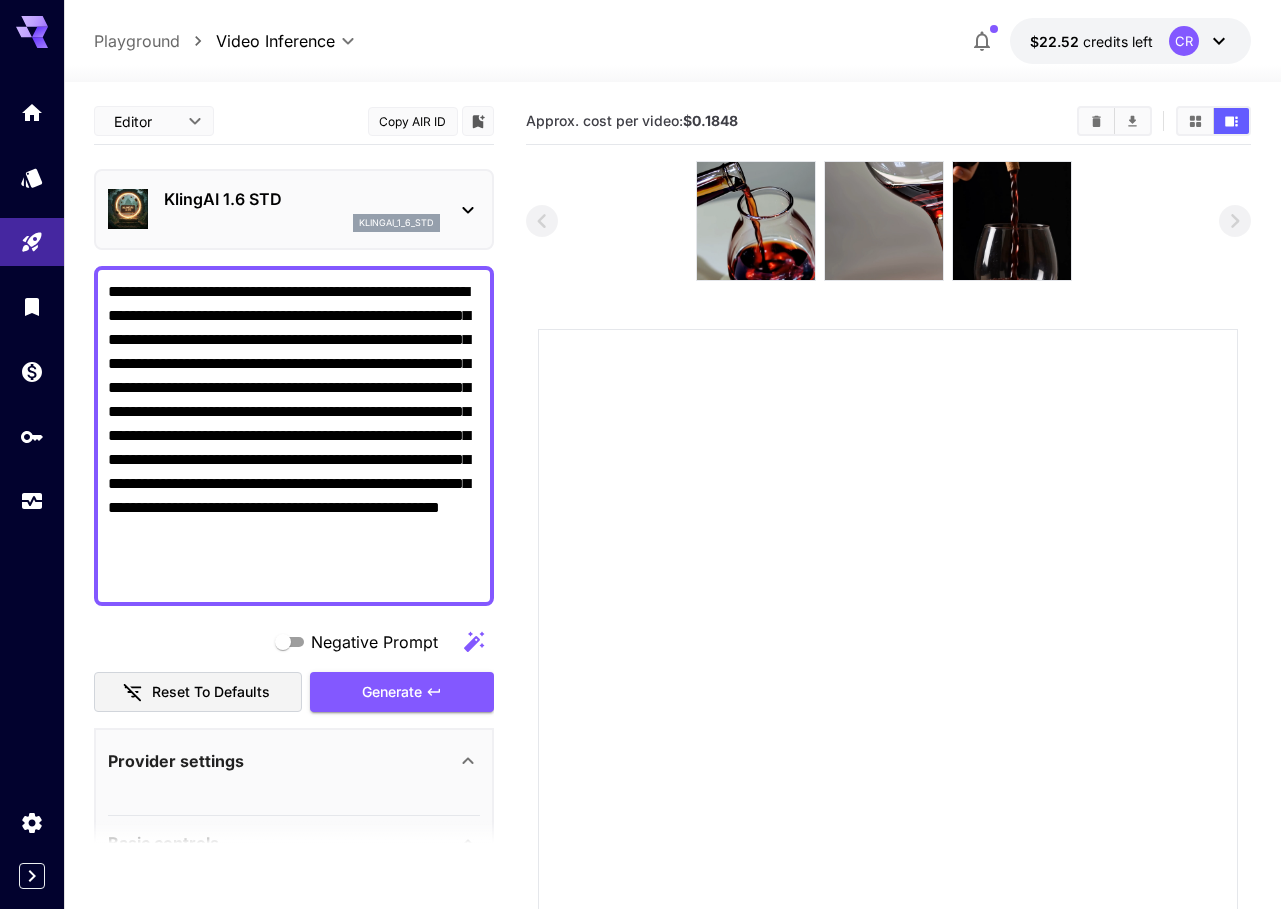 click on "**********" at bounding box center [640, 544] 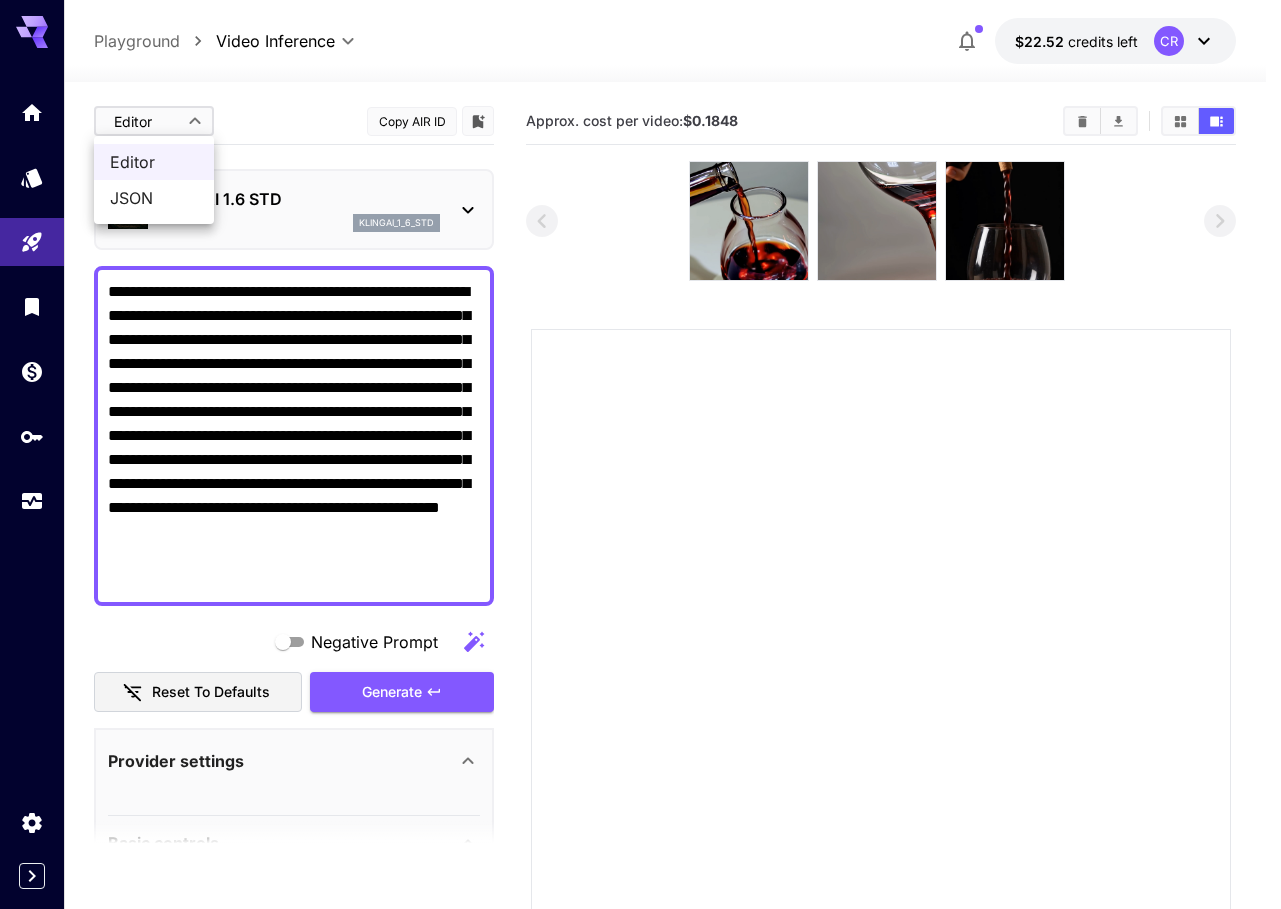 click on "JSON" at bounding box center [154, 198] 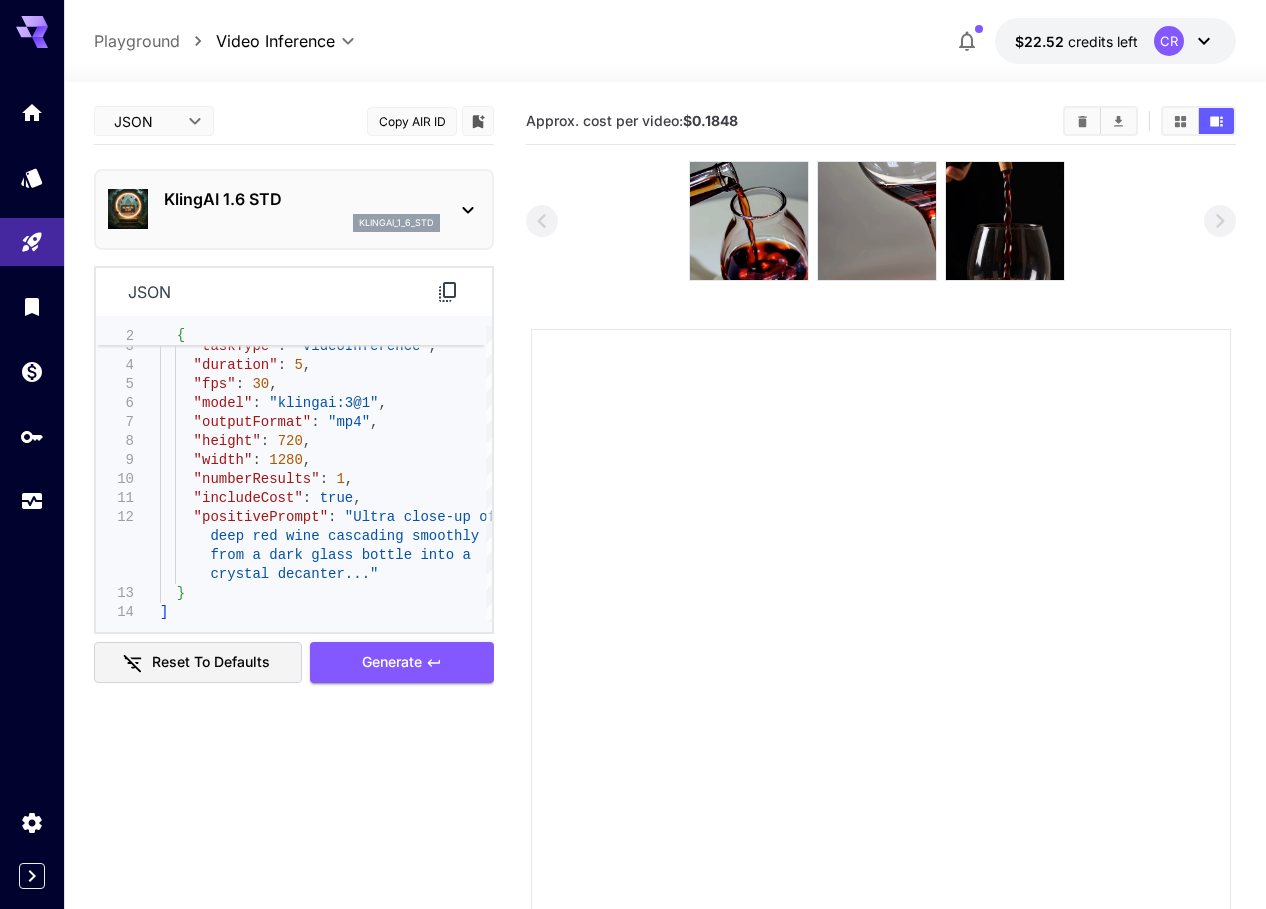 click on "JSON **** ​ Copy AIR ID KlingAI 1.6 STD klingai_1_6_std json 2 3 4 5 6 7 8 9 10 11 12 13    {      "taskType" :   "videoInference" ,      "duration" :   5 ,      "fps" :   30 ,      "model" :   "klingai:3@1" ,      "outputFormat" :   "mp4" ,      "height" :   720 ,      "width" :   1280 ,      "numberResults" :   1 ,      "includeCost" :   true ,      "positivePrompt" :   "Ultra close-up of         deep red wine cascading smoothly         from a dark glass bottle into a         crystal decanter..."    } ] 2    { Reset to defaults Generate   Approx. cost per video:  $0.1848" at bounding box center (665, 585) 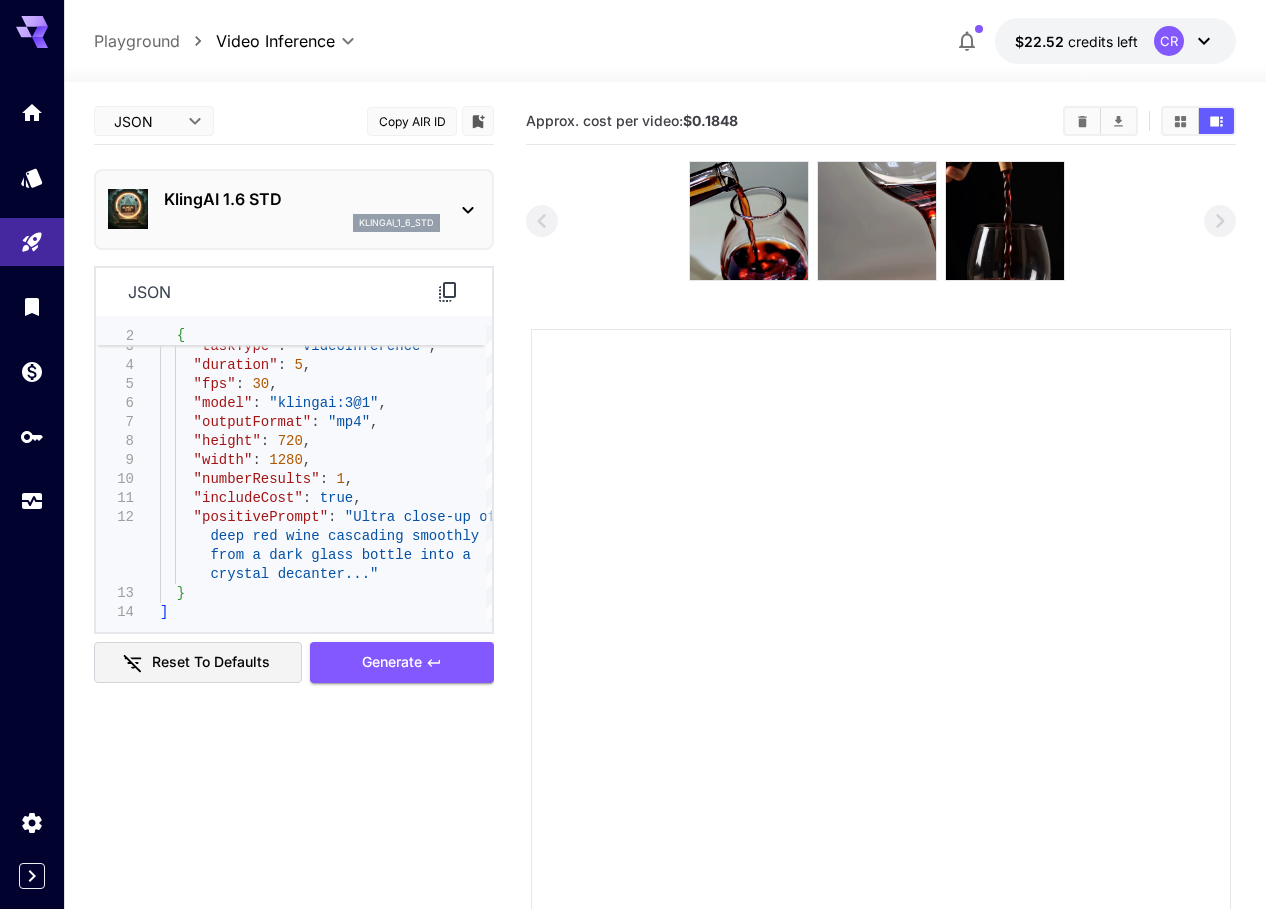 click 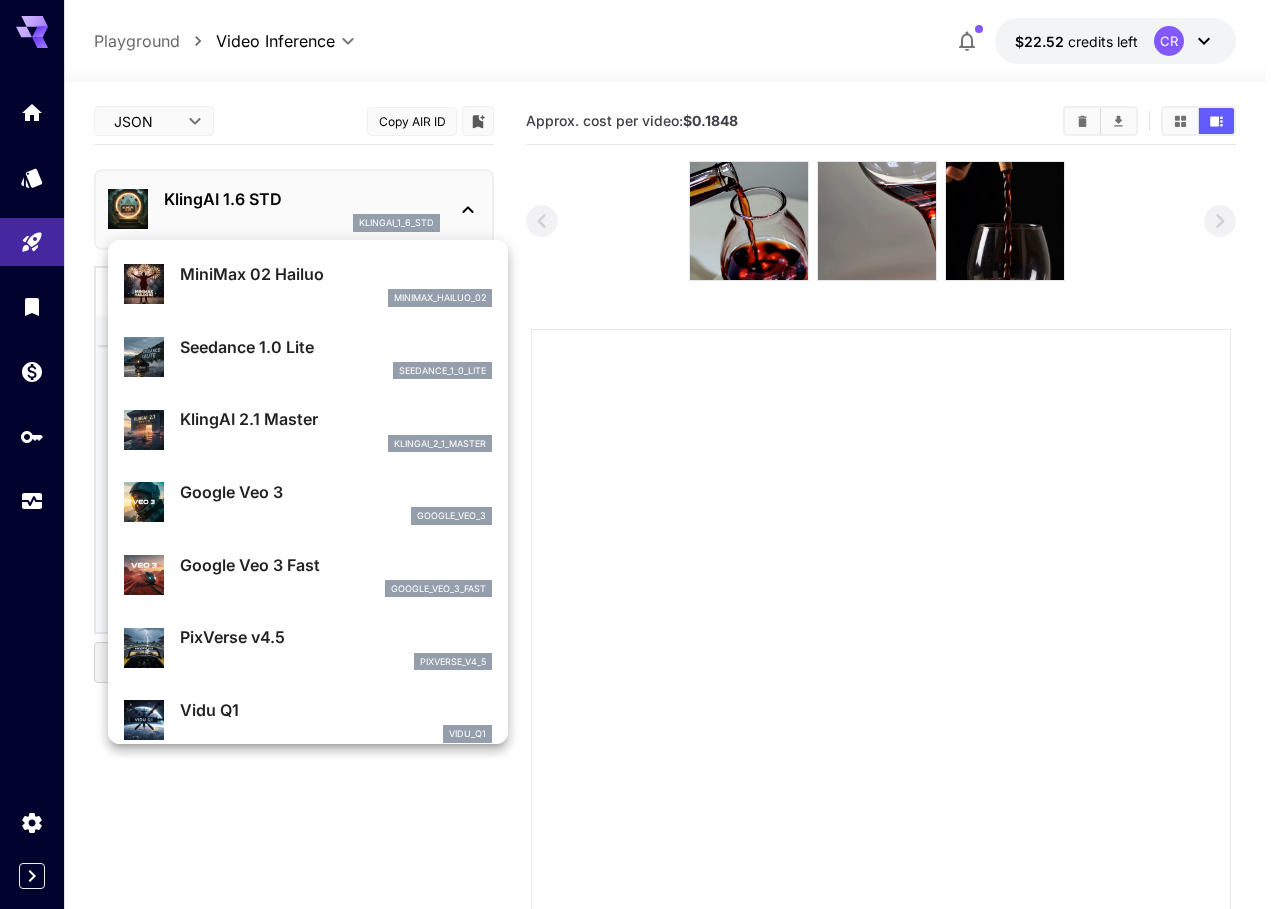 click at bounding box center (640, 454) 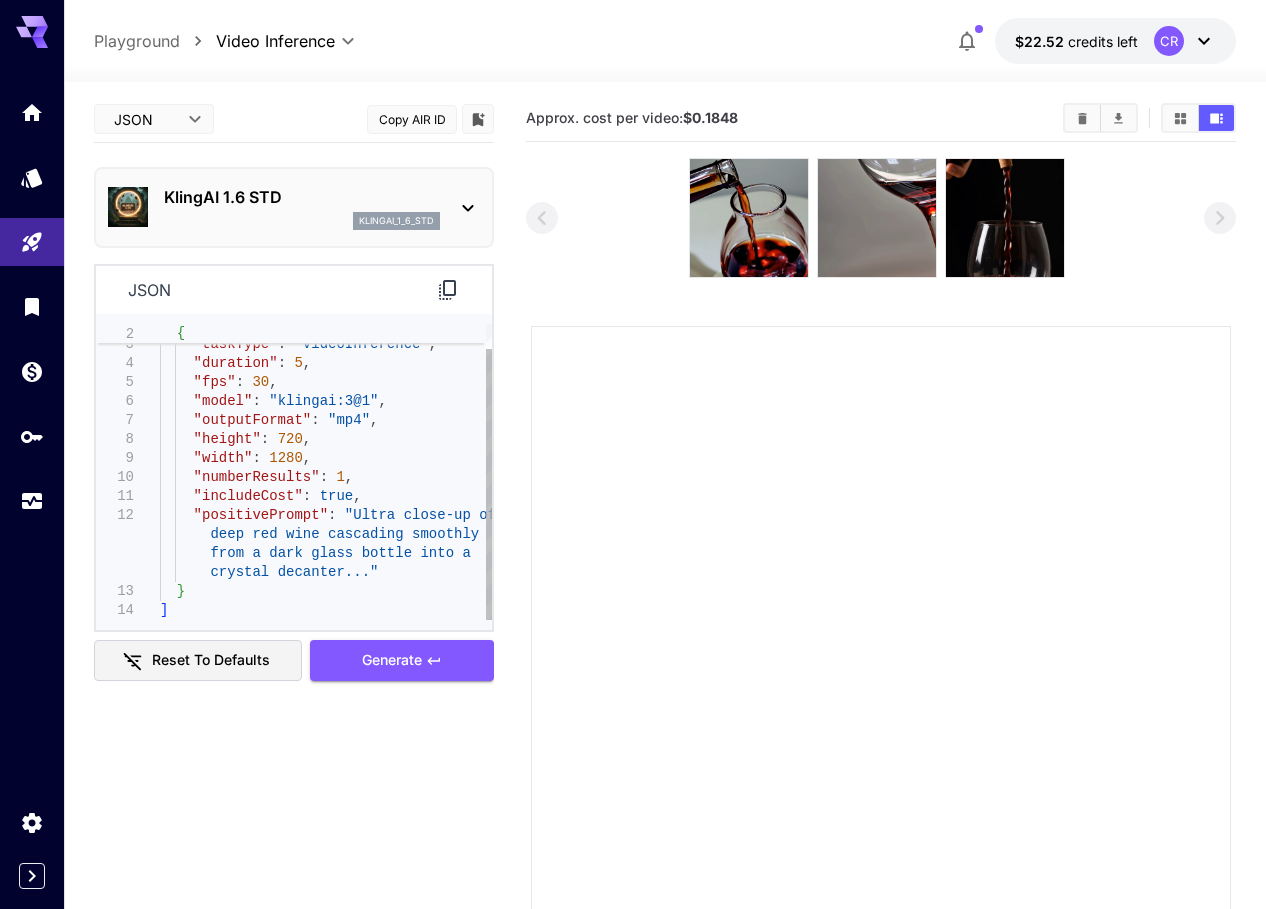 scroll, scrollTop: 0, scrollLeft: 0, axis: both 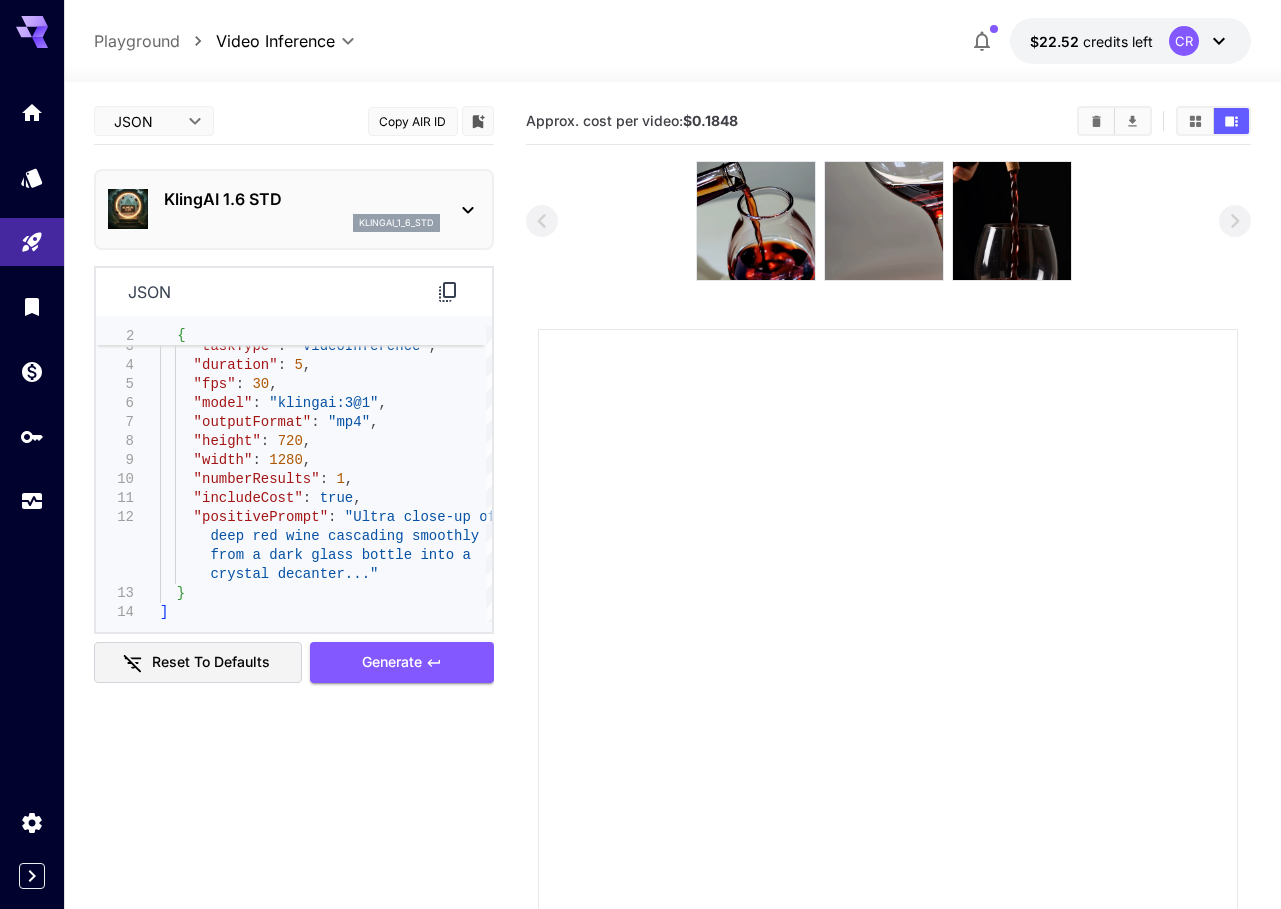 click on "**********" at bounding box center (640, 544) 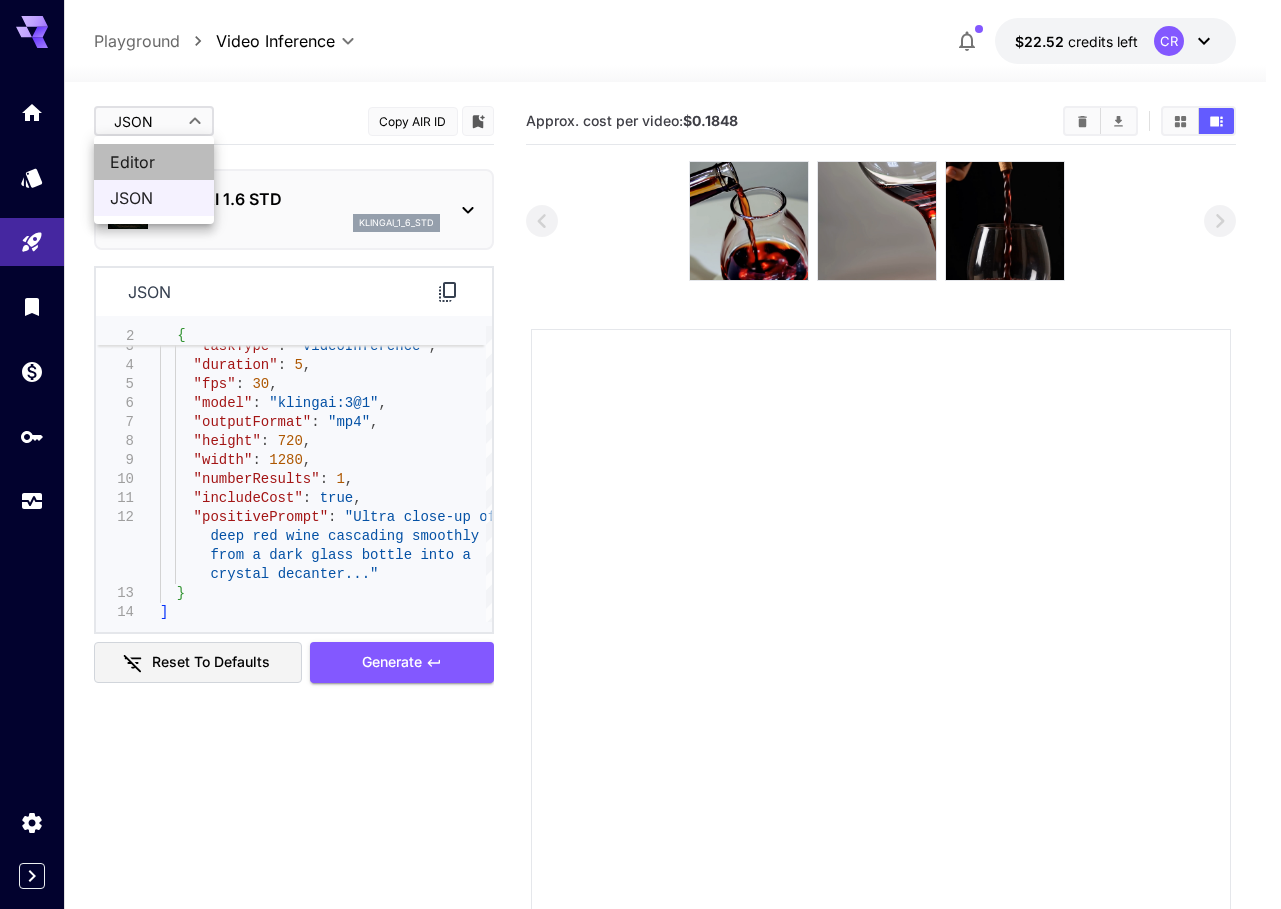 click on "Editor" at bounding box center [154, 162] 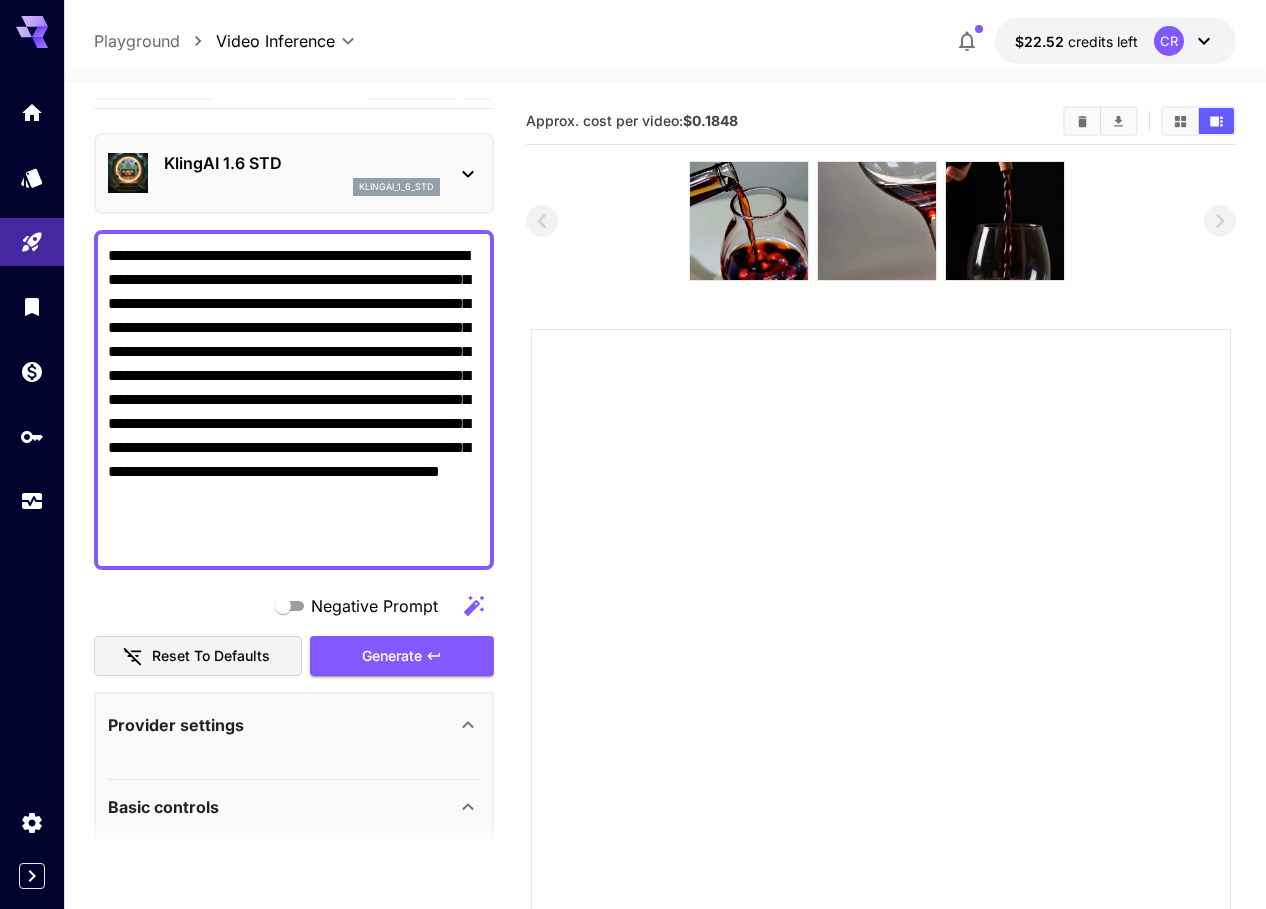 scroll, scrollTop: 0, scrollLeft: 0, axis: both 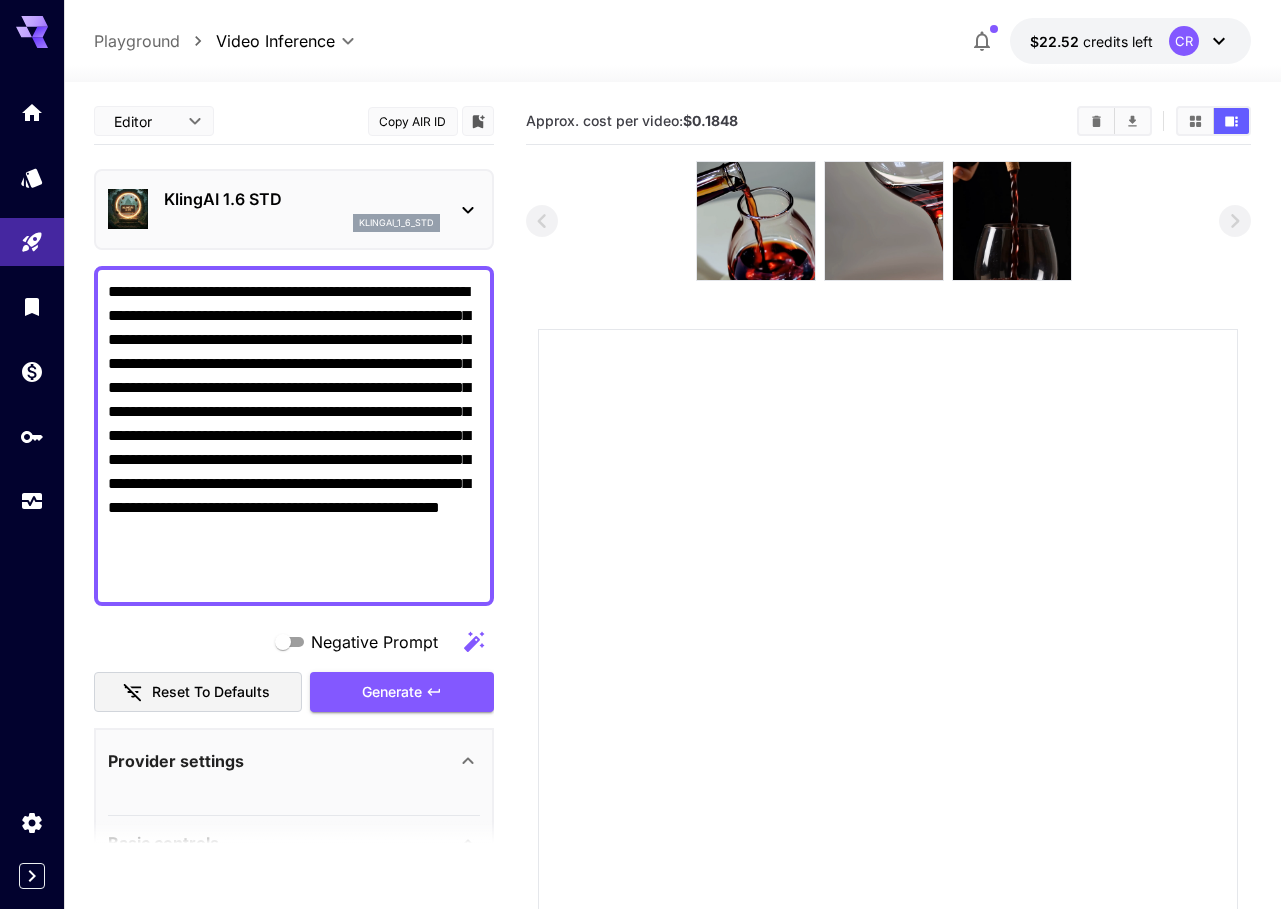 click on "**********" at bounding box center (640, 544) 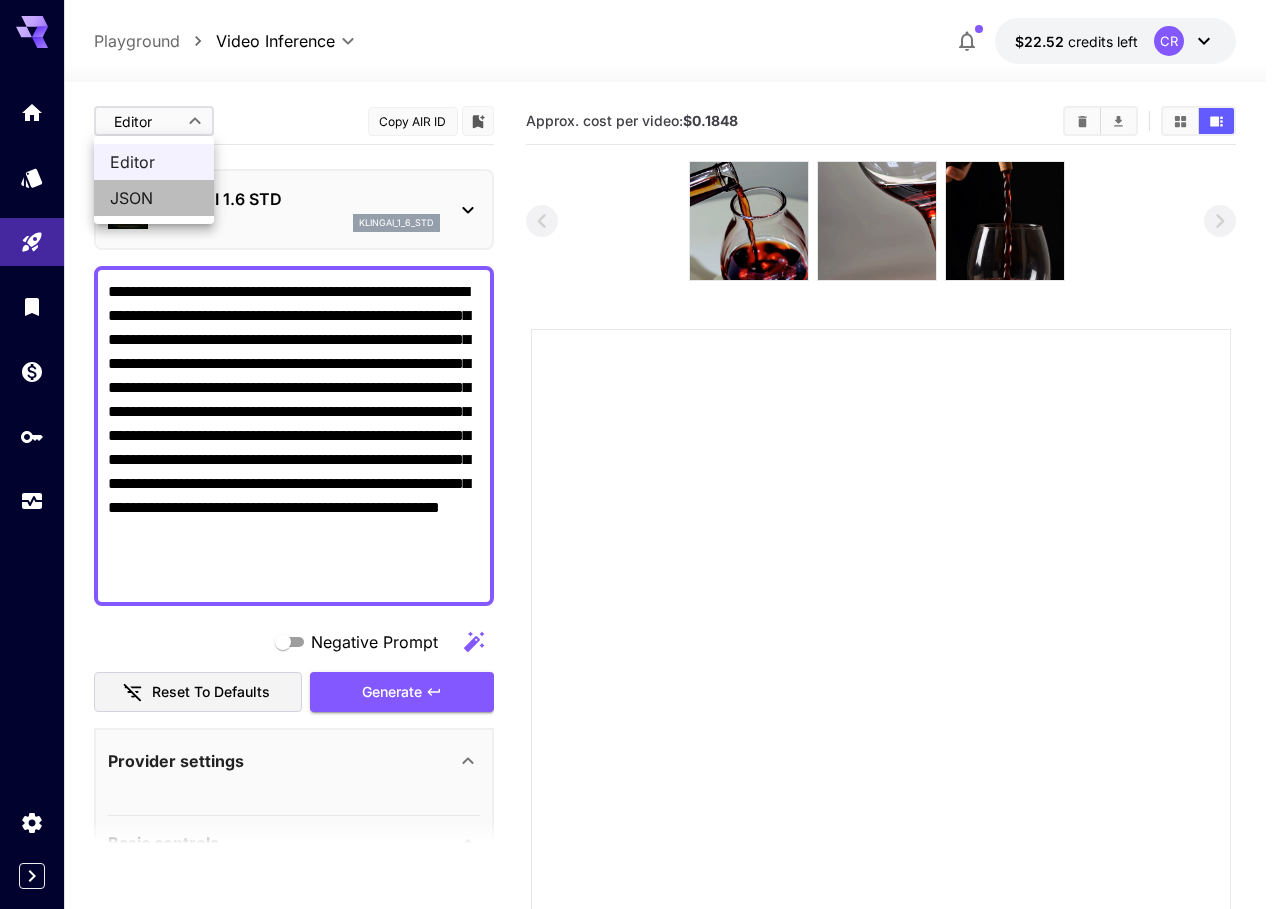 click on "JSON" at bounding box center [154, 198] 